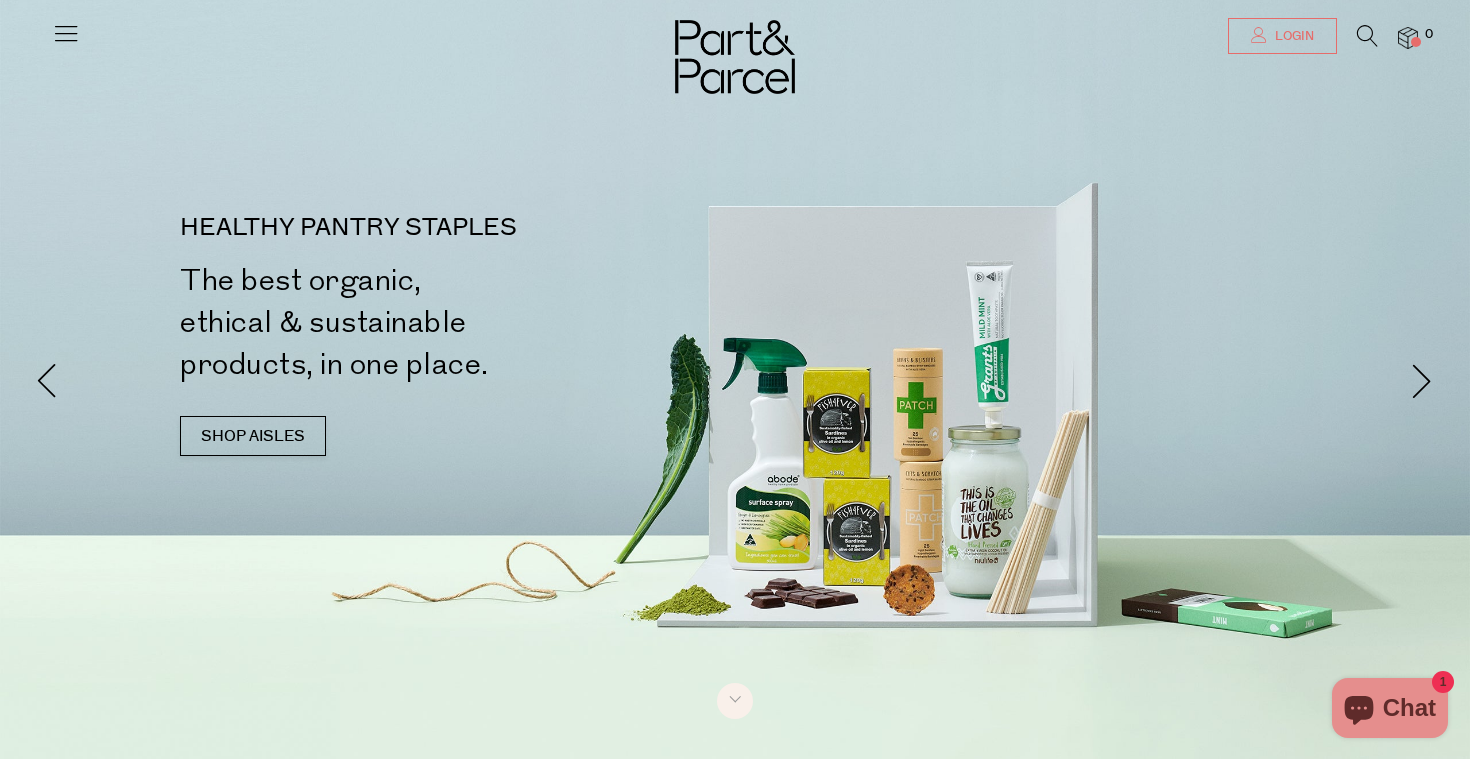 scroll, scrollTop: 0, scrollLeft: 0, axis: both 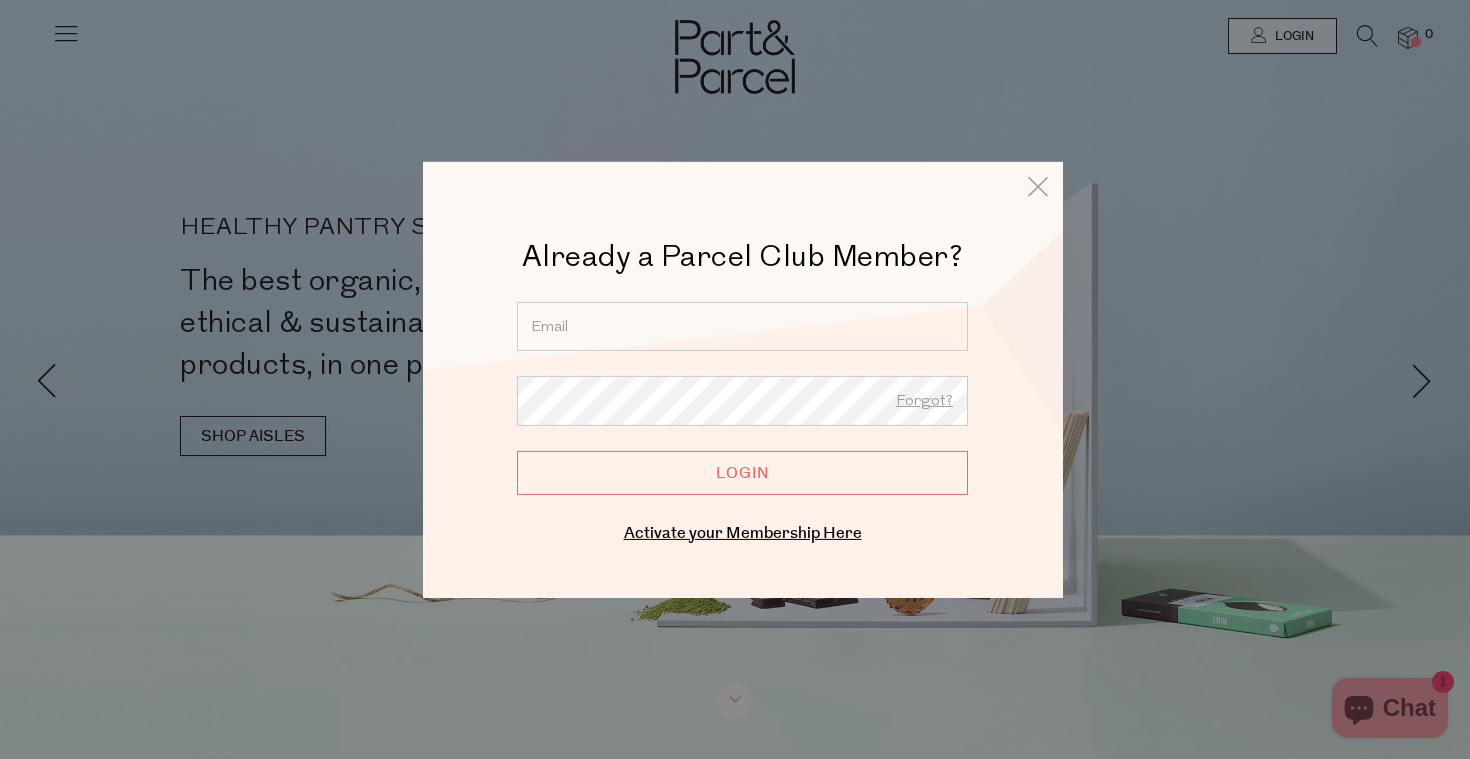 click at bounding box center [742, 325] 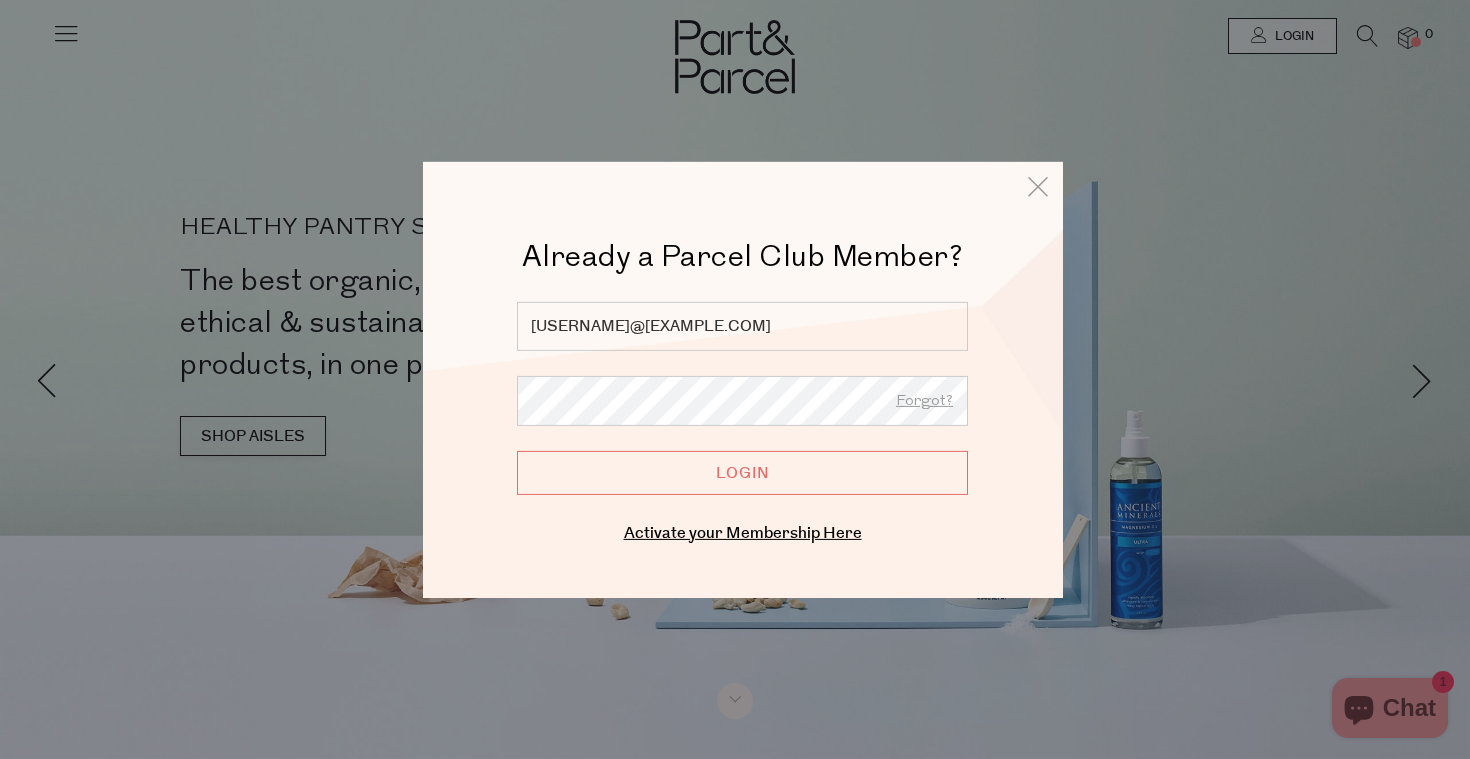 click on "Login" at bounding box center [742, 472] 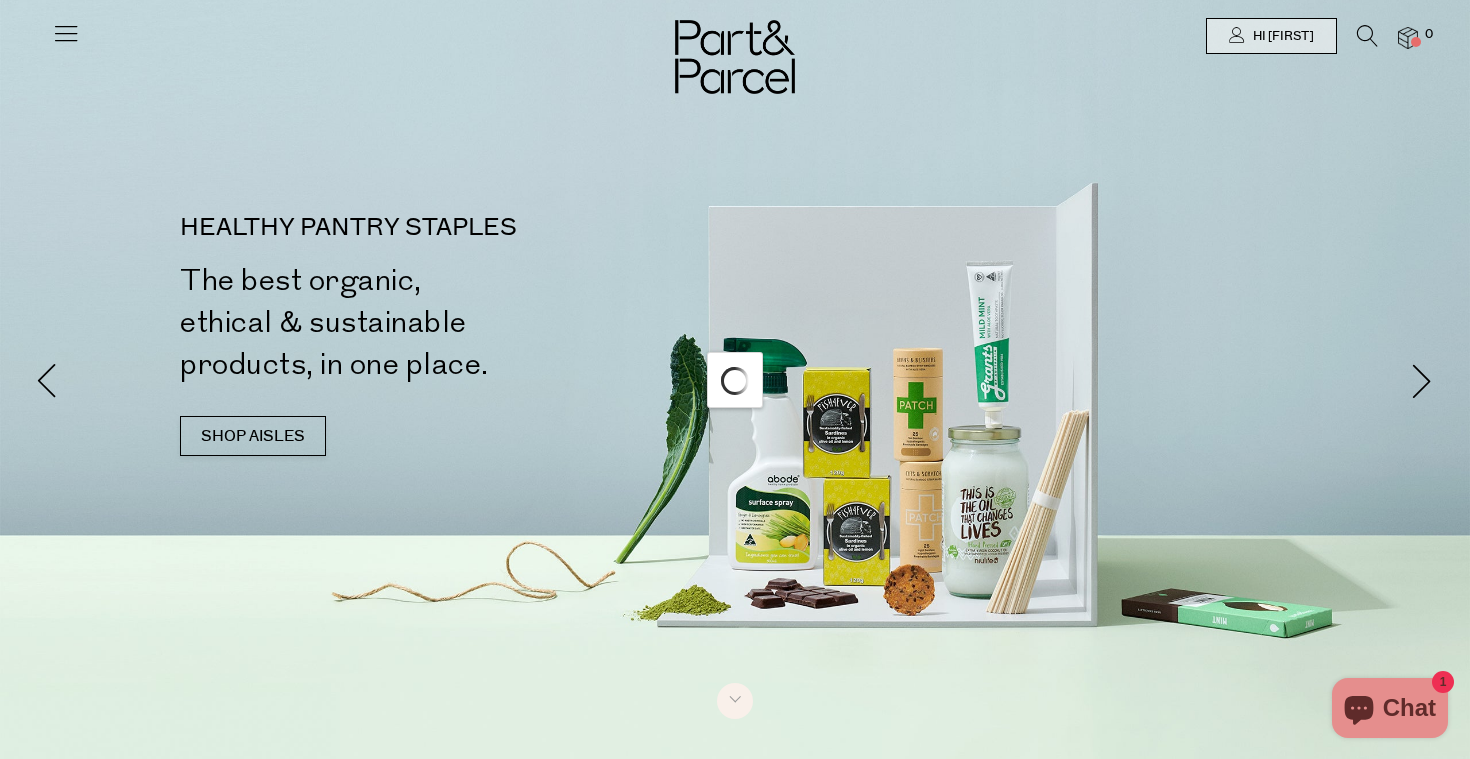 scroll, scrollTop: 0, scrollLeft: 0, axis: both 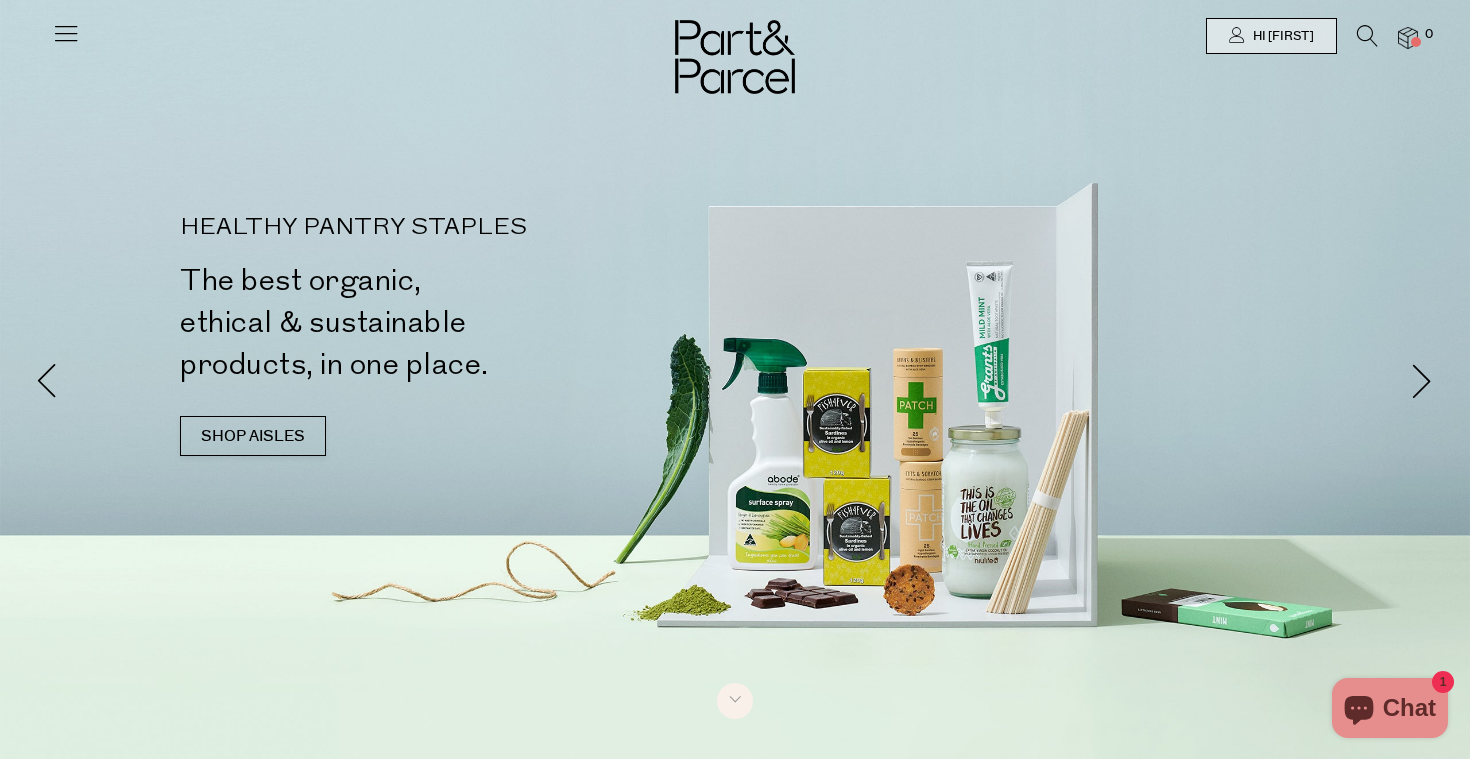 click at bounding box center (66, 33) 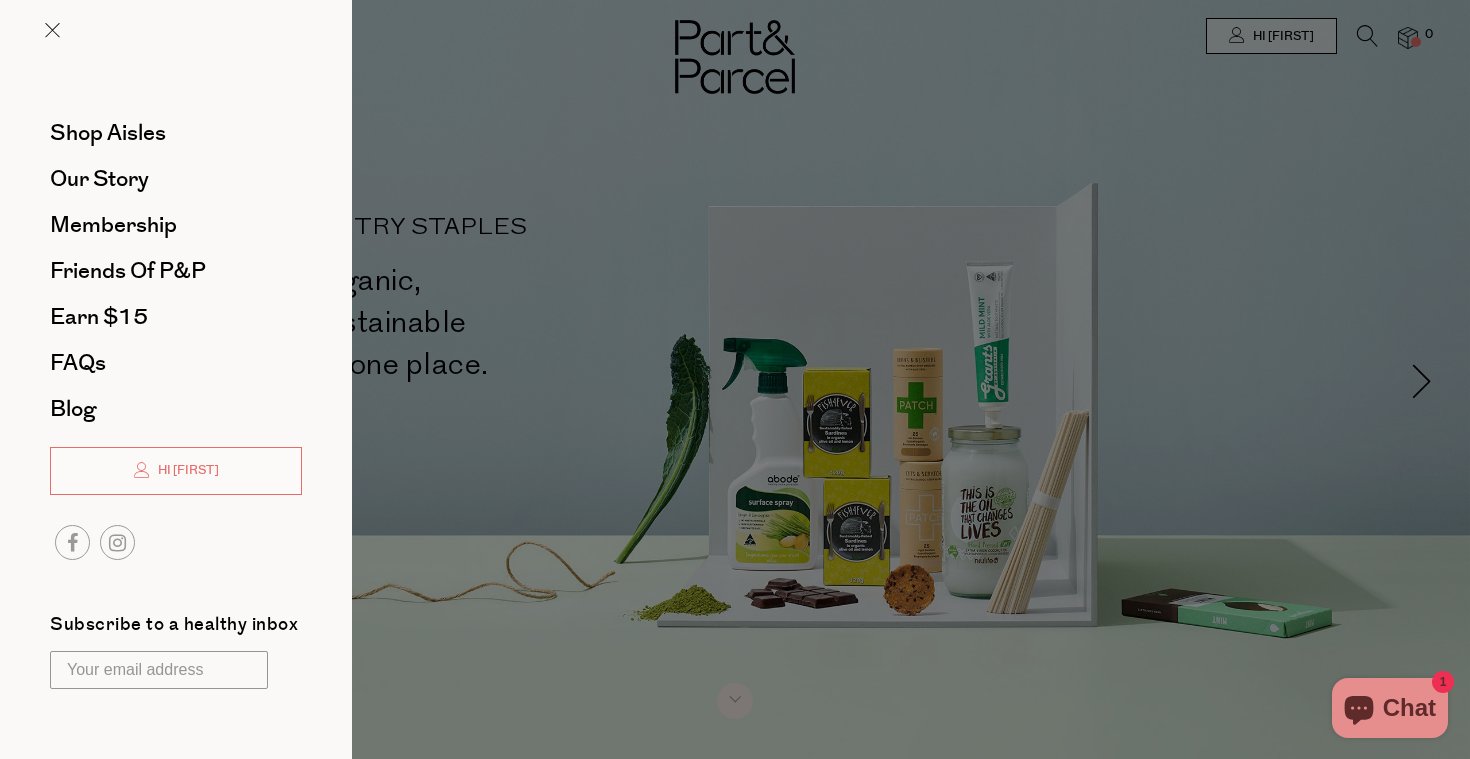 click at bounding box center (735, 379) 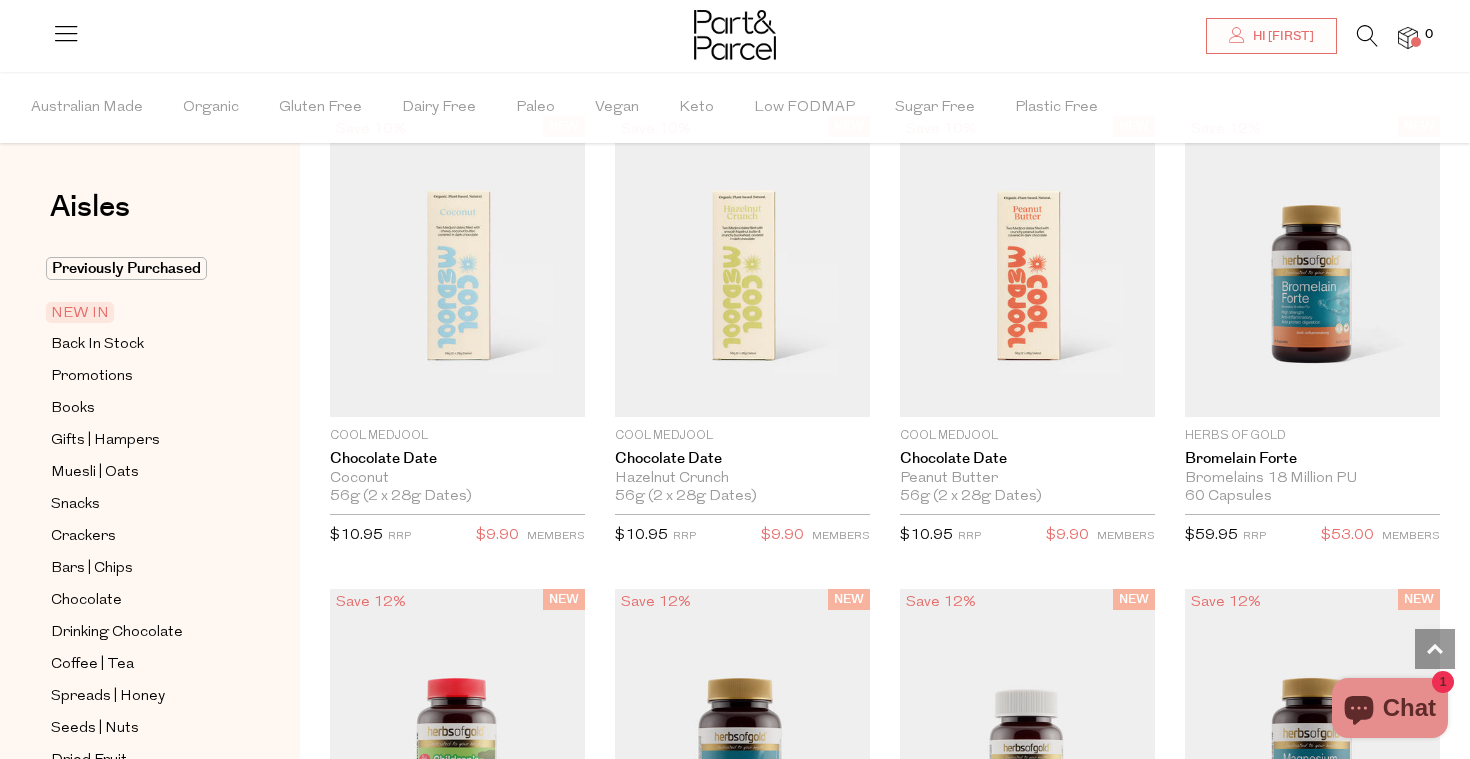 scroll, scrollTop: 1210, scrollLeft: 0, axis: vertical 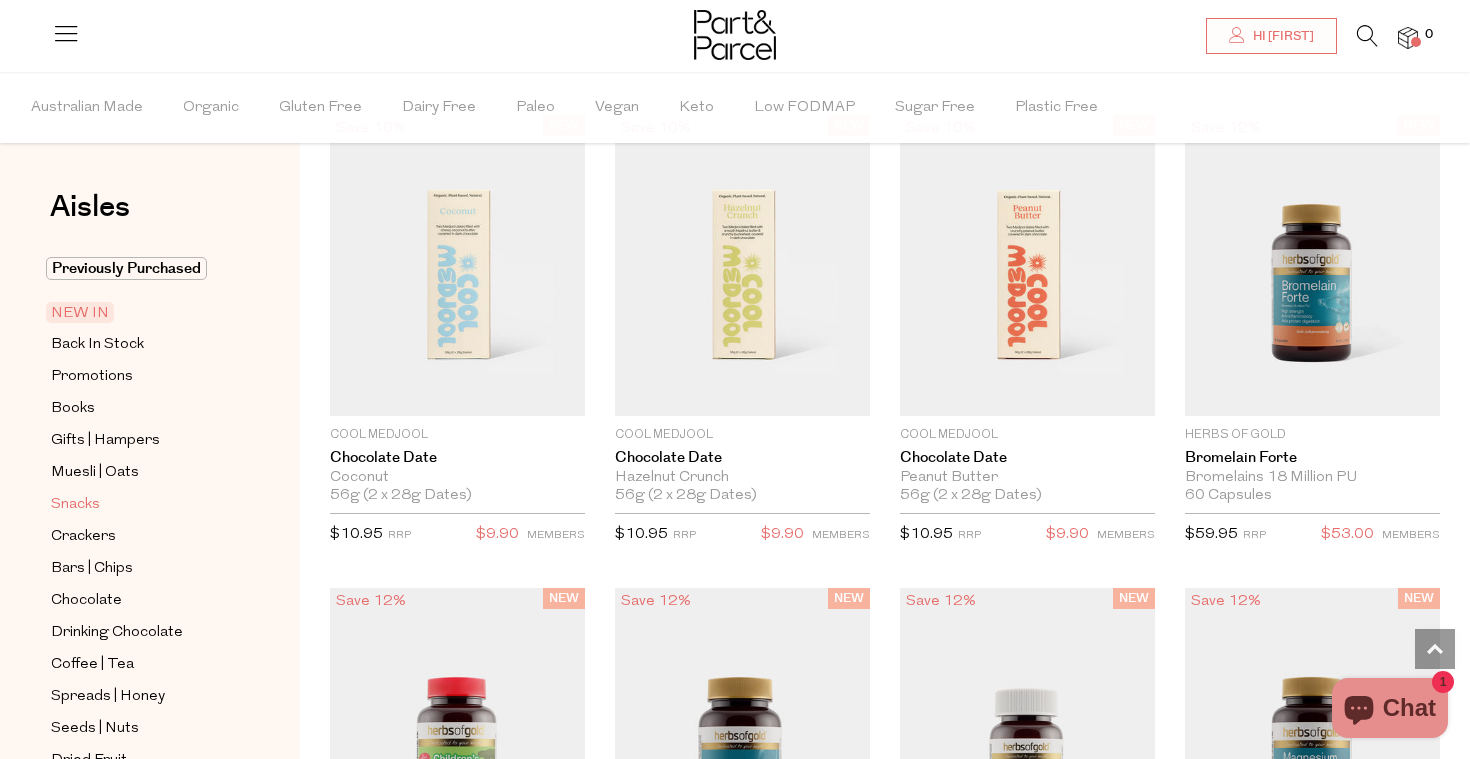 click on "Snacks" at bounding box center [75, 505] 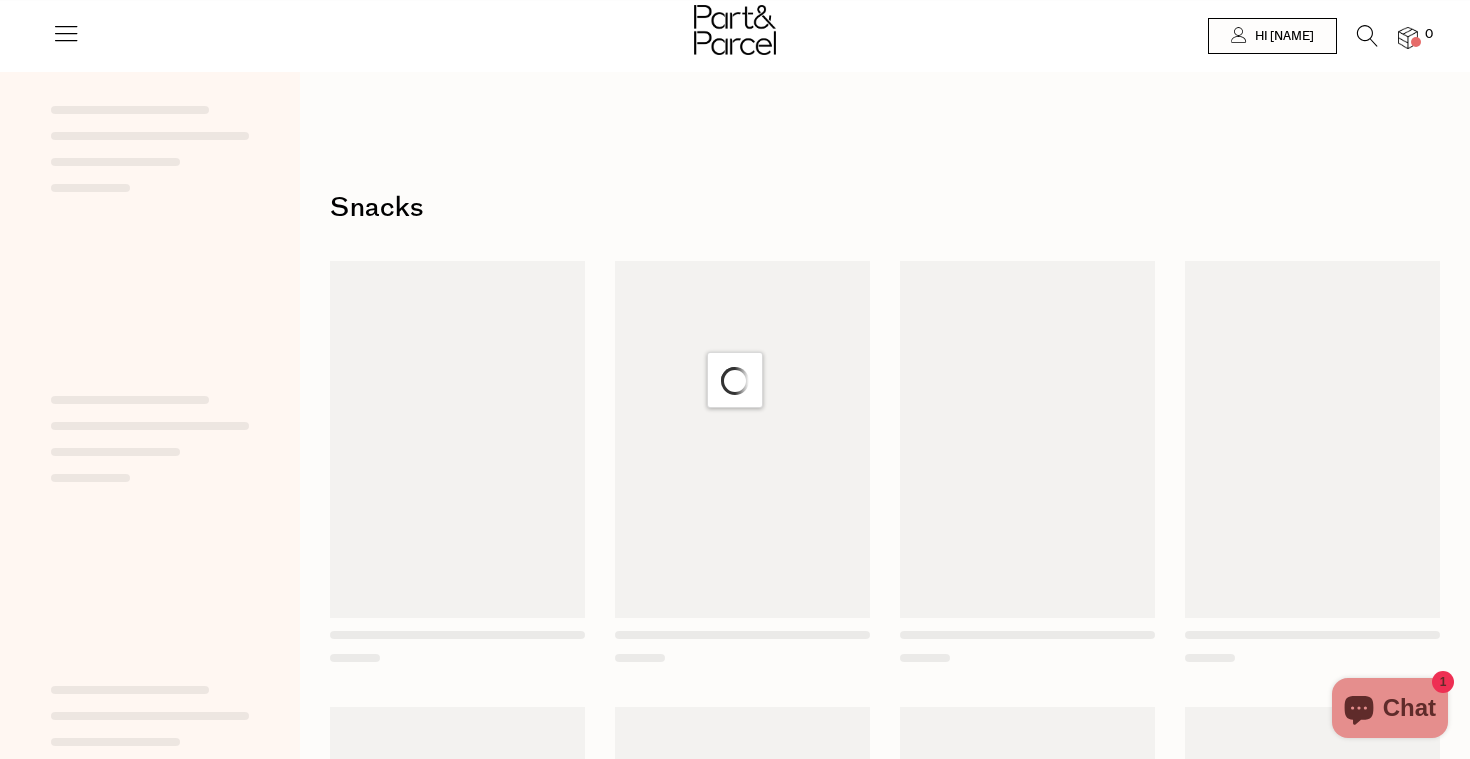 scroll, scrollTop: 0, scrollLeft: 0, axis: both 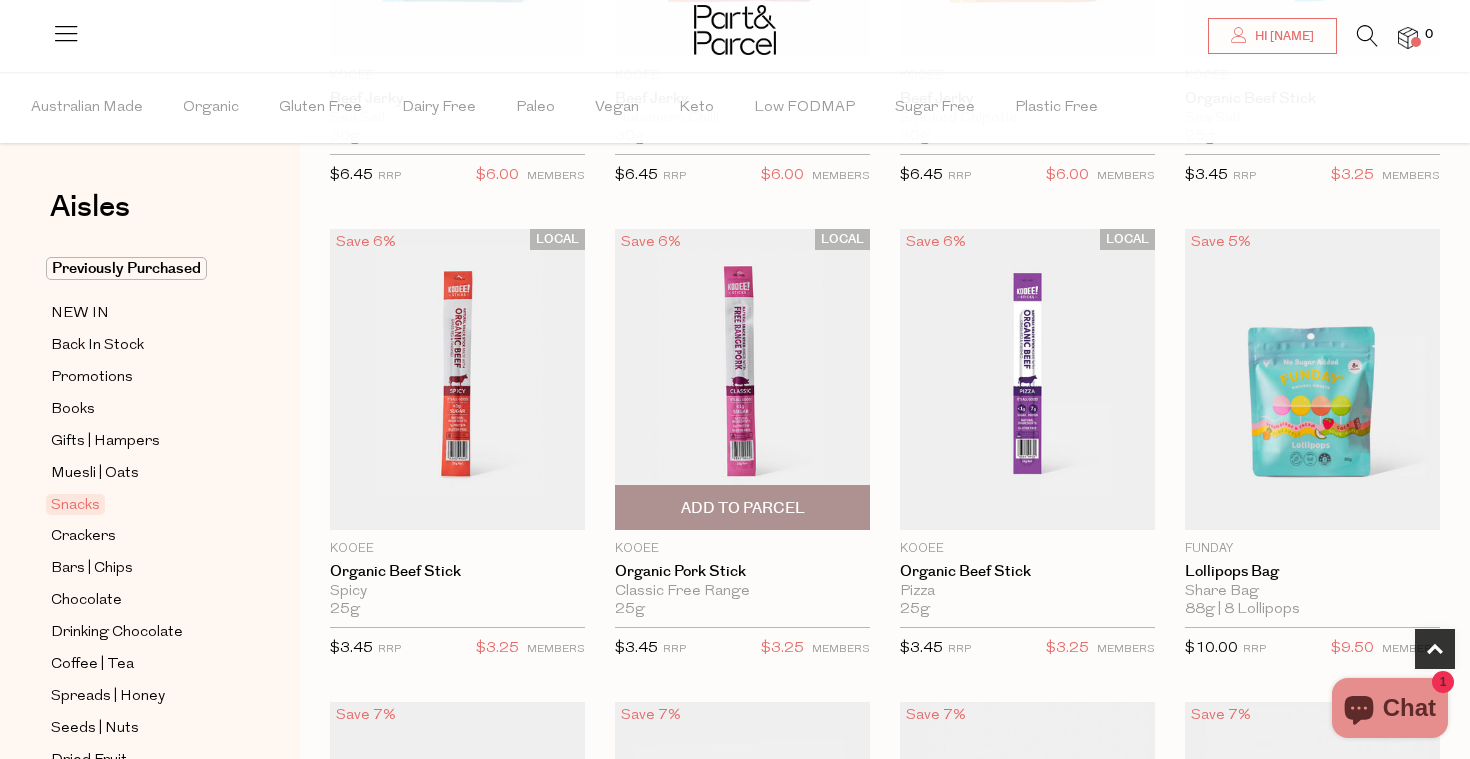click on "Add To Parcel" at bounding box center (743, 508) 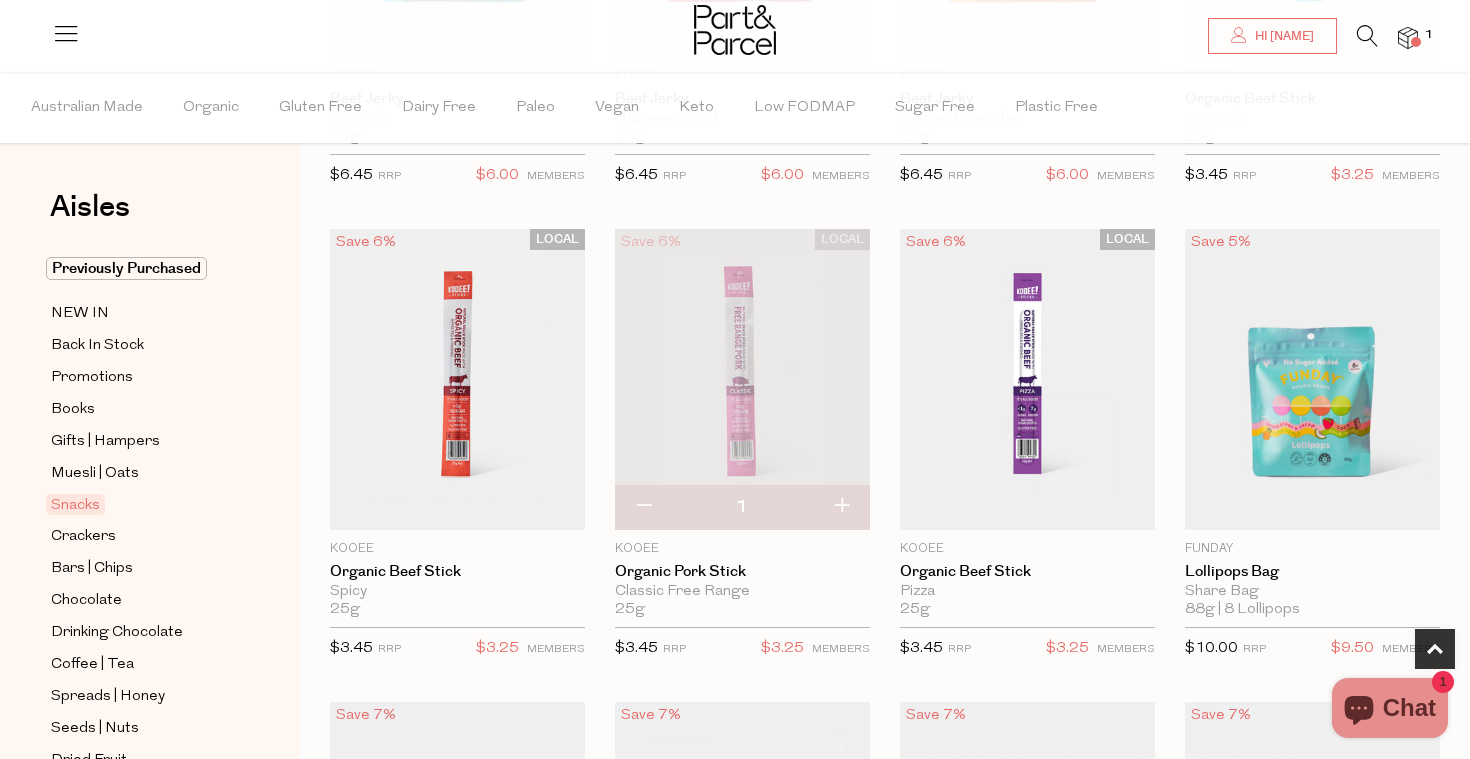 click at bounding box center (841, 507) 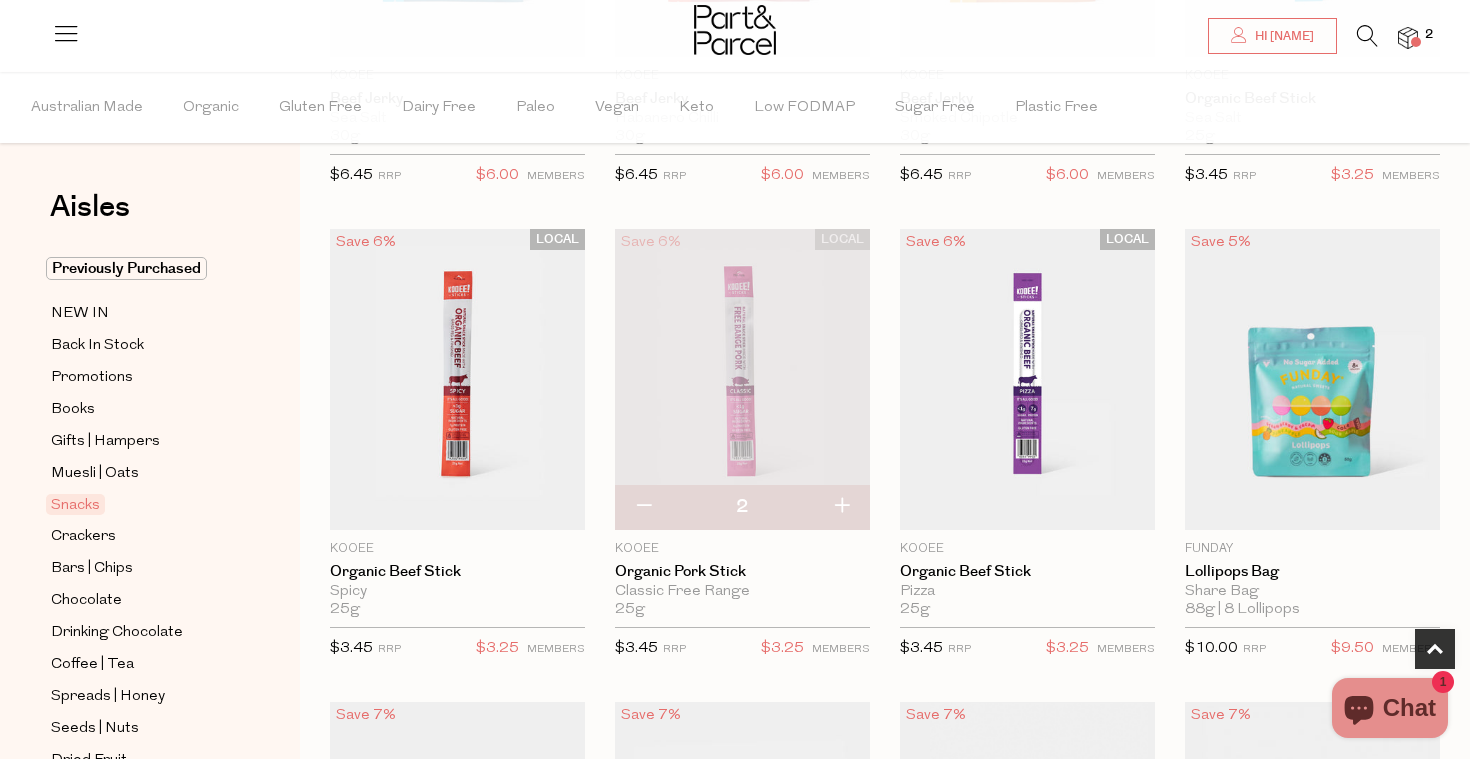 click at bounding box center (841, 507) 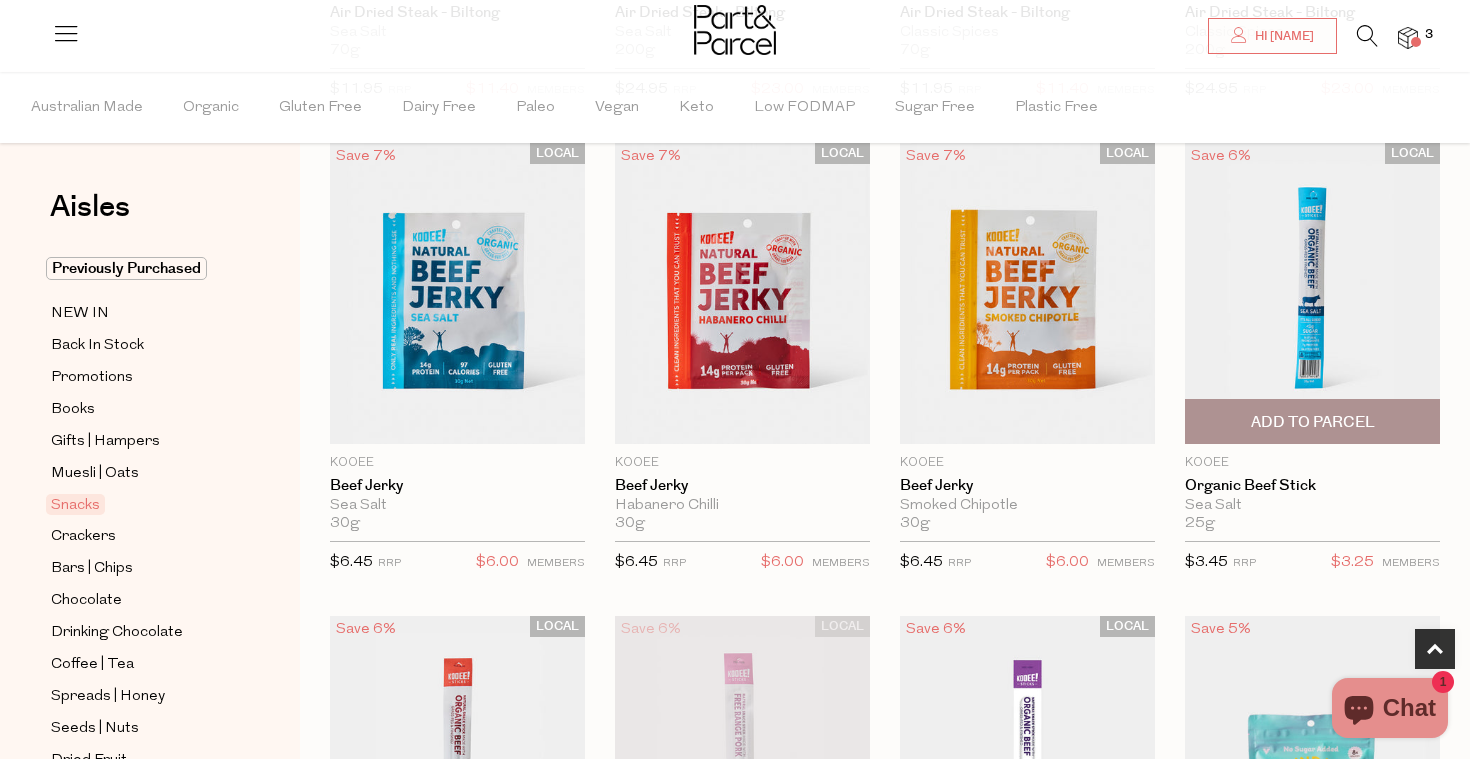 scroll, scrollTop: 597, scrollLeft: 0, axis: vertical 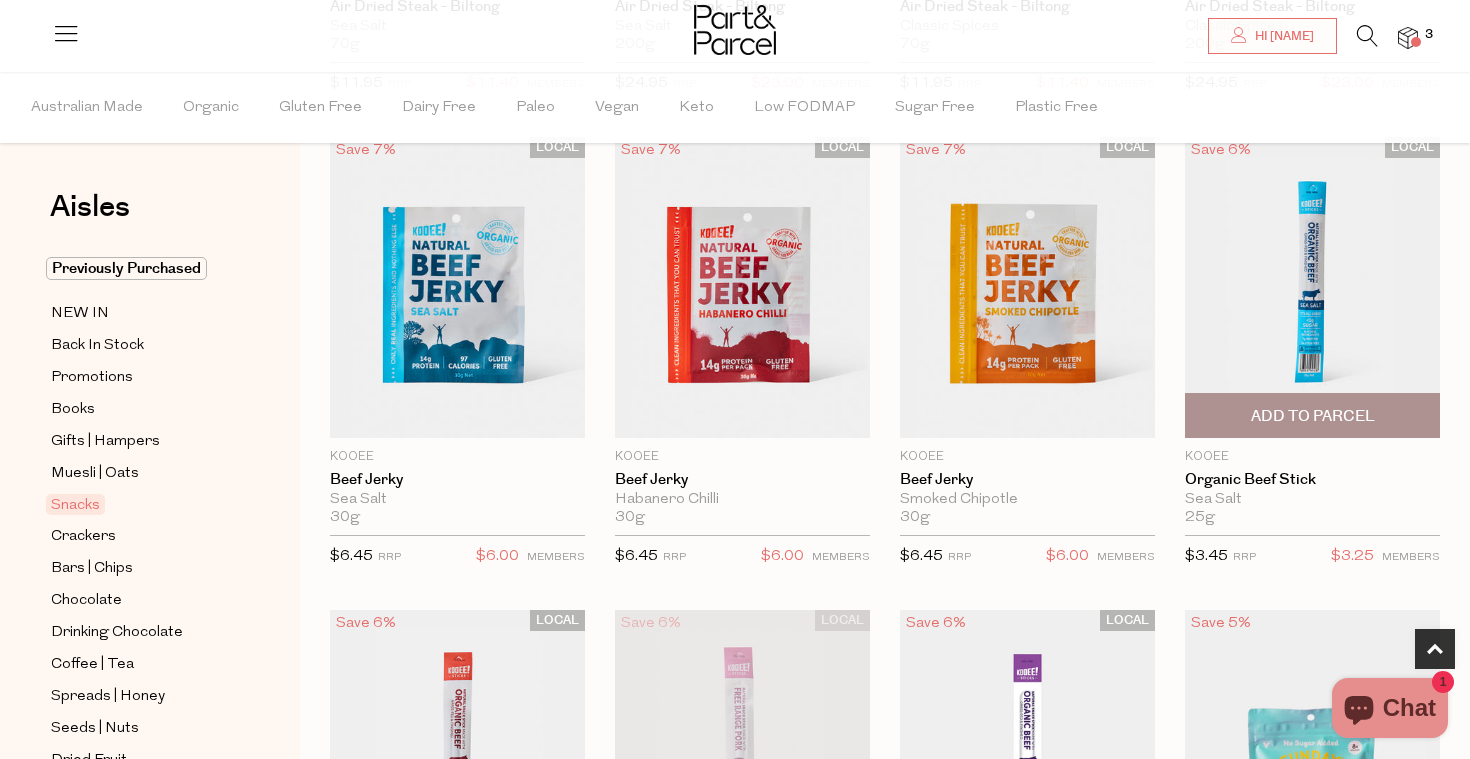 click on "Add To Parcel" at bounding box center (1313, 416) 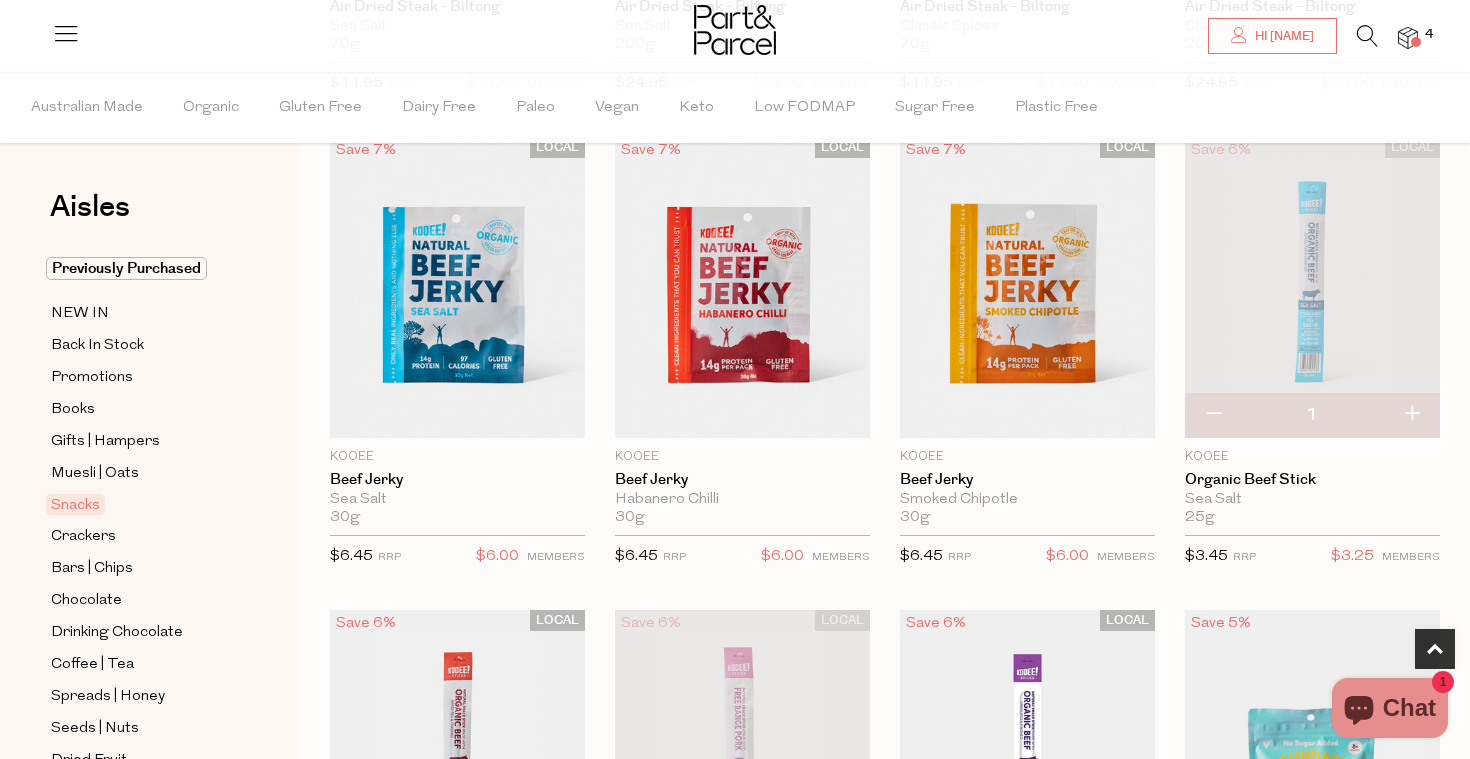 click at bounding box center (1411, 415) 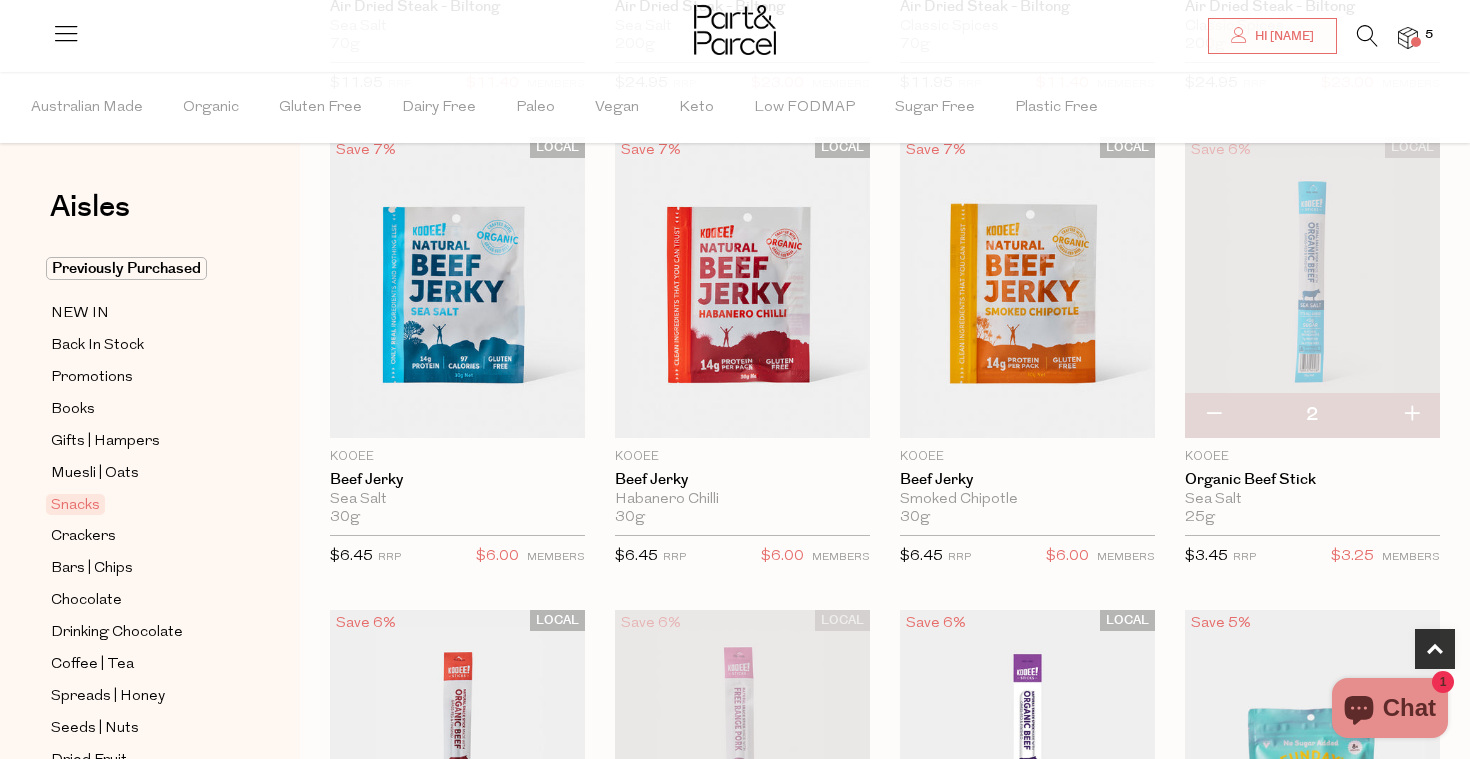 click at bounding box center [1411, 415] 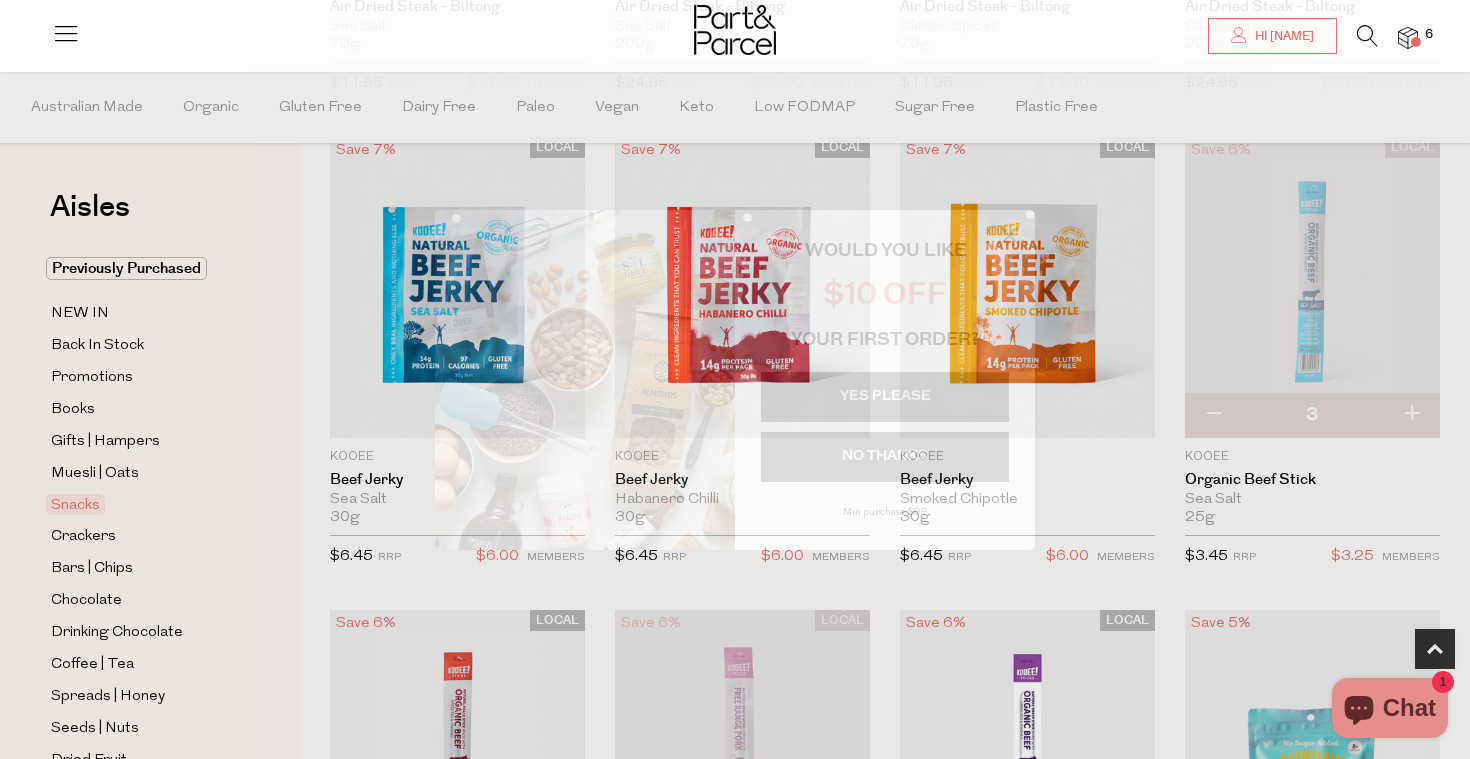 click 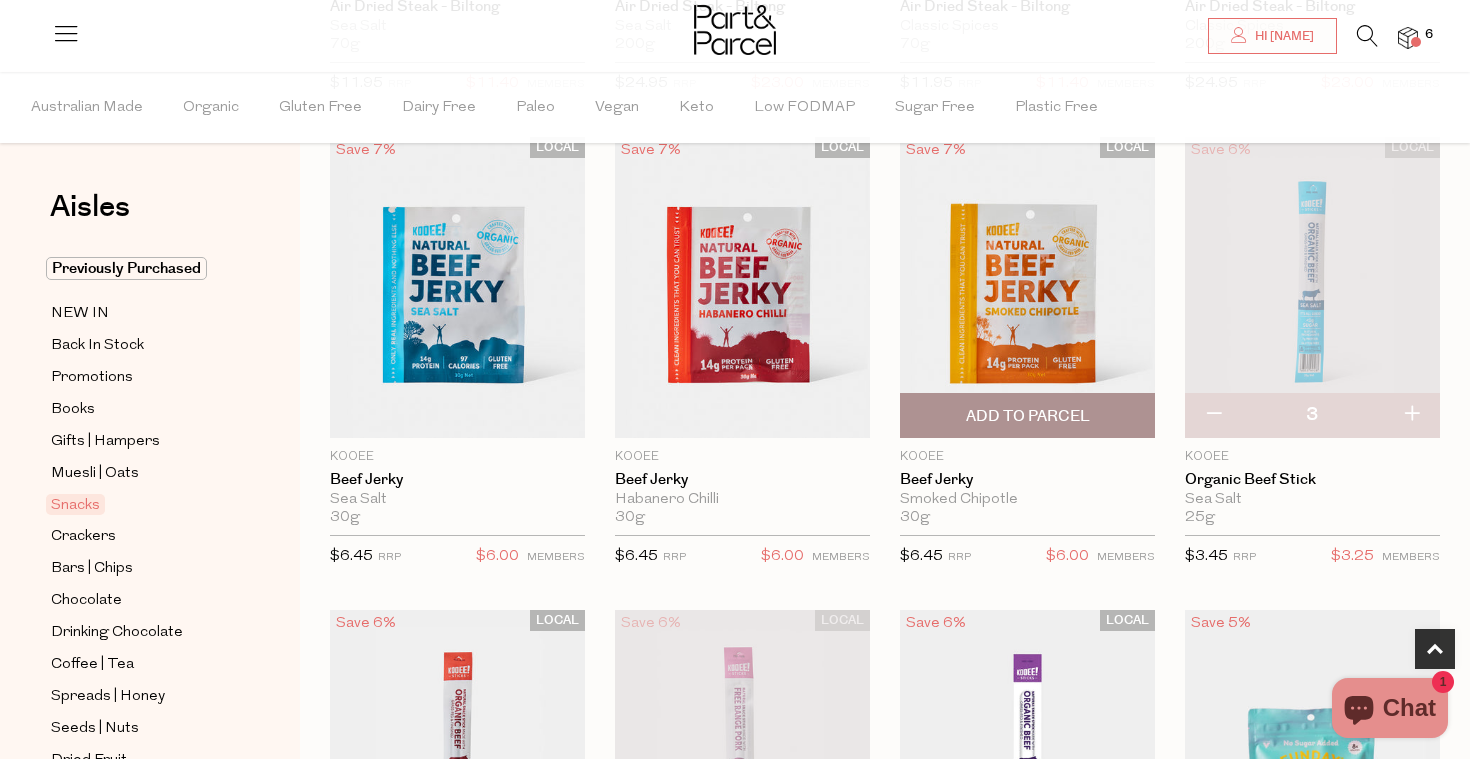 click on "Add To Parcel" at bounding box center [1028, 416] 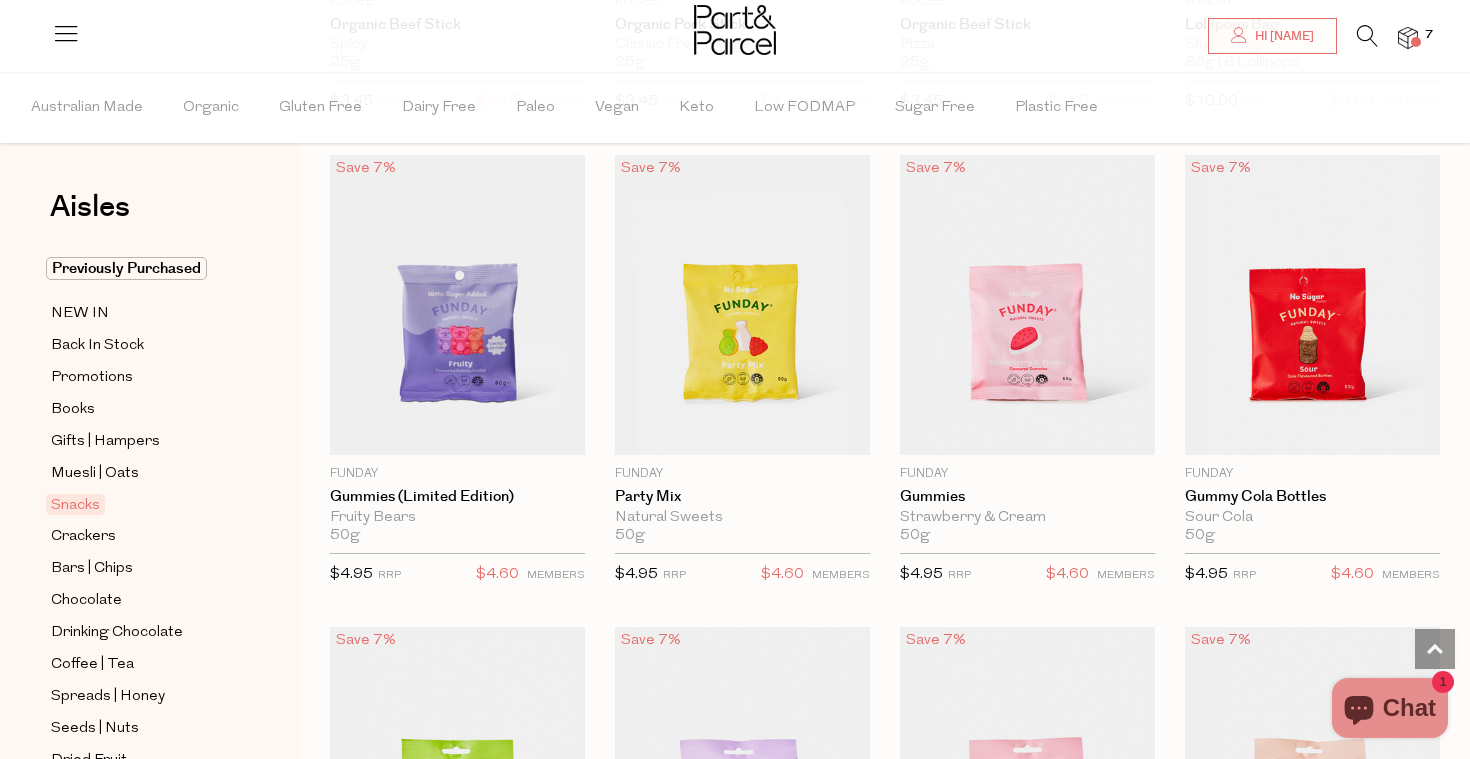 scroll, scrollTop: 1526, scrollLeft: 0, axis: vertical 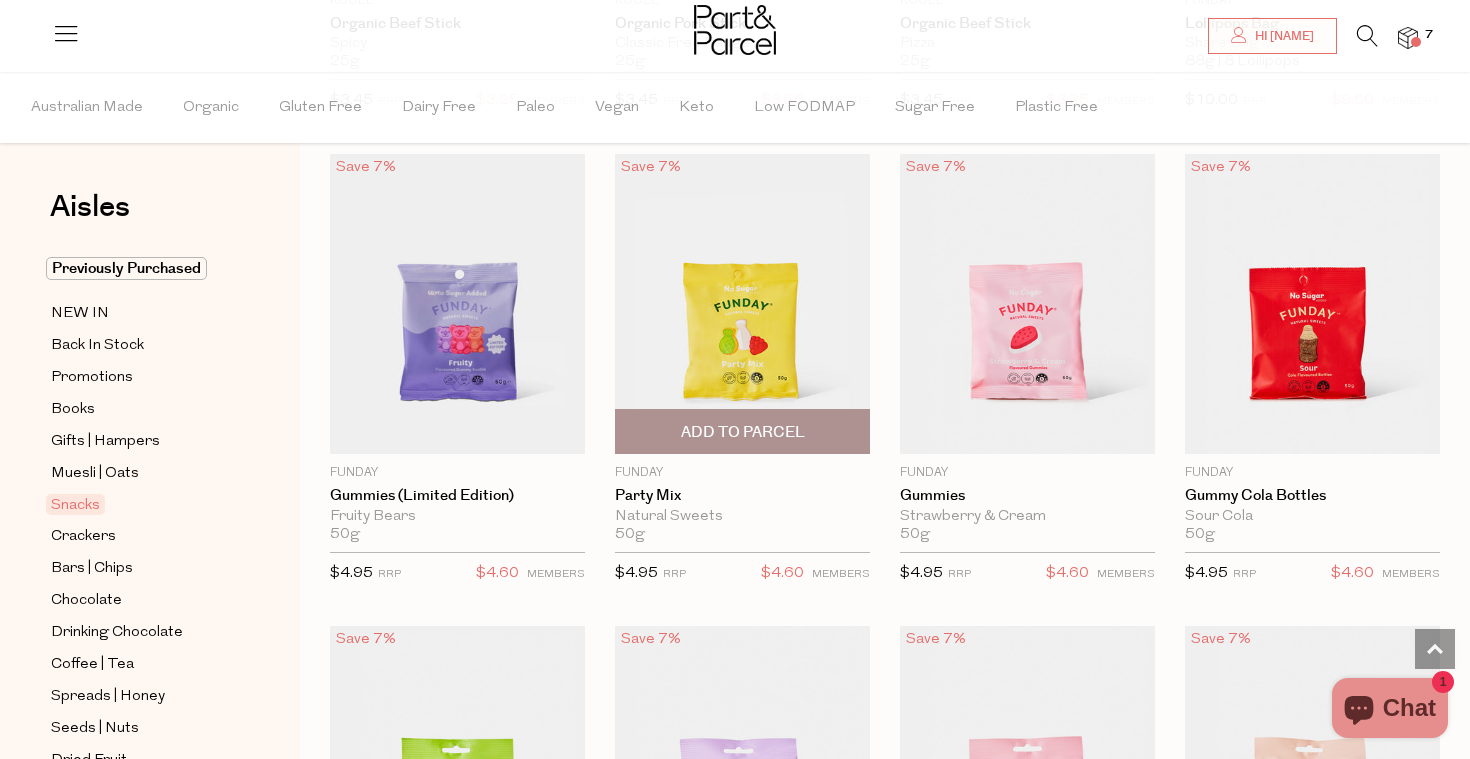 click on "Add To Parcel" at bounding box center (743, 432) 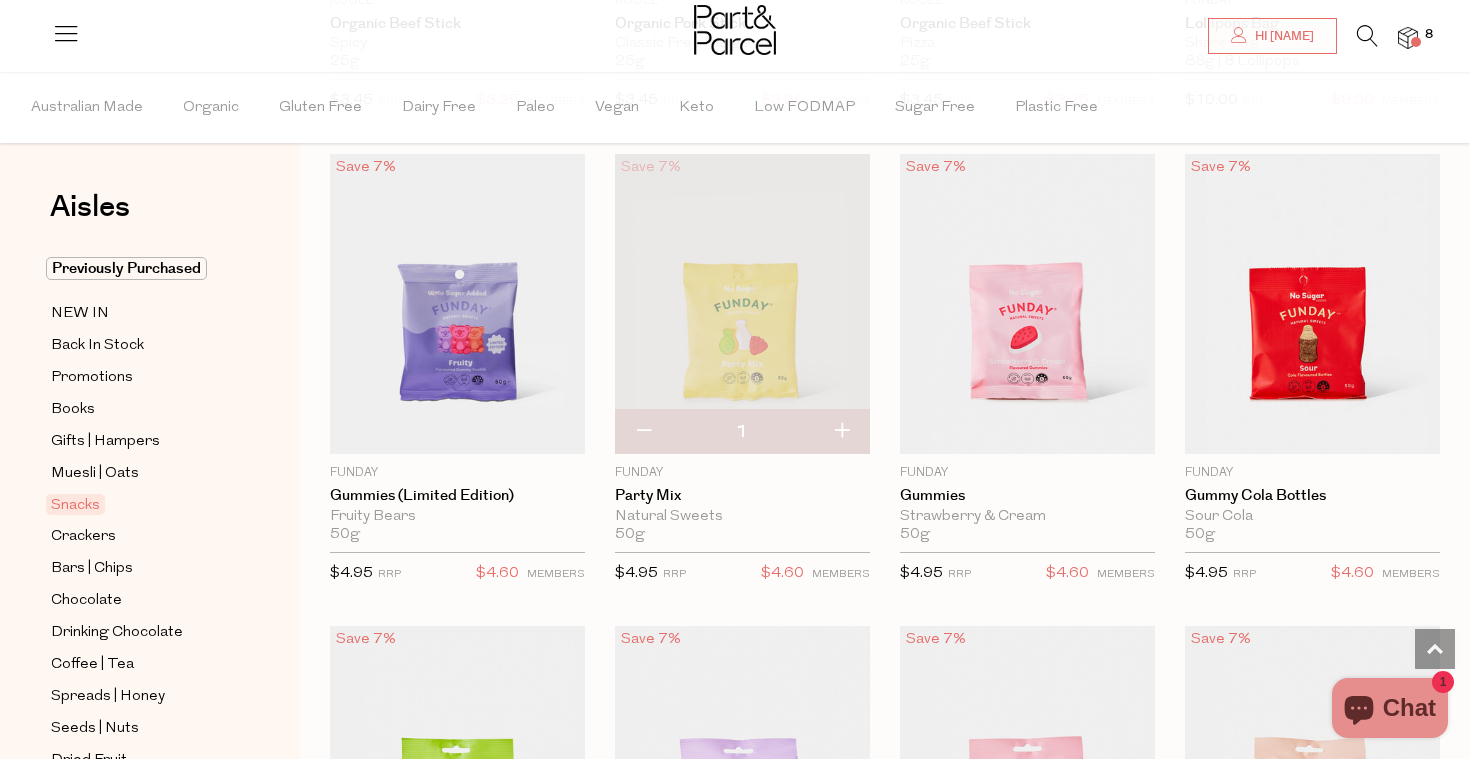 click at bounding box center [841, 432] 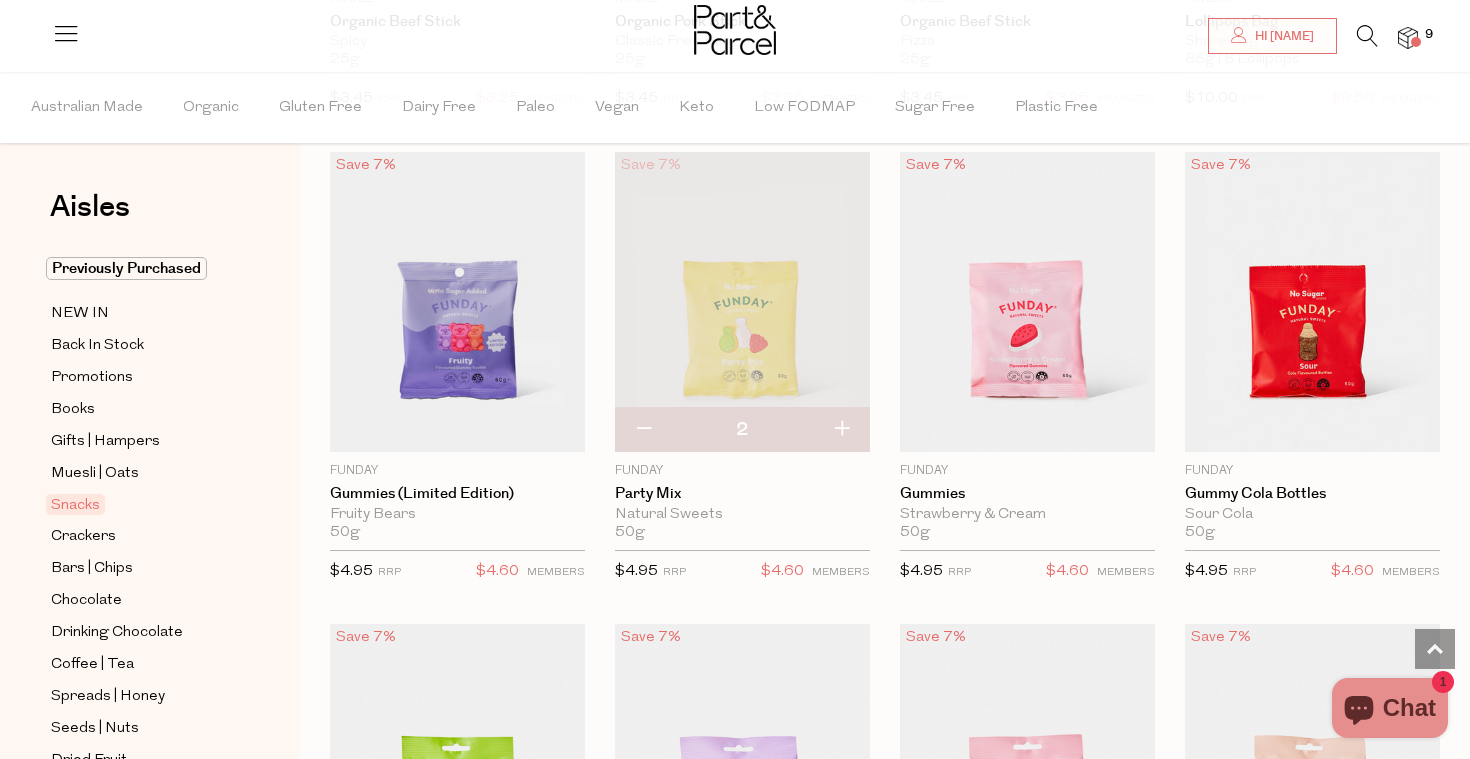 scroll, scrollTop: 1529, scrollLeft: 0, axis: vertical 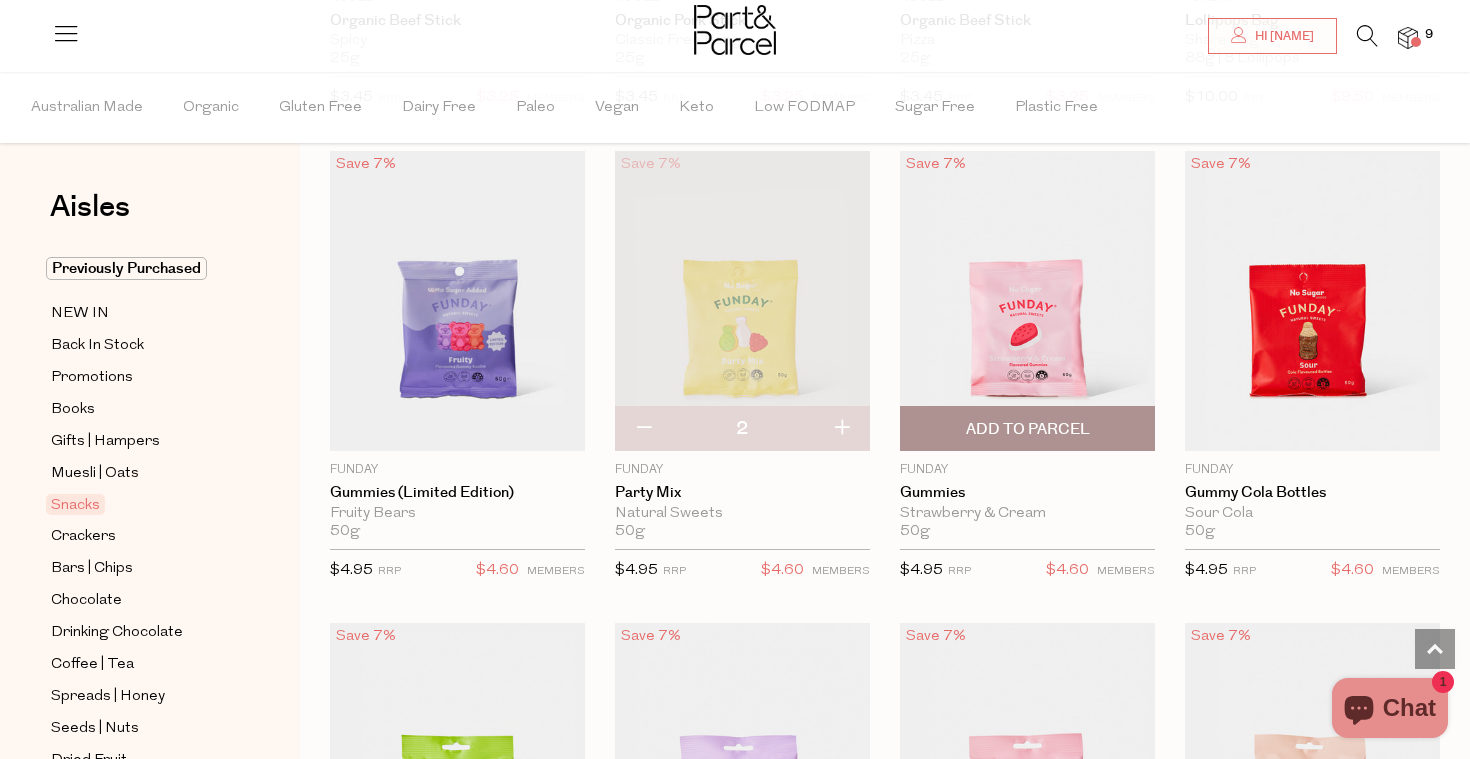click on "Add To Parcel" at bounding box center [1028, 429] 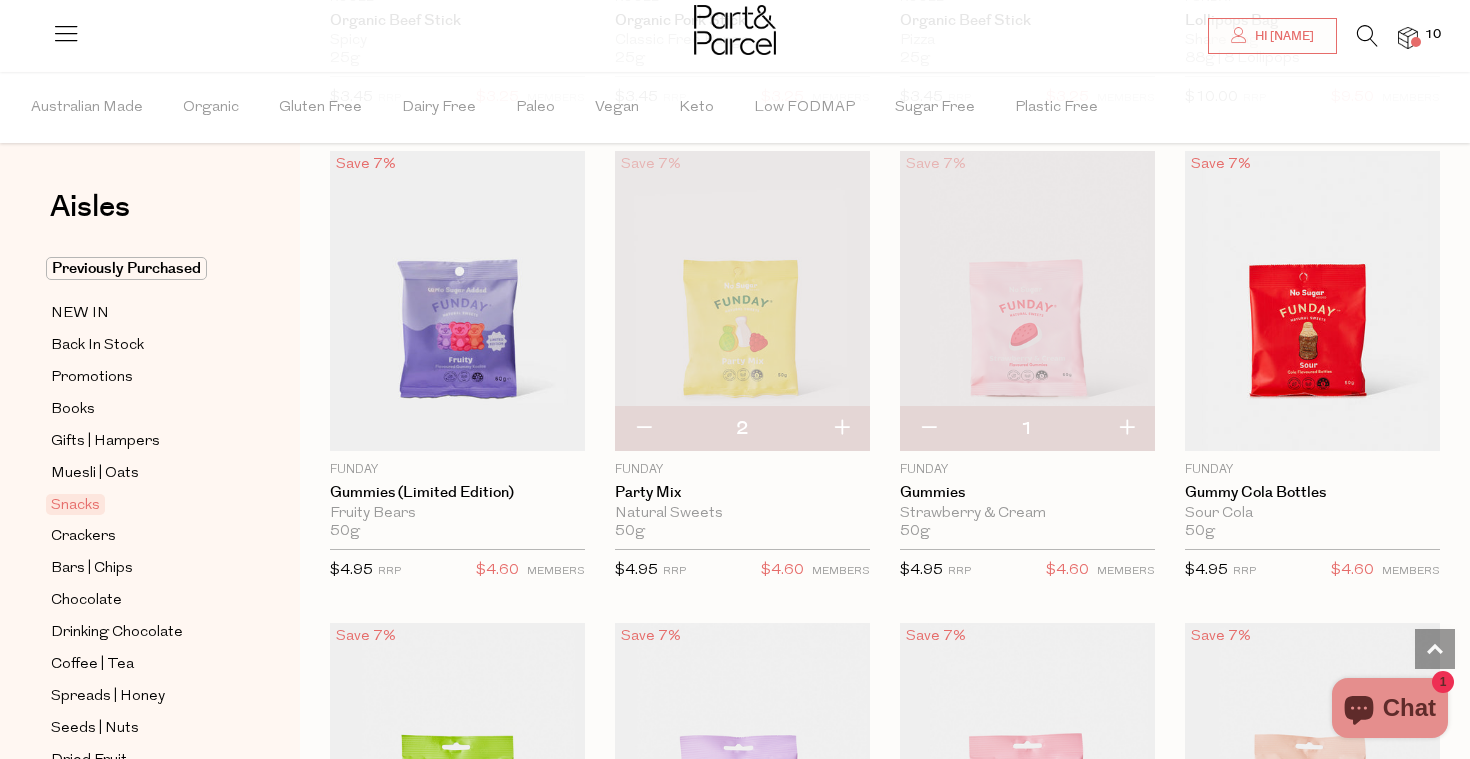 click at bounding box center (1126, 429) 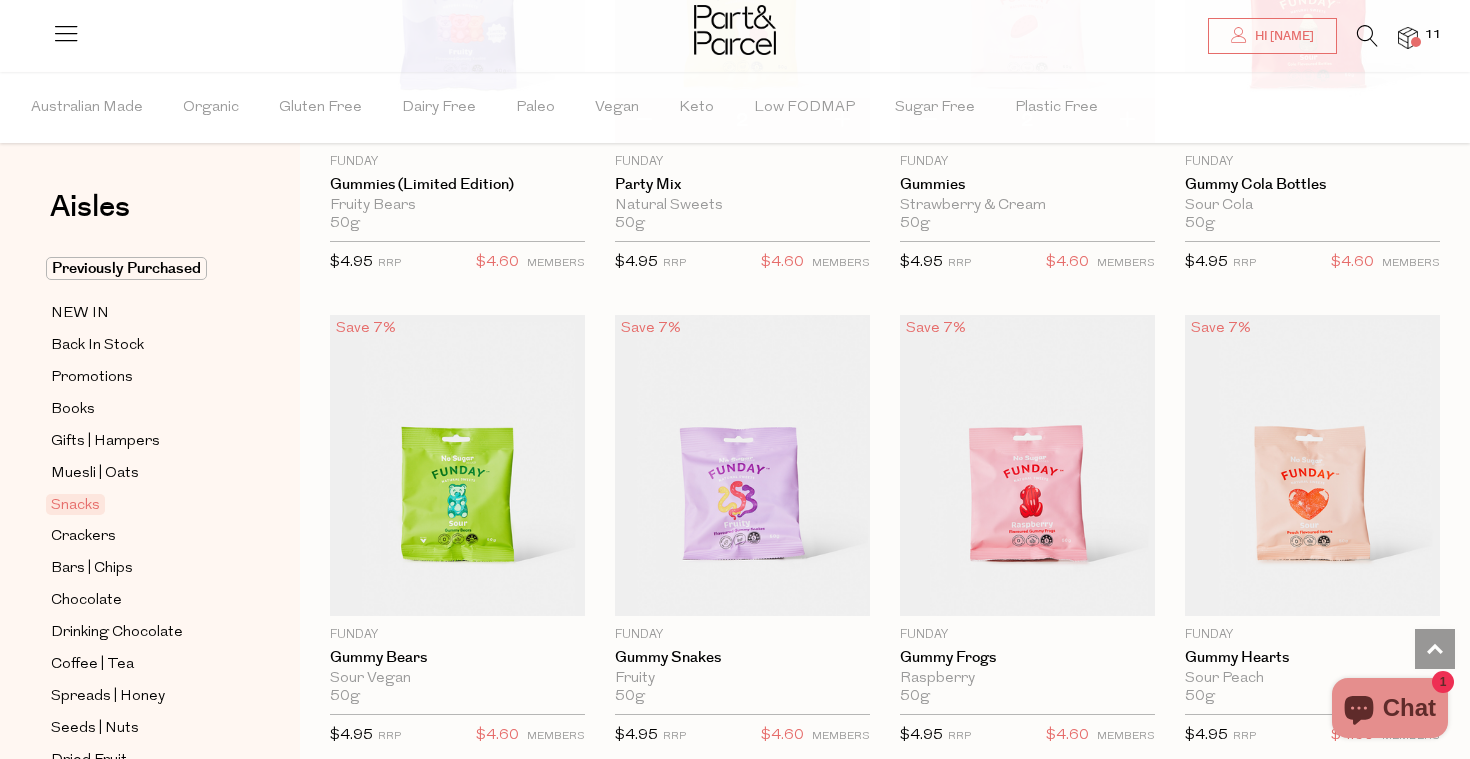 scroll, scrollTop: 1973, scrollLeft: 0, axis: vertical 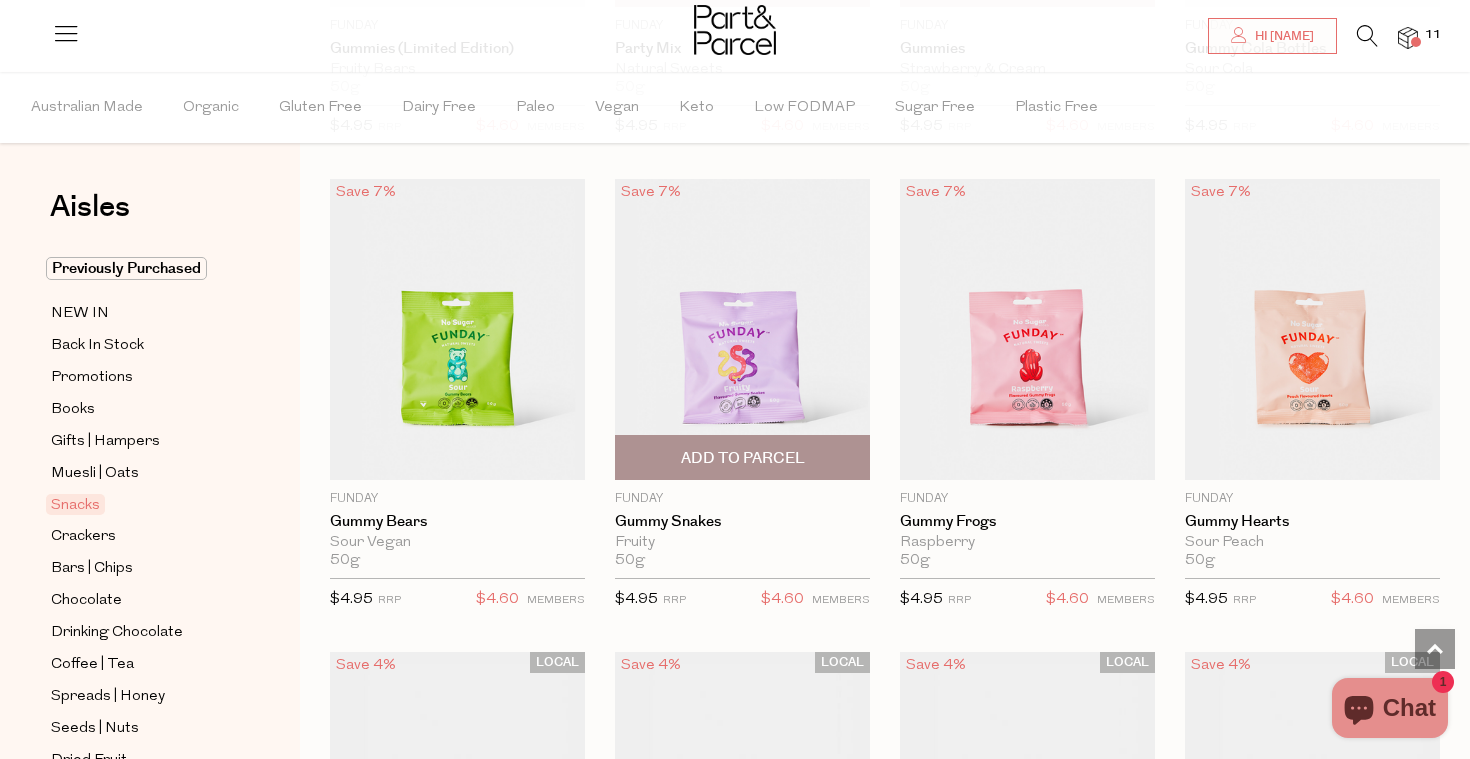 click on "Add To Parcel" at bounding box center (743, 458) 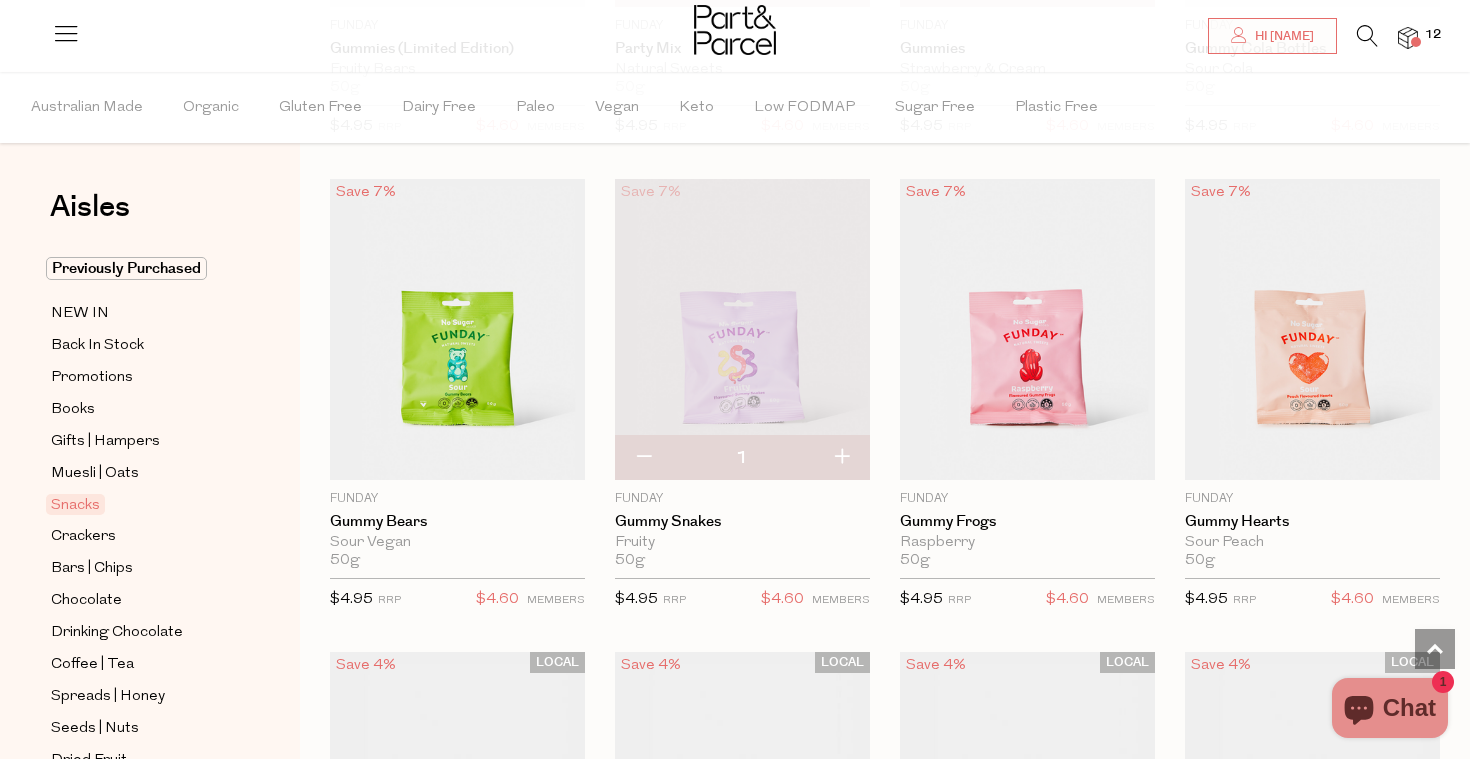 click at bounding box center (841, 458) 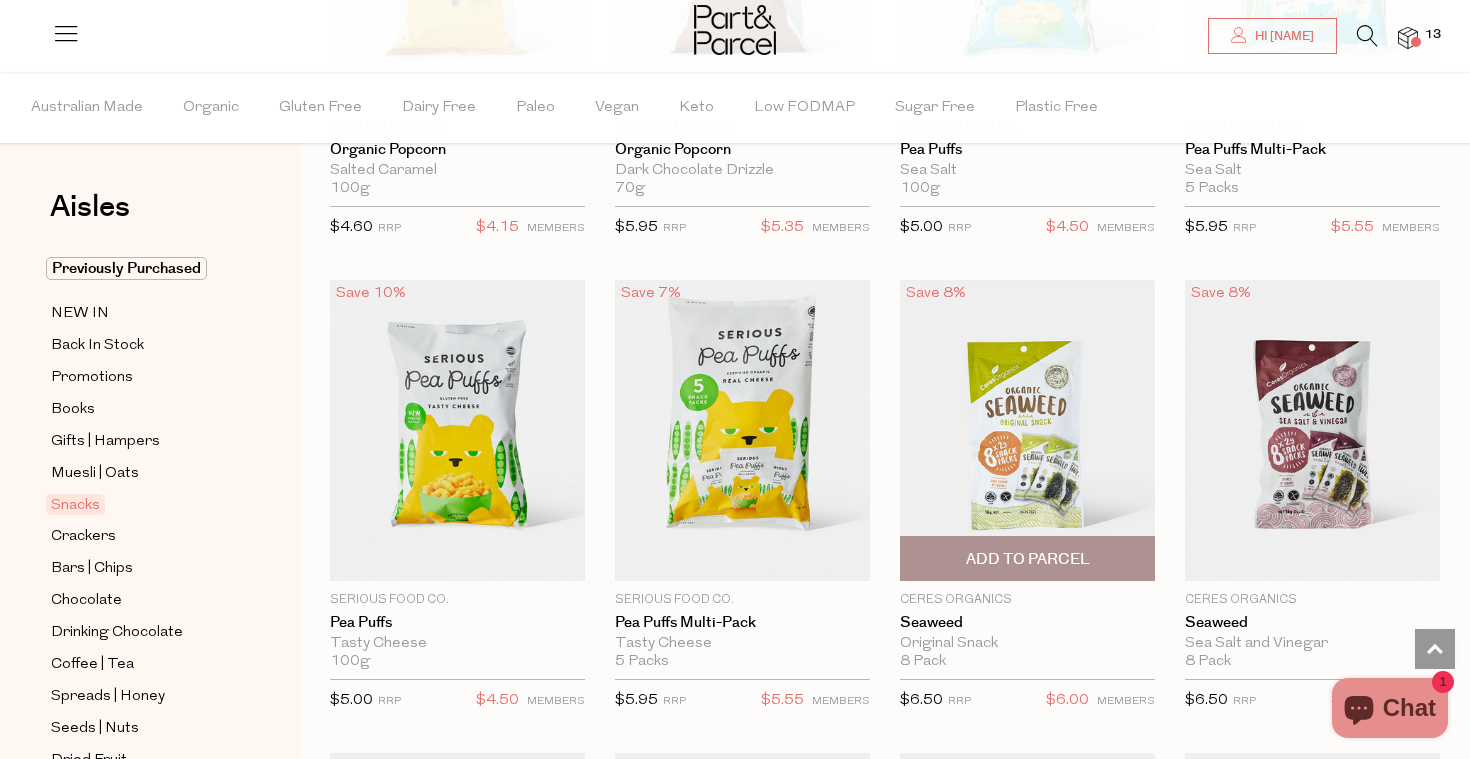 scroll, scrollTop: 5661, scrollLeft: 0, axis: vertical 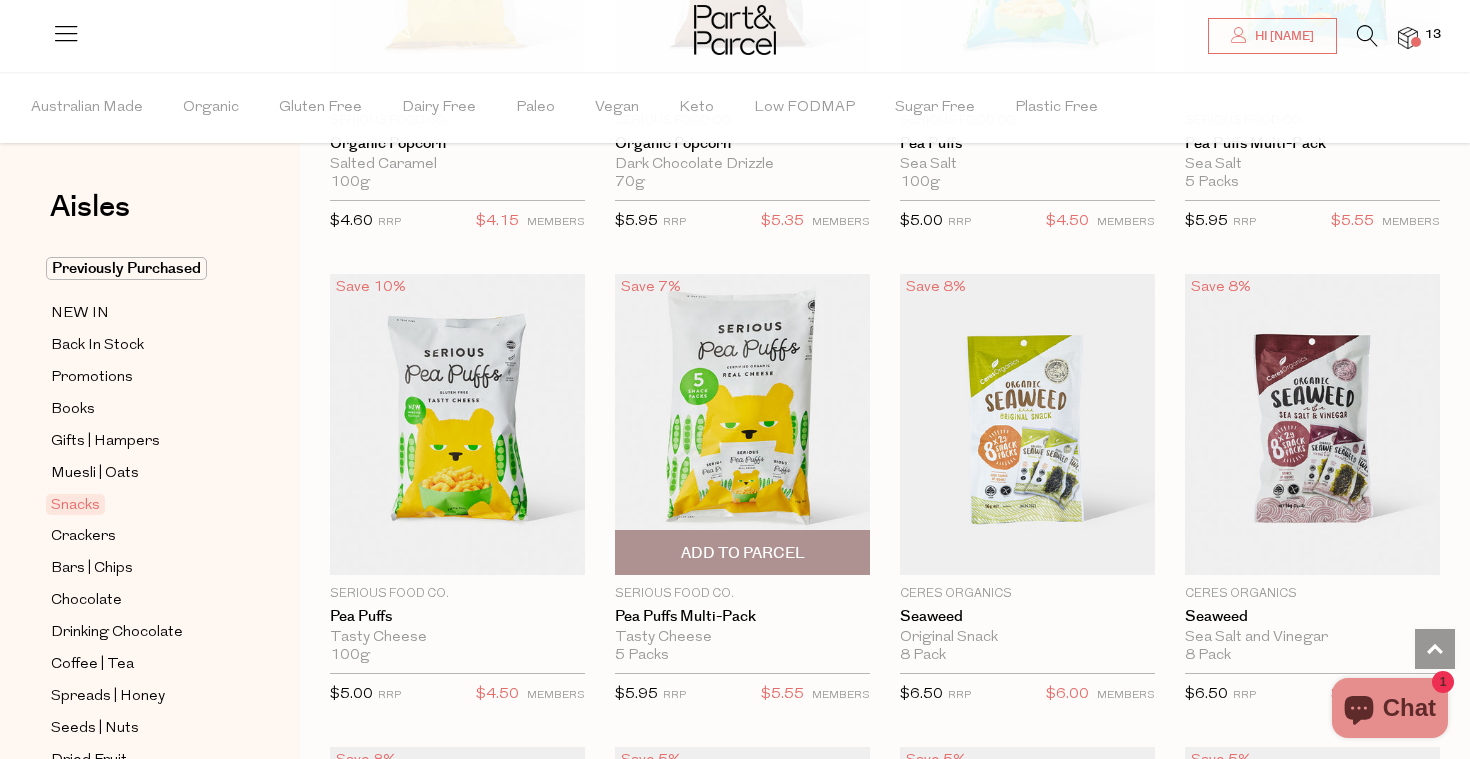 click on "Add To Parcel" at bounding box center (743, 553) 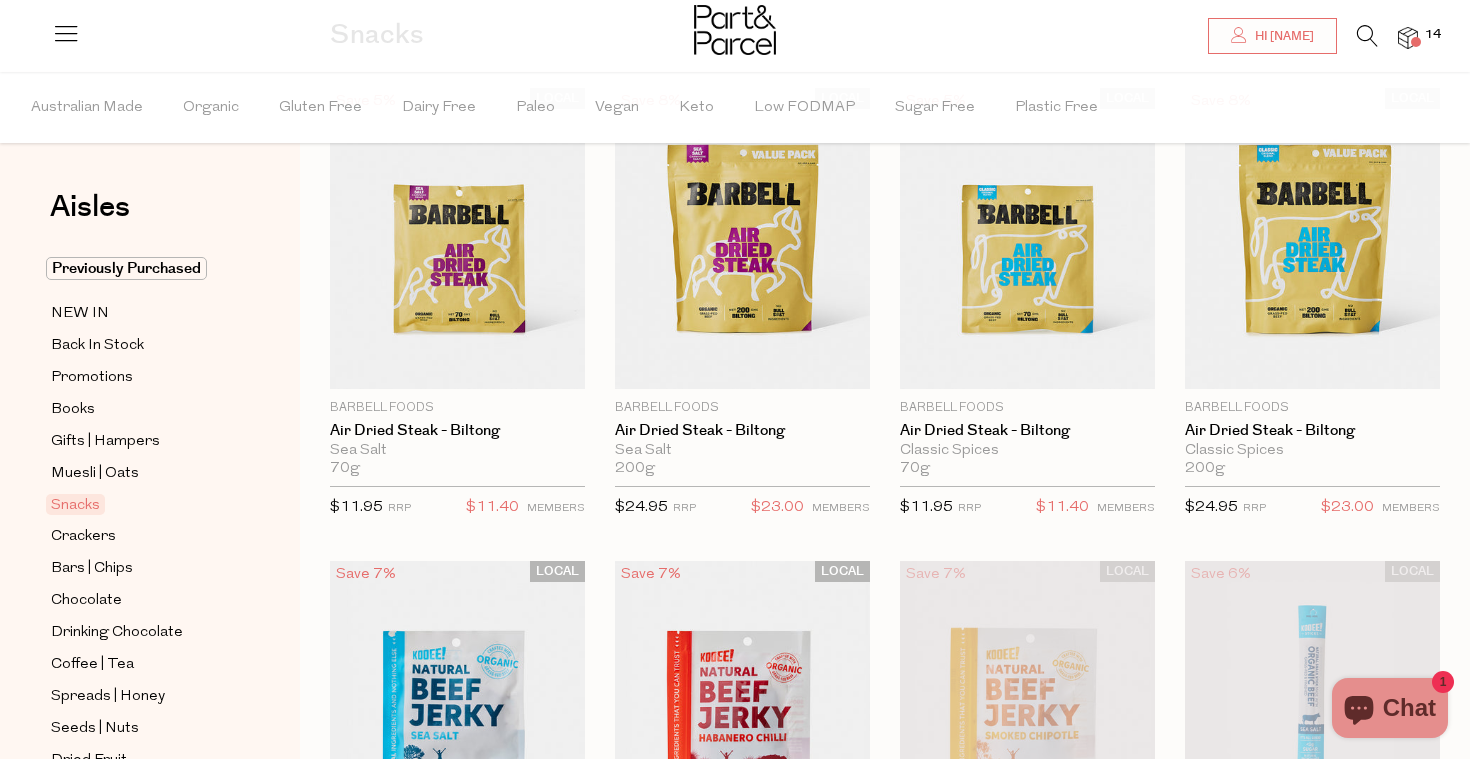 scroll, scrollTop: 0, scrollLeft: 0, axis: both 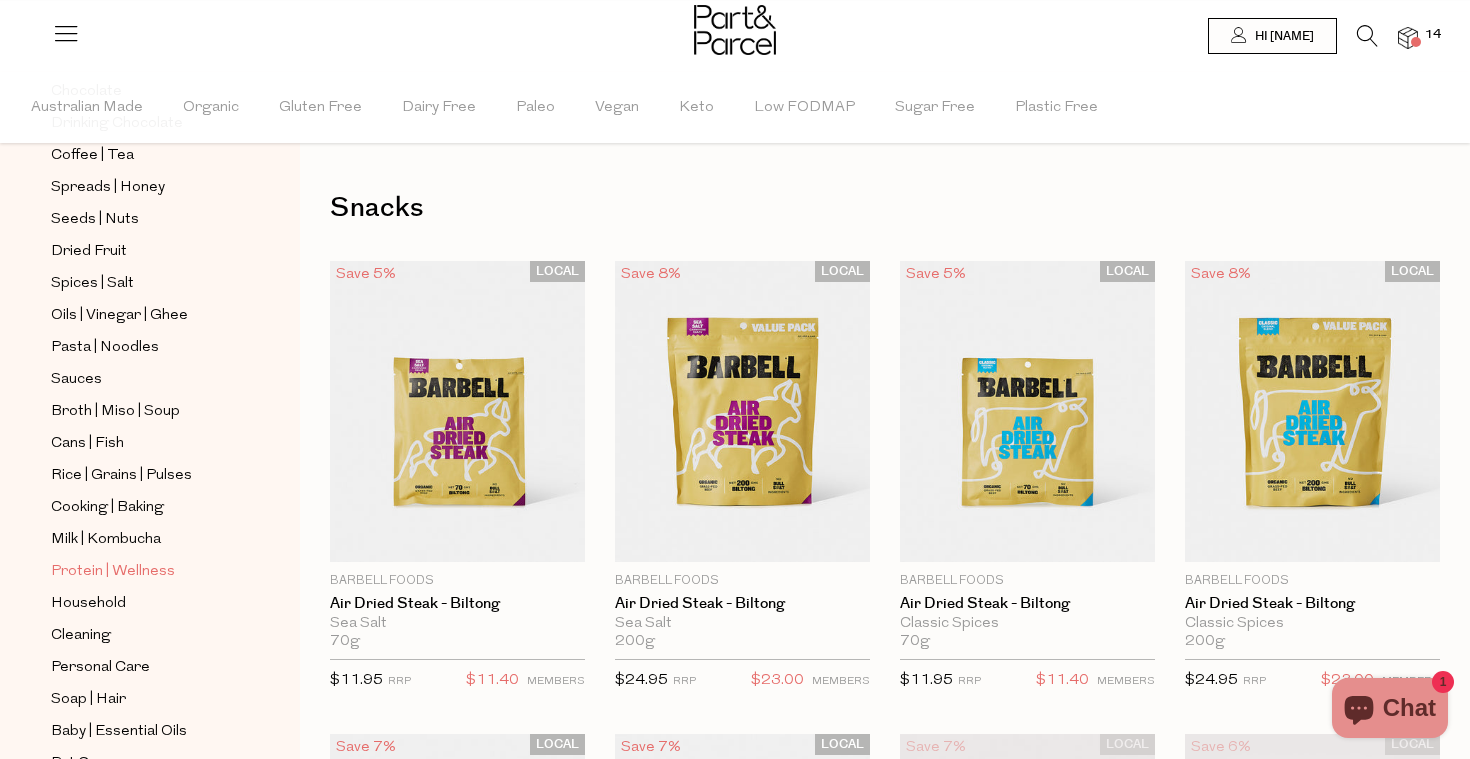 click on "Protein | Wellness" at bounding box center [113, 572] 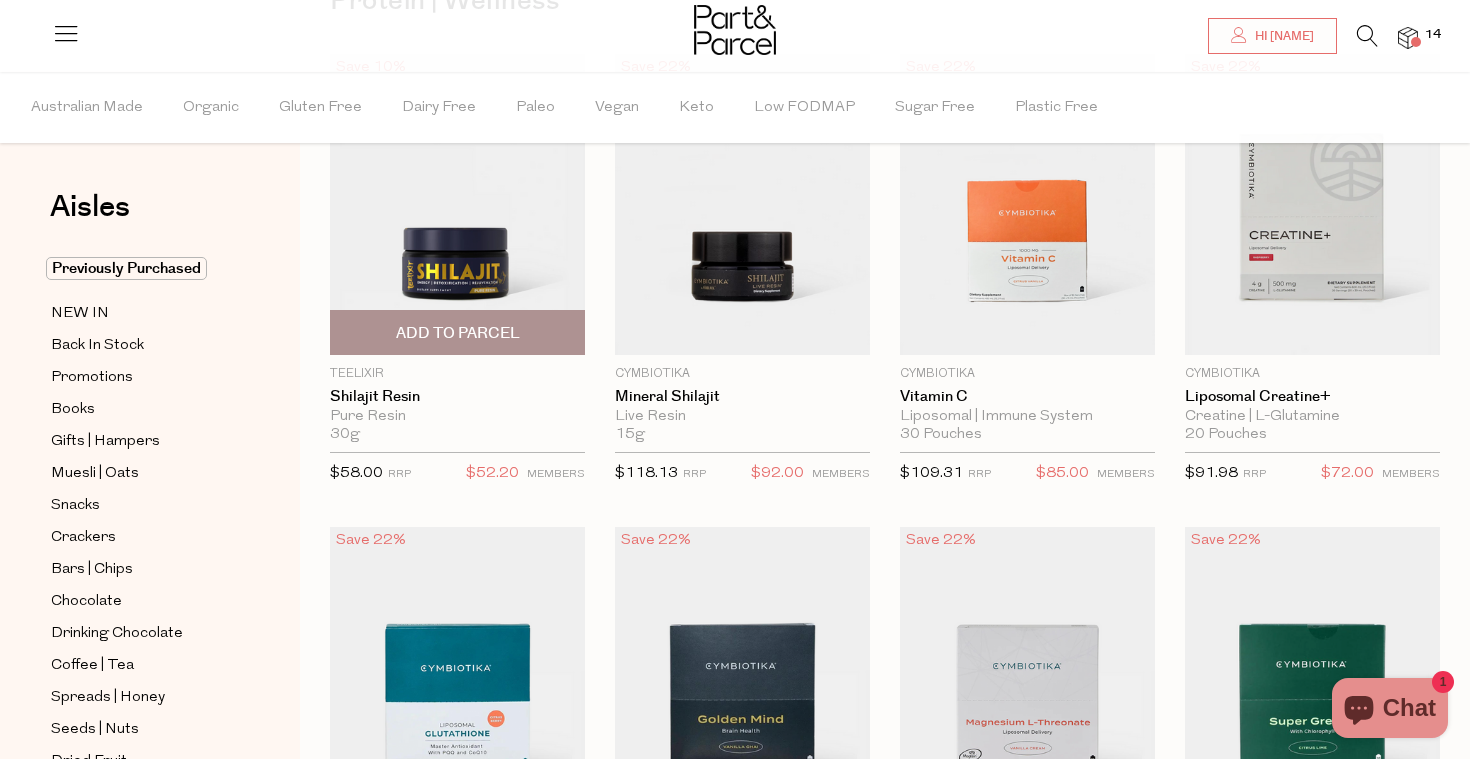 scroll, scrollTop: 216, scrollLeft: 0, axis: vertical 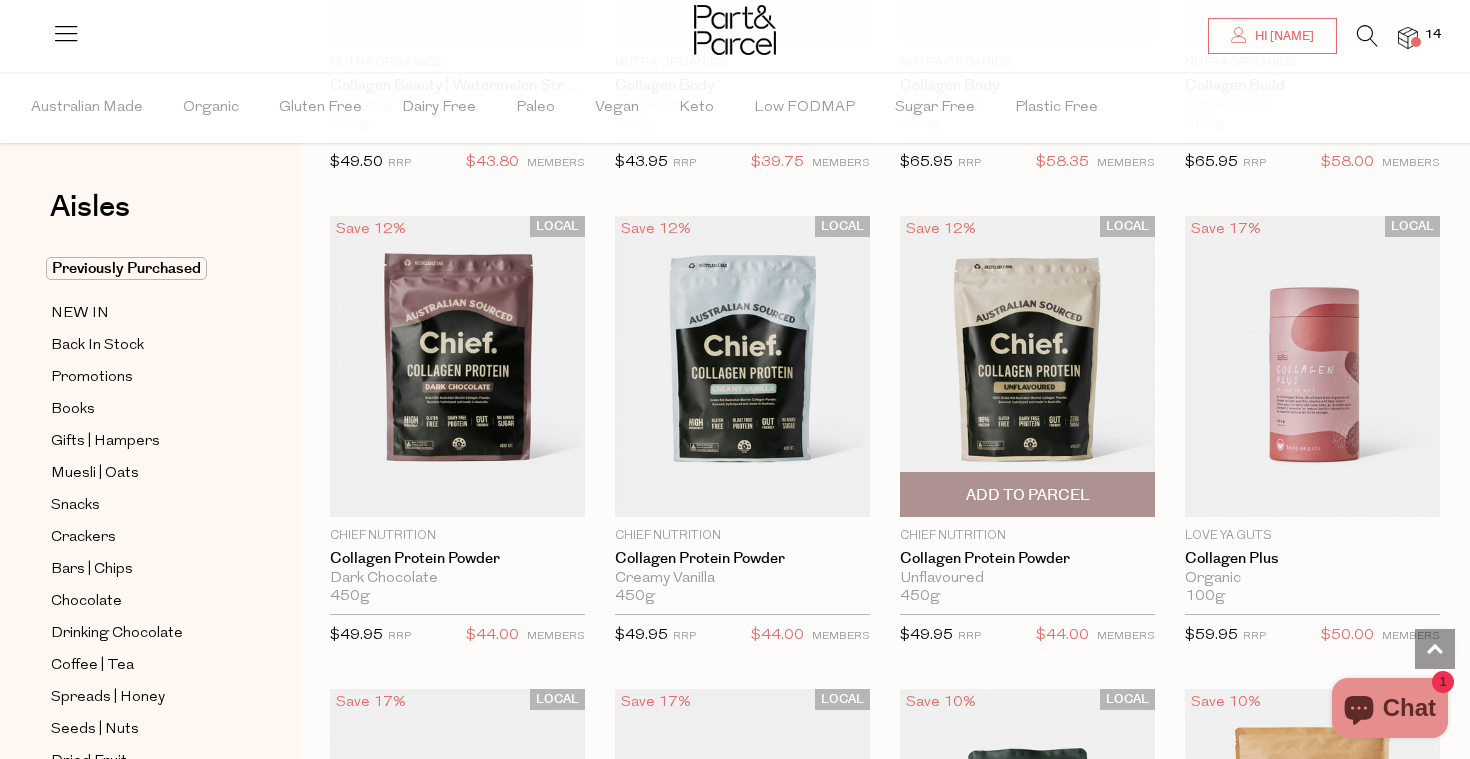 click on "Add To Parcel" at bounding box center (1028, 495) 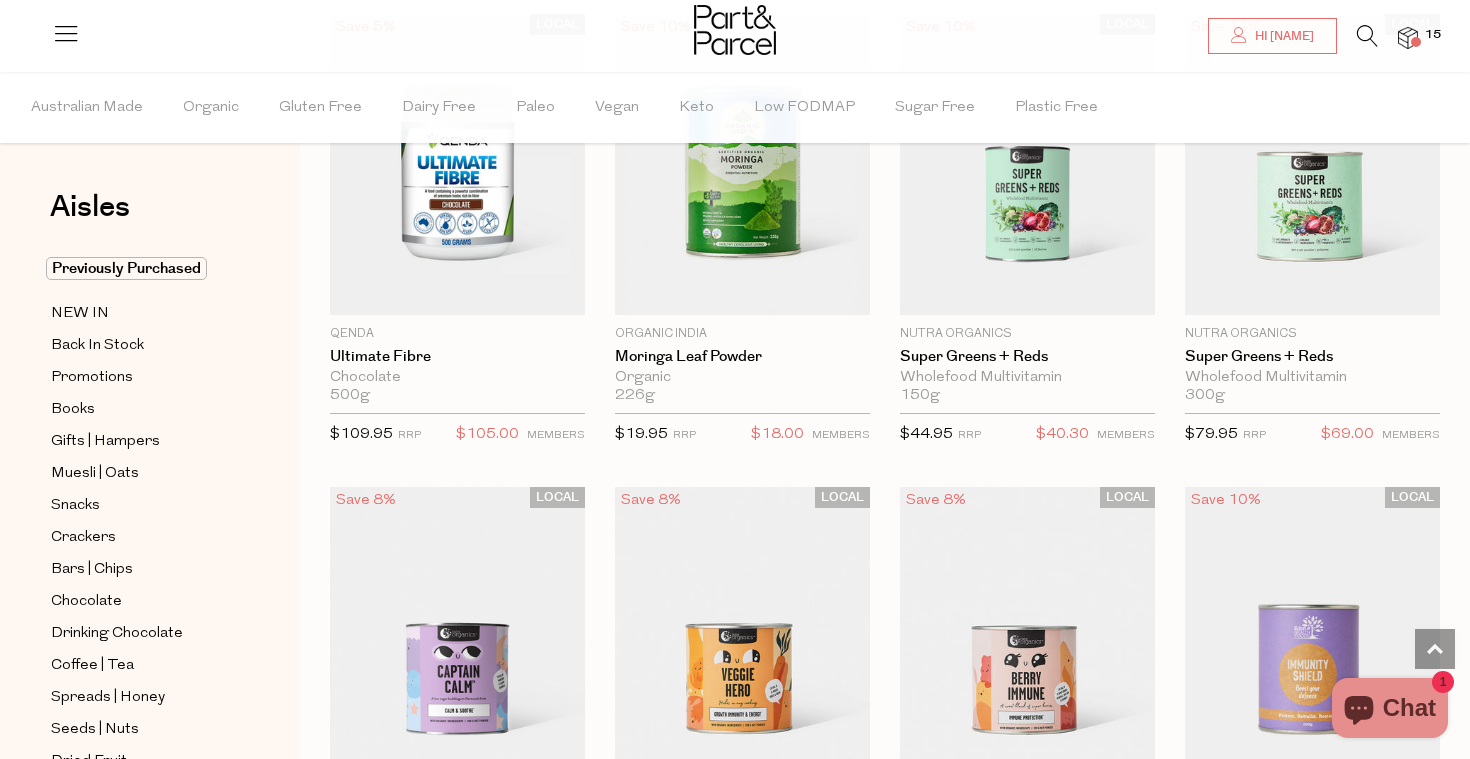 scroll, scrollTop: 9540, scrollLeft: 0, axis: vertical 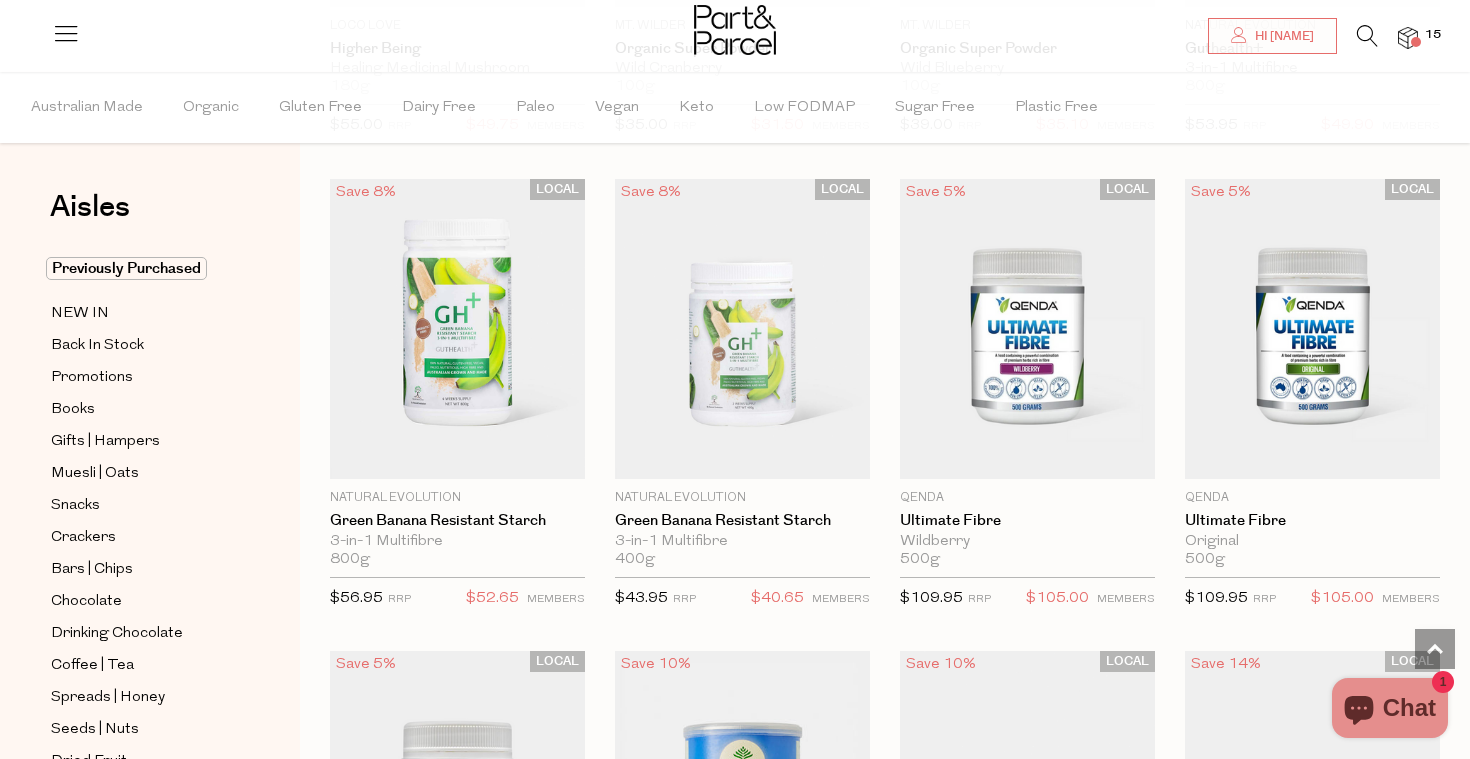click at bounding box center [1367, 36] 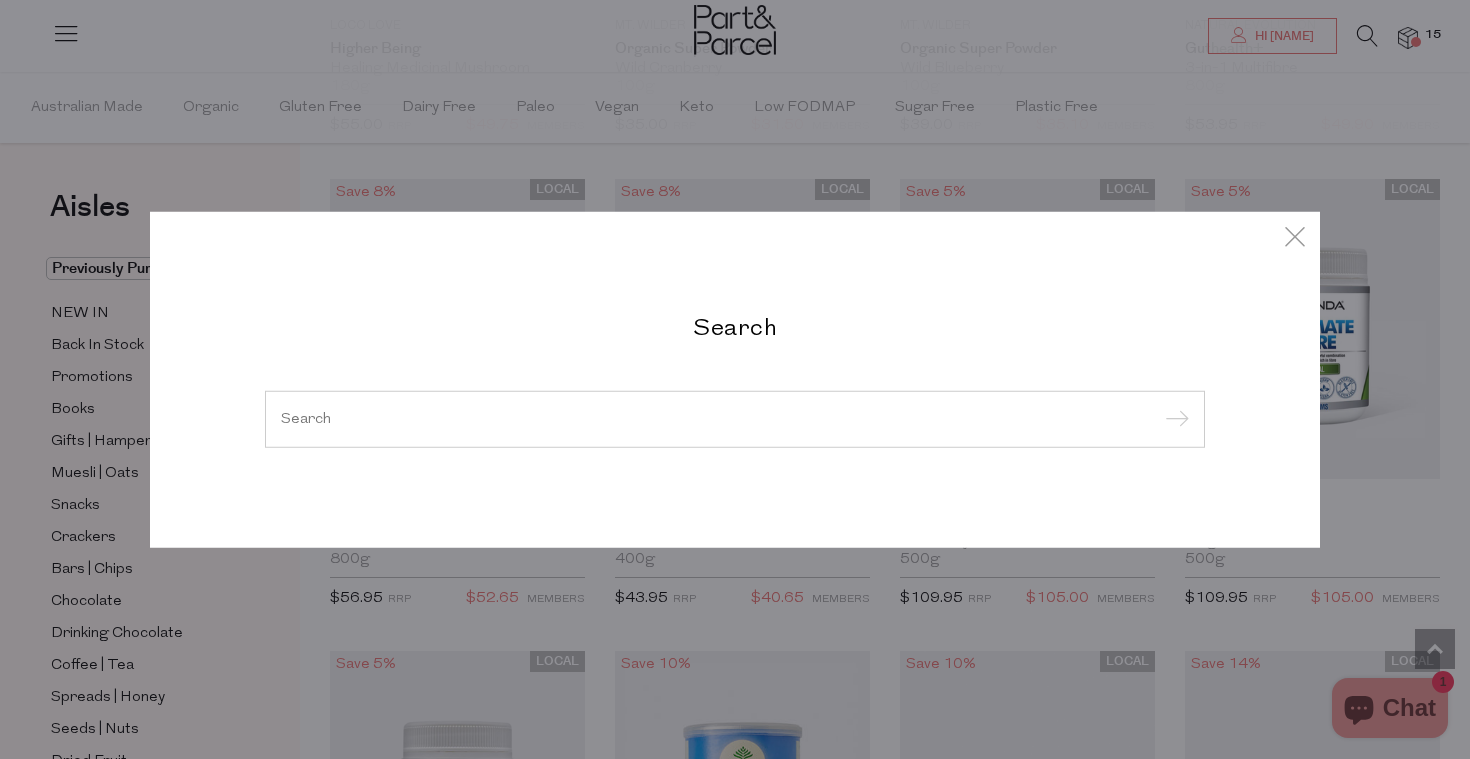 type on "h" 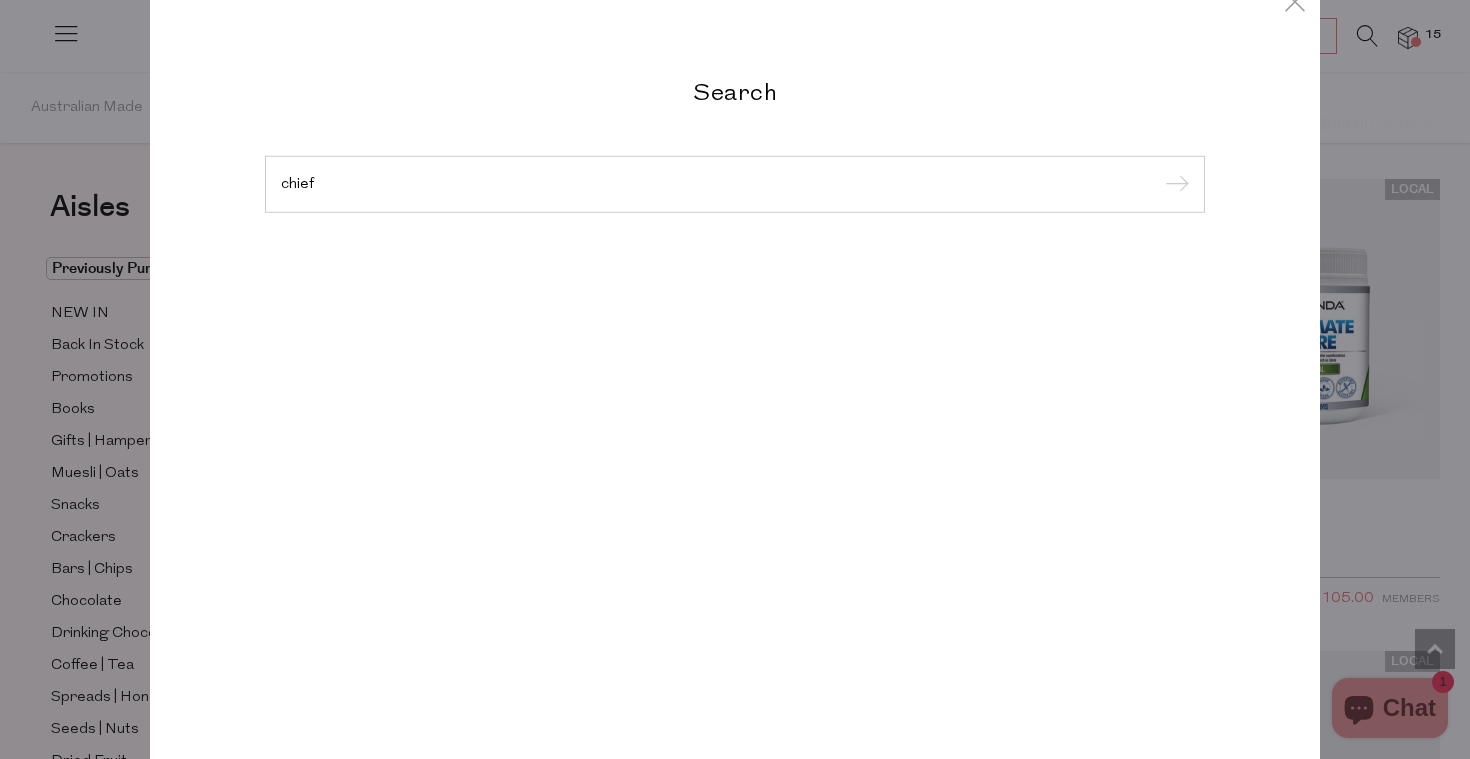 type on "chief" 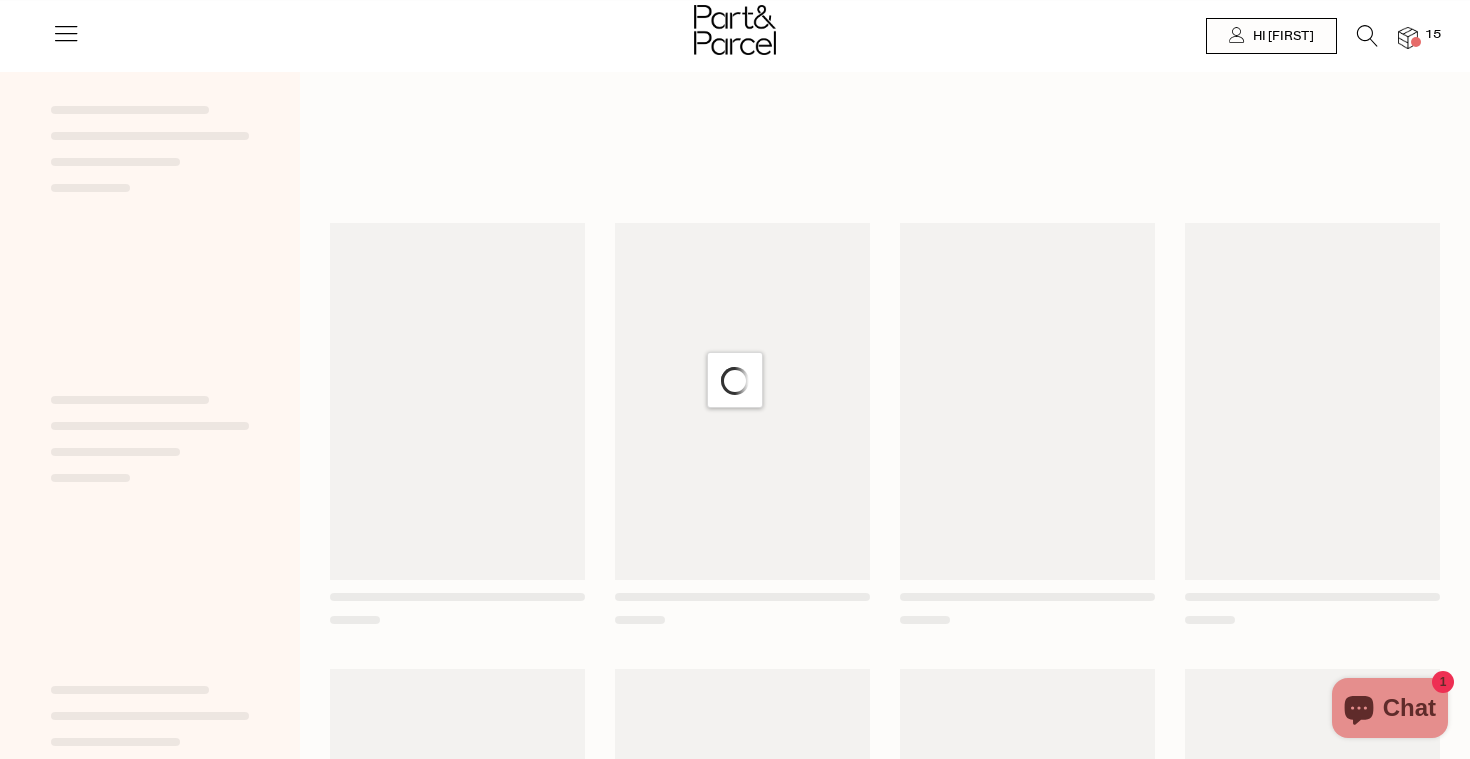 scroll, scrollTop: 0, scrollLeft: 0, axis: both 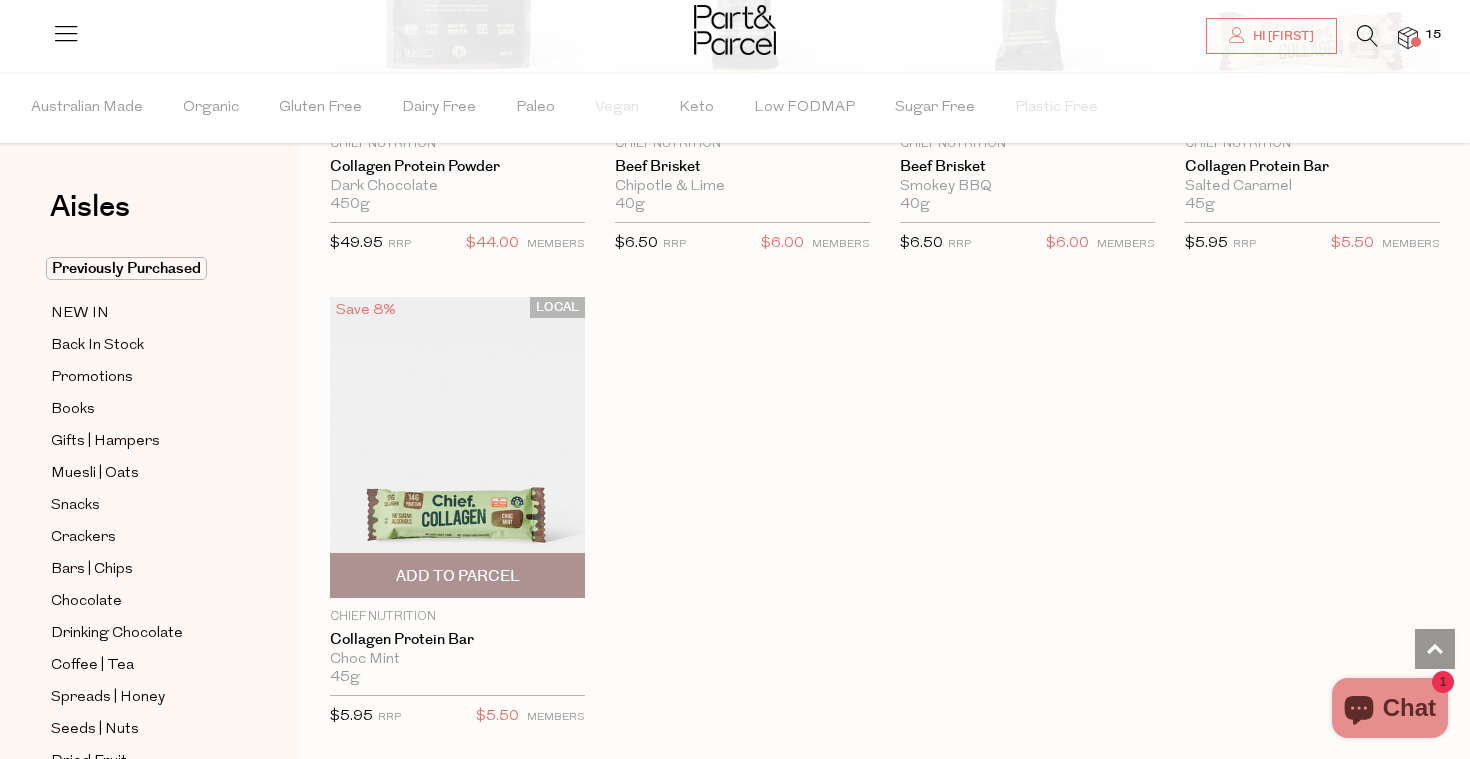click on "Add To Parcel" at bounding box center [457, 575] 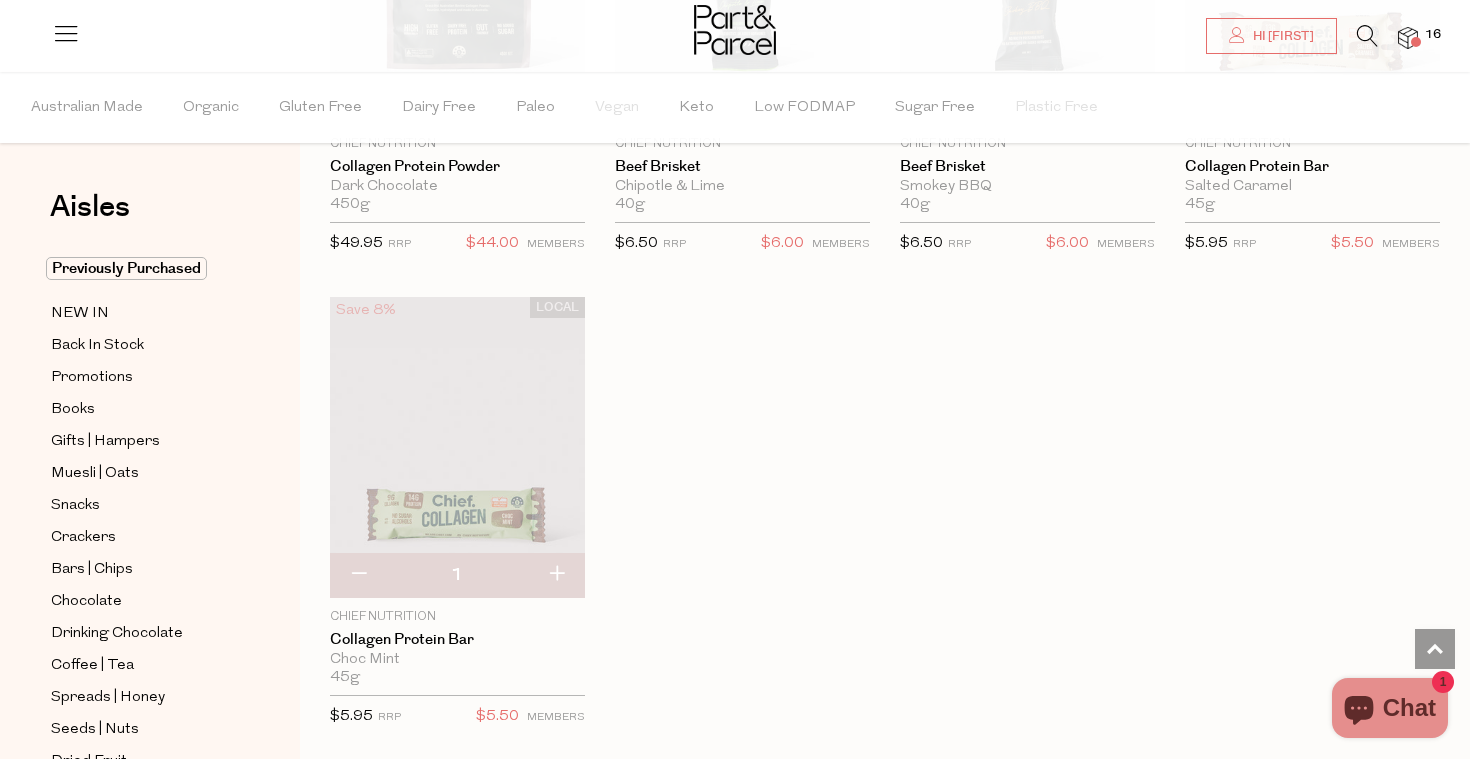 click at bounding box center (556, 575) 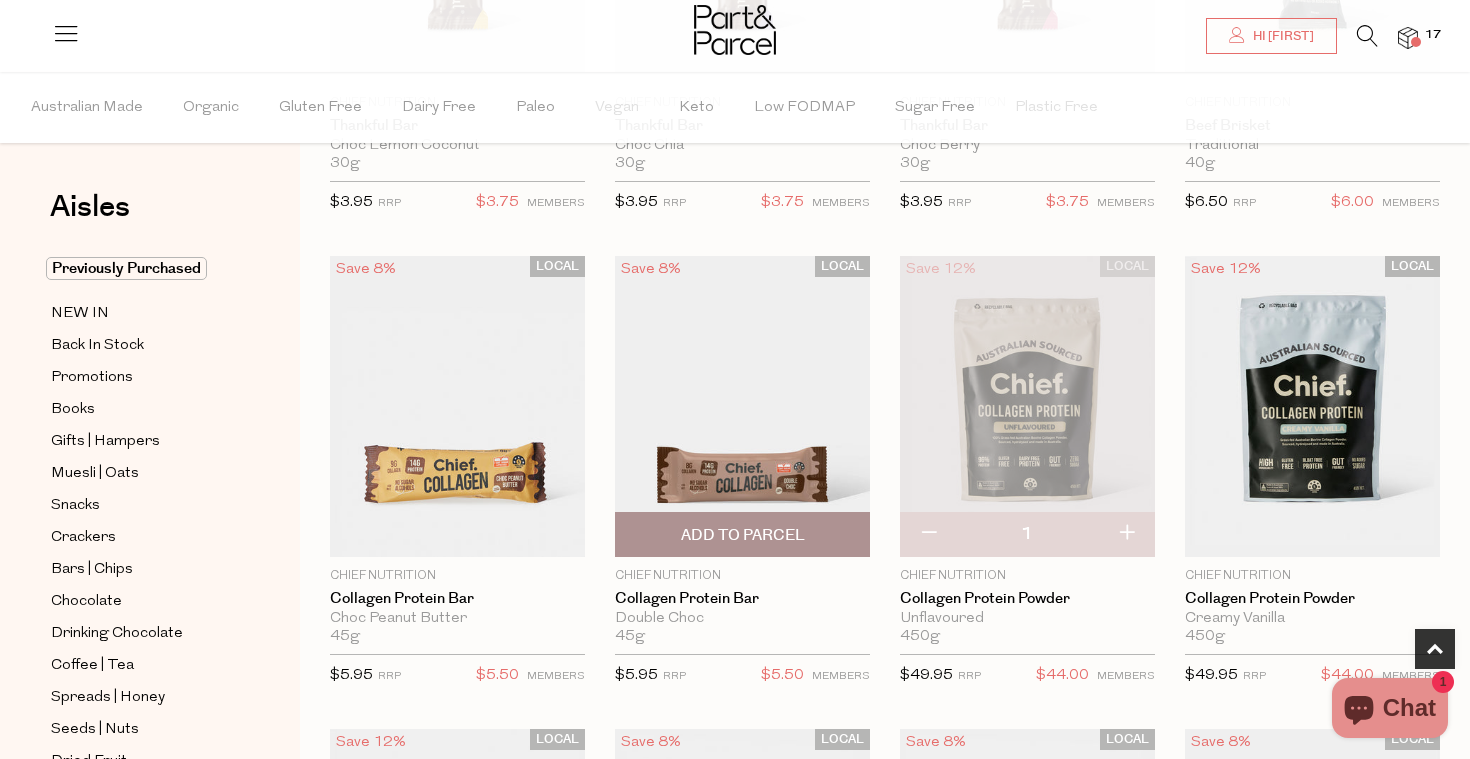 scroll, scrollTop: 442, scrollLeft: 0, axis: vertical 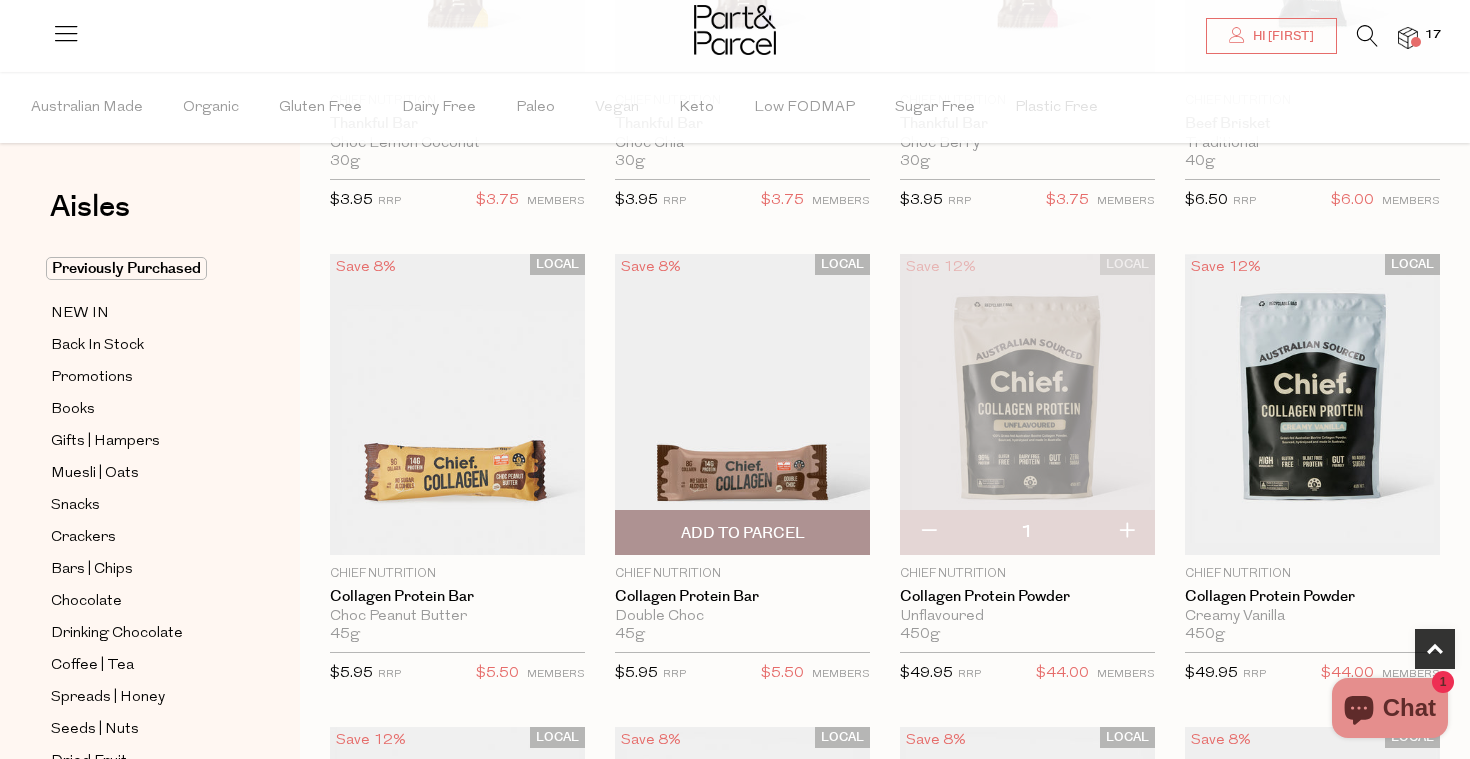 click on "Add To Parcel" at bounding box center (743, 533) 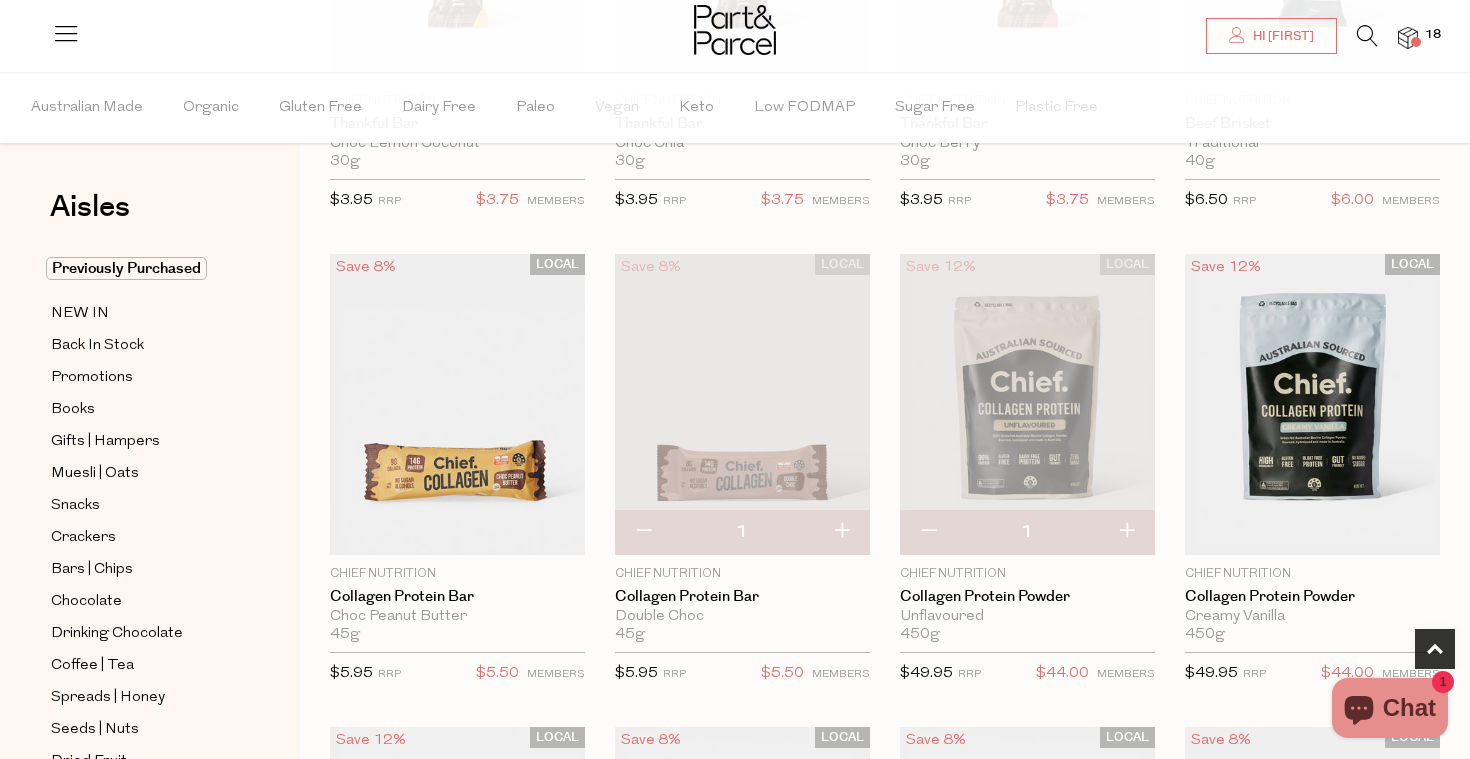click at bounding box center (841, 532) 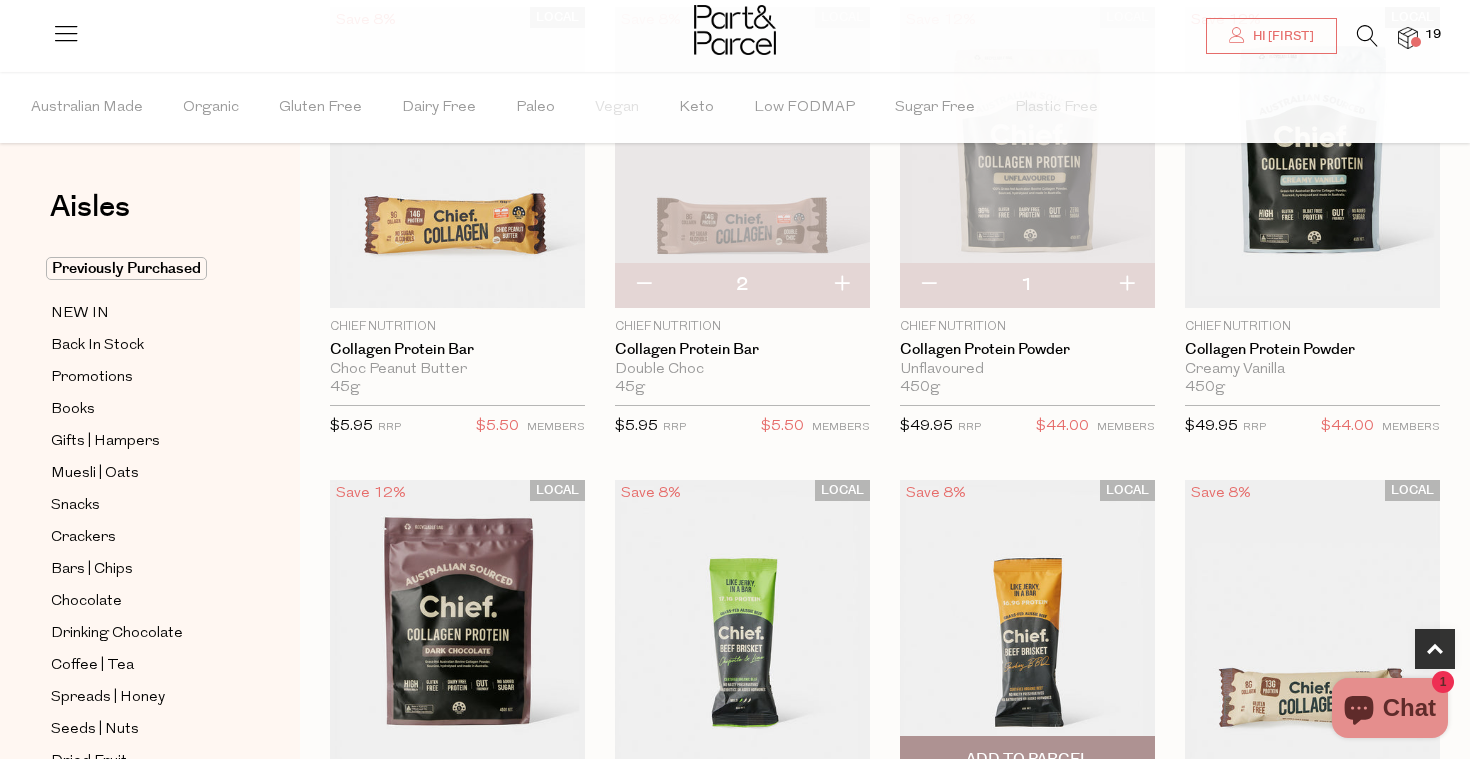 scroll, scrollTop: 655, scrollLeft: 0, axis: vertical 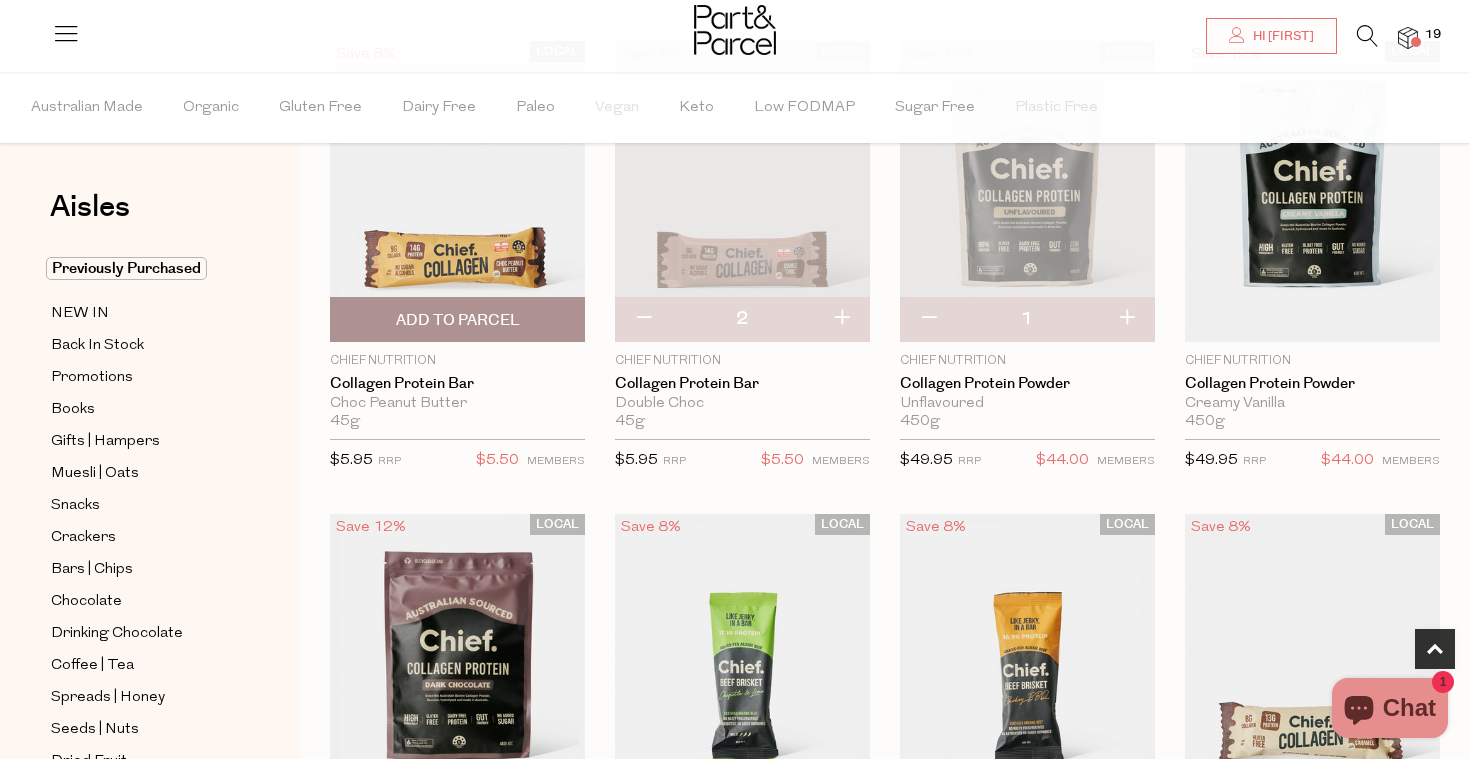 click at bounding box center (457, 191) 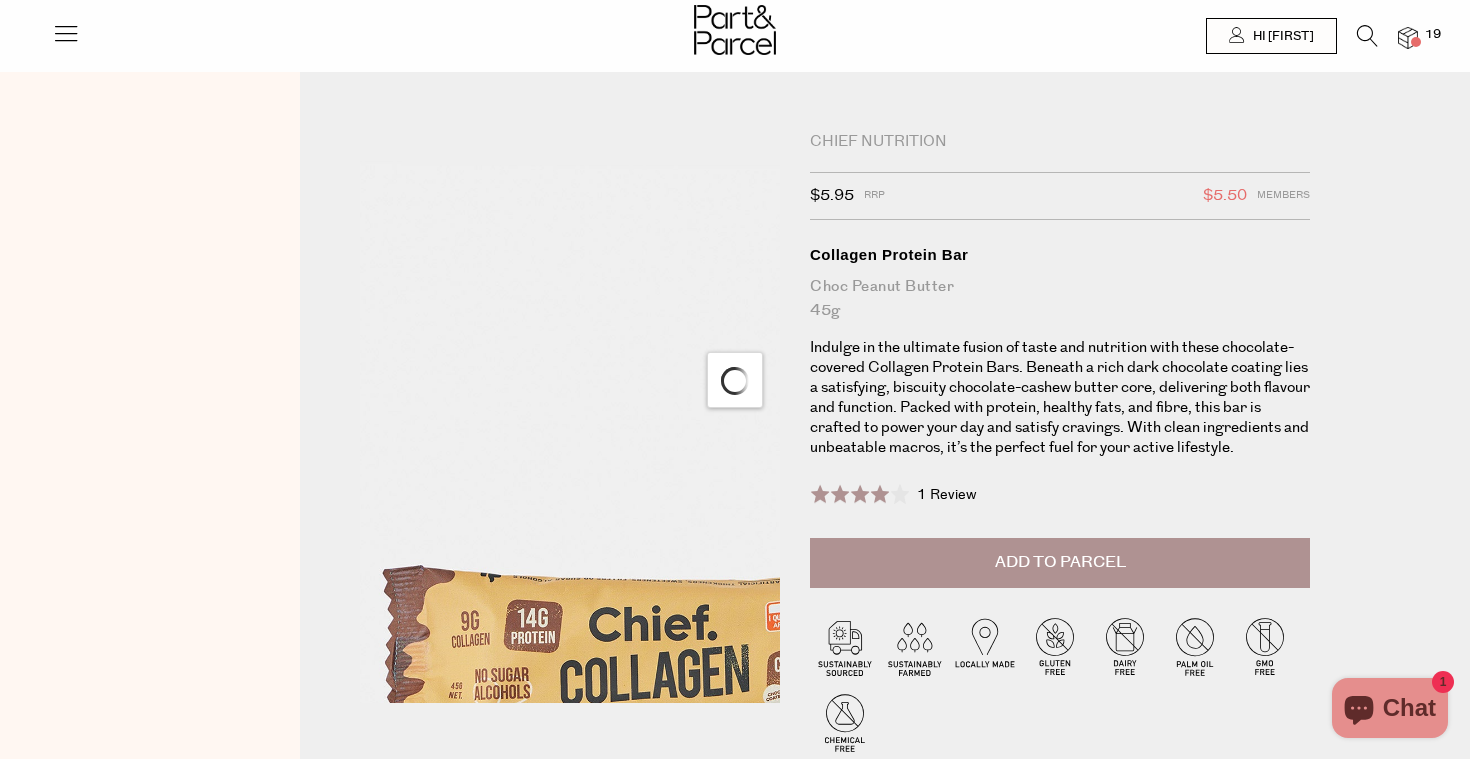 scroll, scrollTop: 0, scrollLeft: 0, axis: both 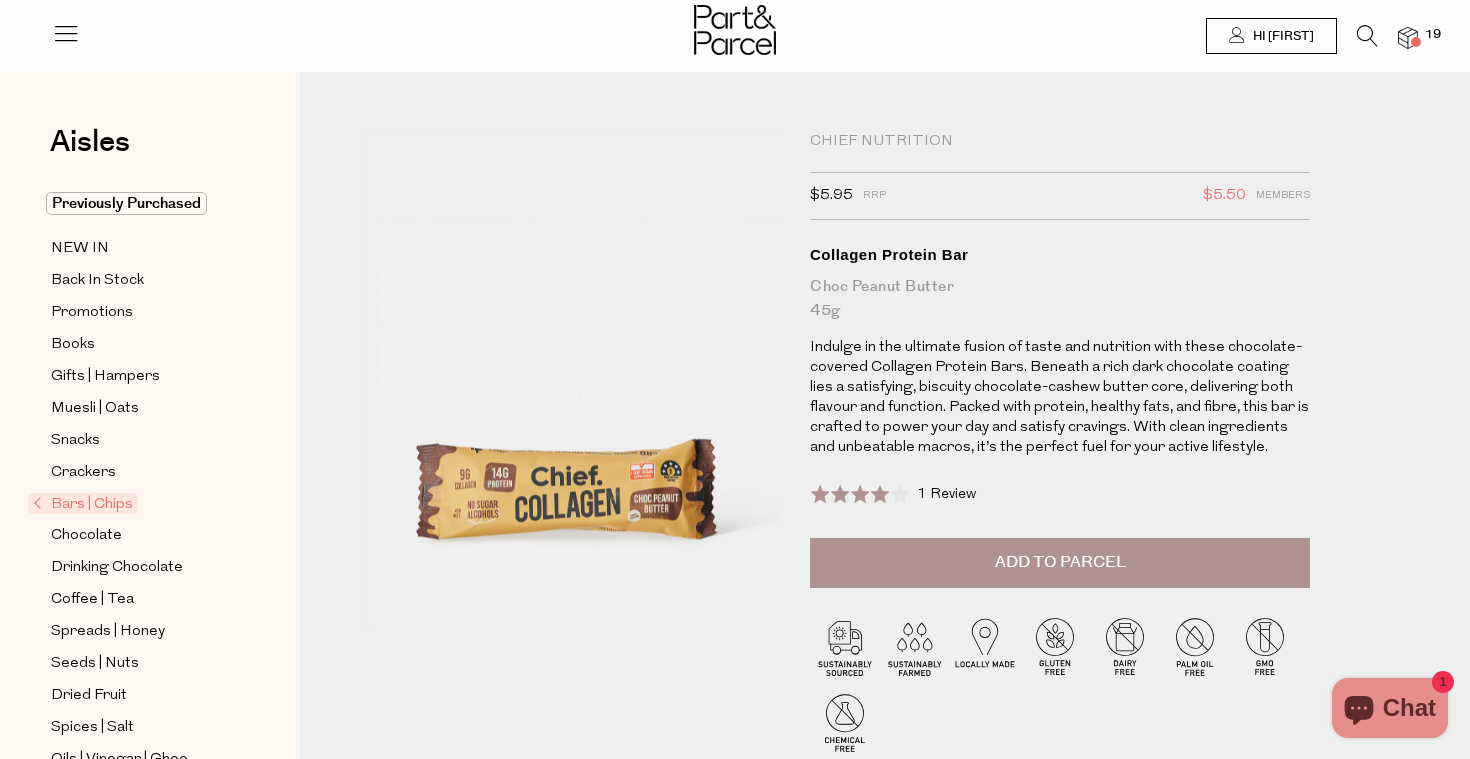 click on "Add to Parcel" at bounding box center [1060, 563] 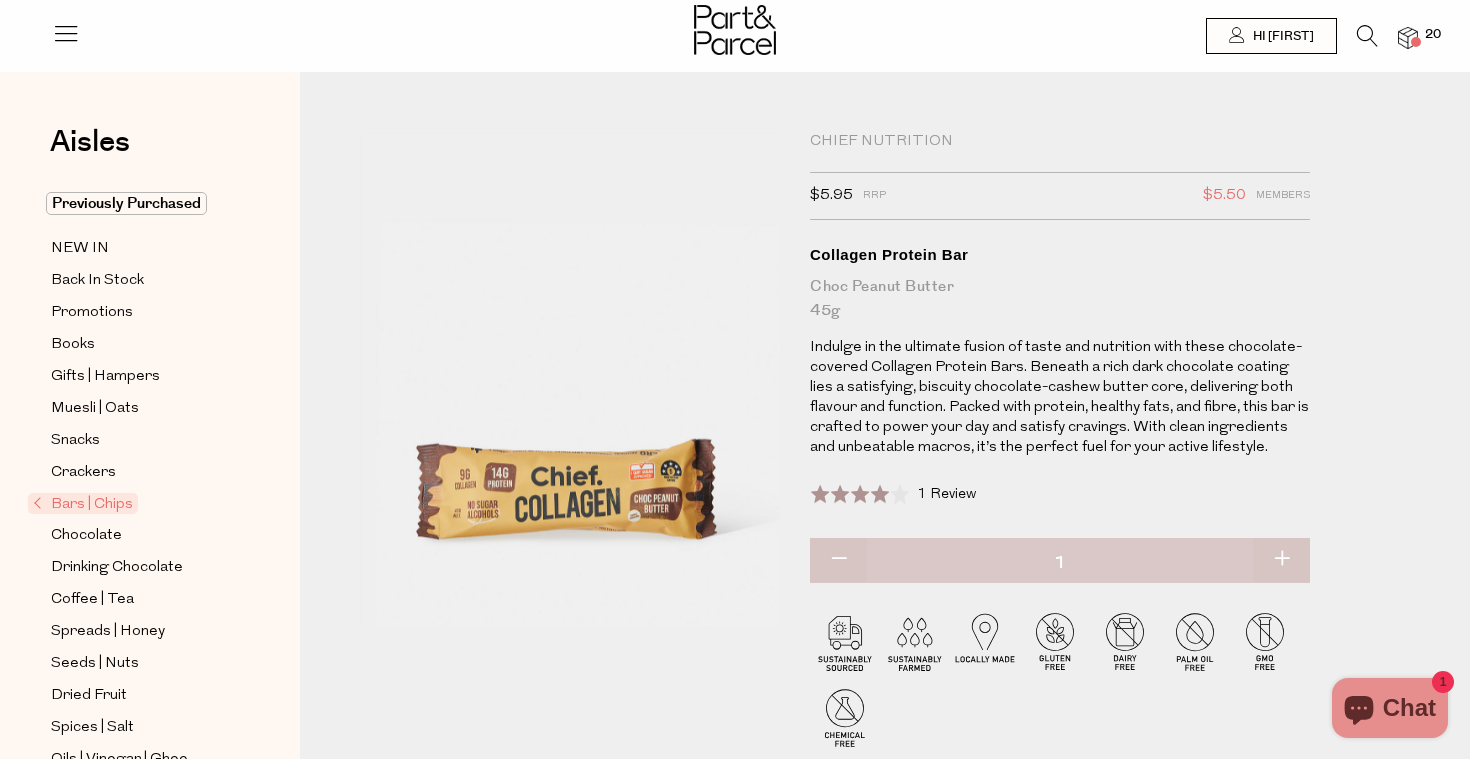 click at bounding box center (1281, 560) 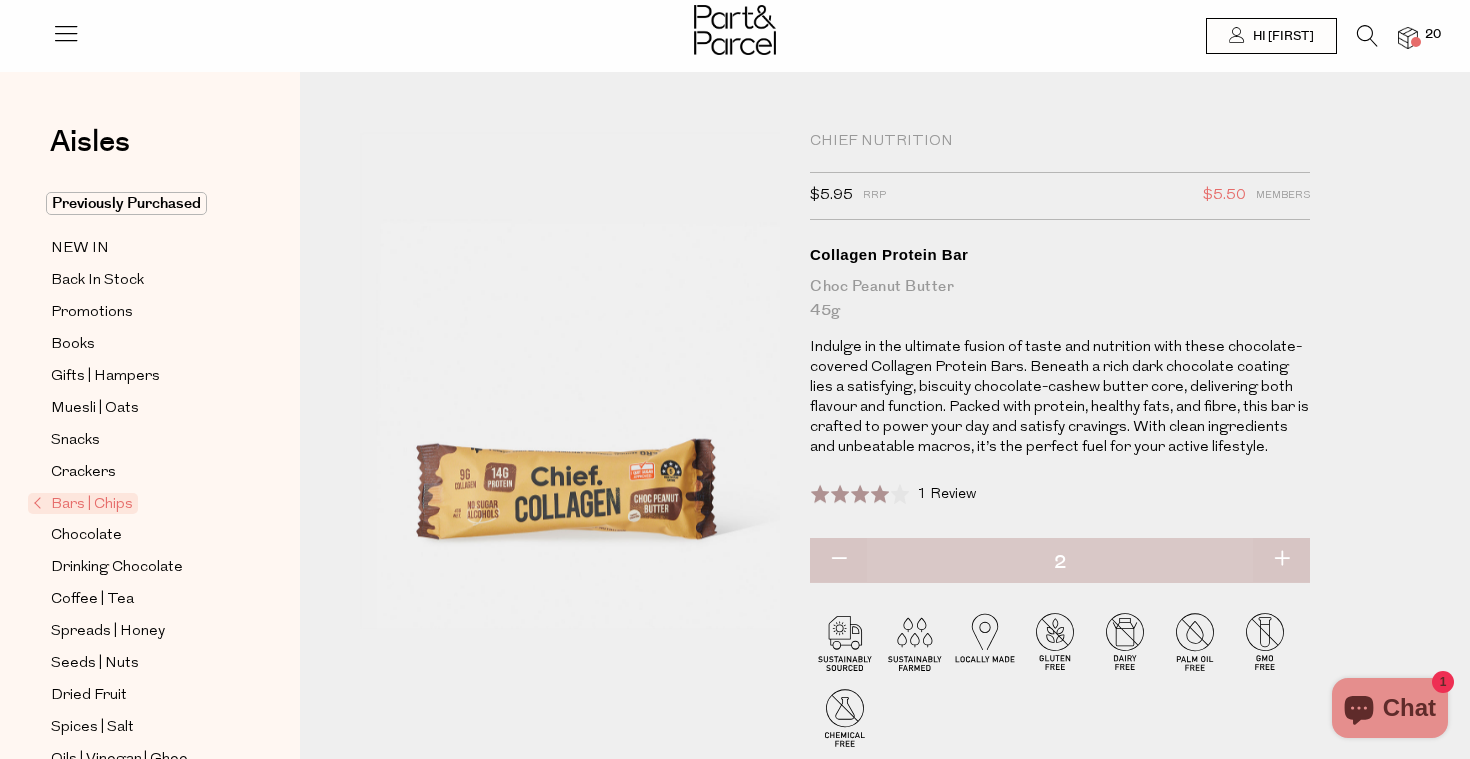 type on "2" 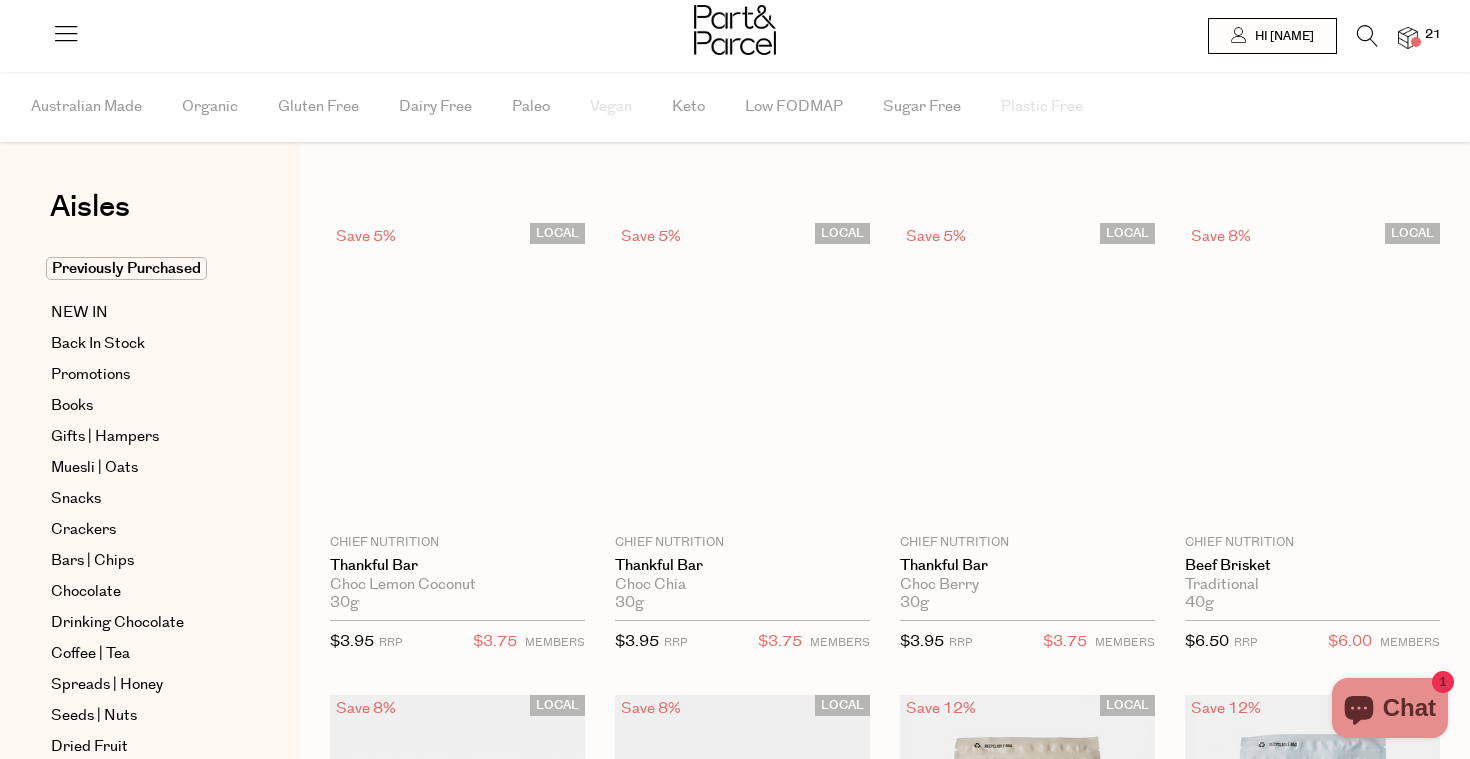 scroll, scrollTop: 655, scrollLeft: 0, axis: vertical 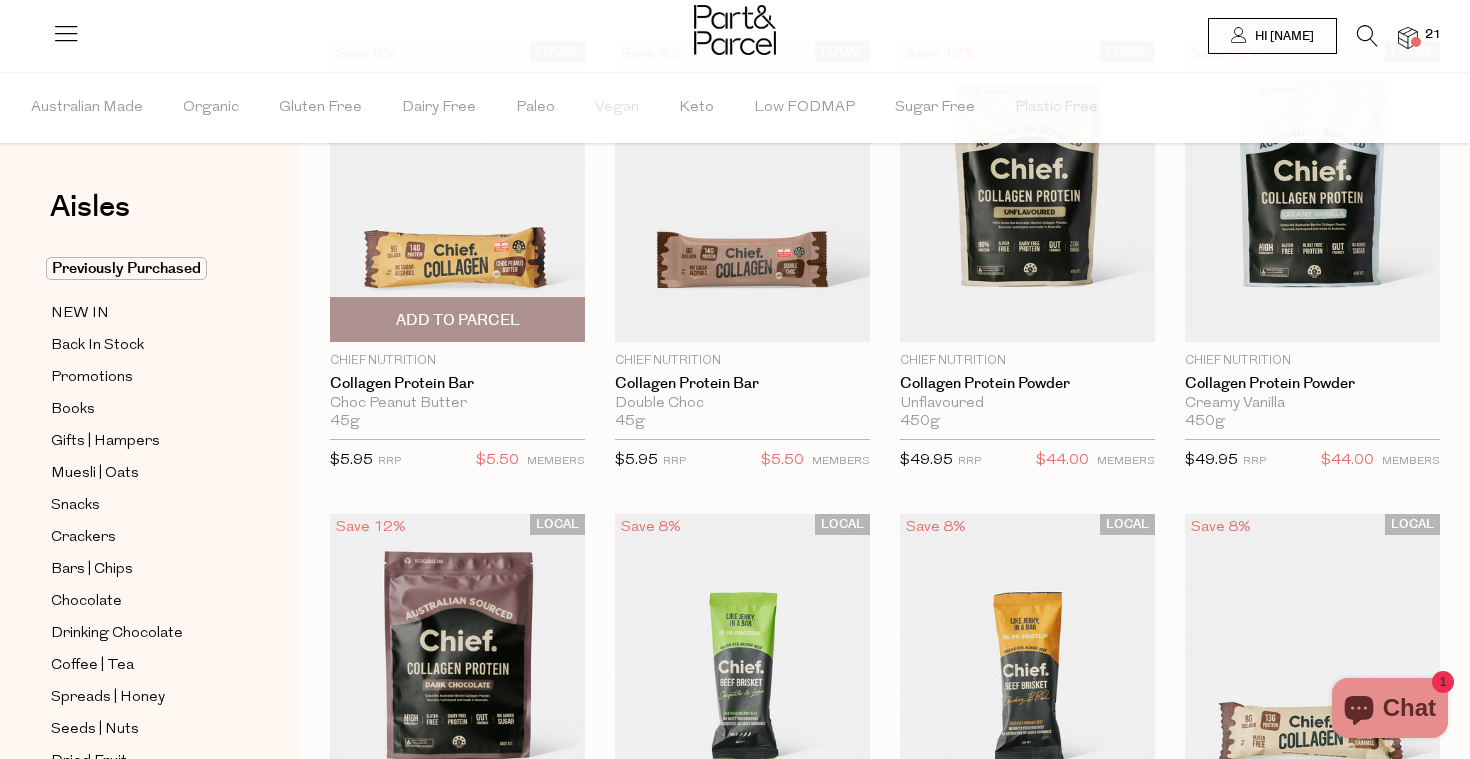type on "2" 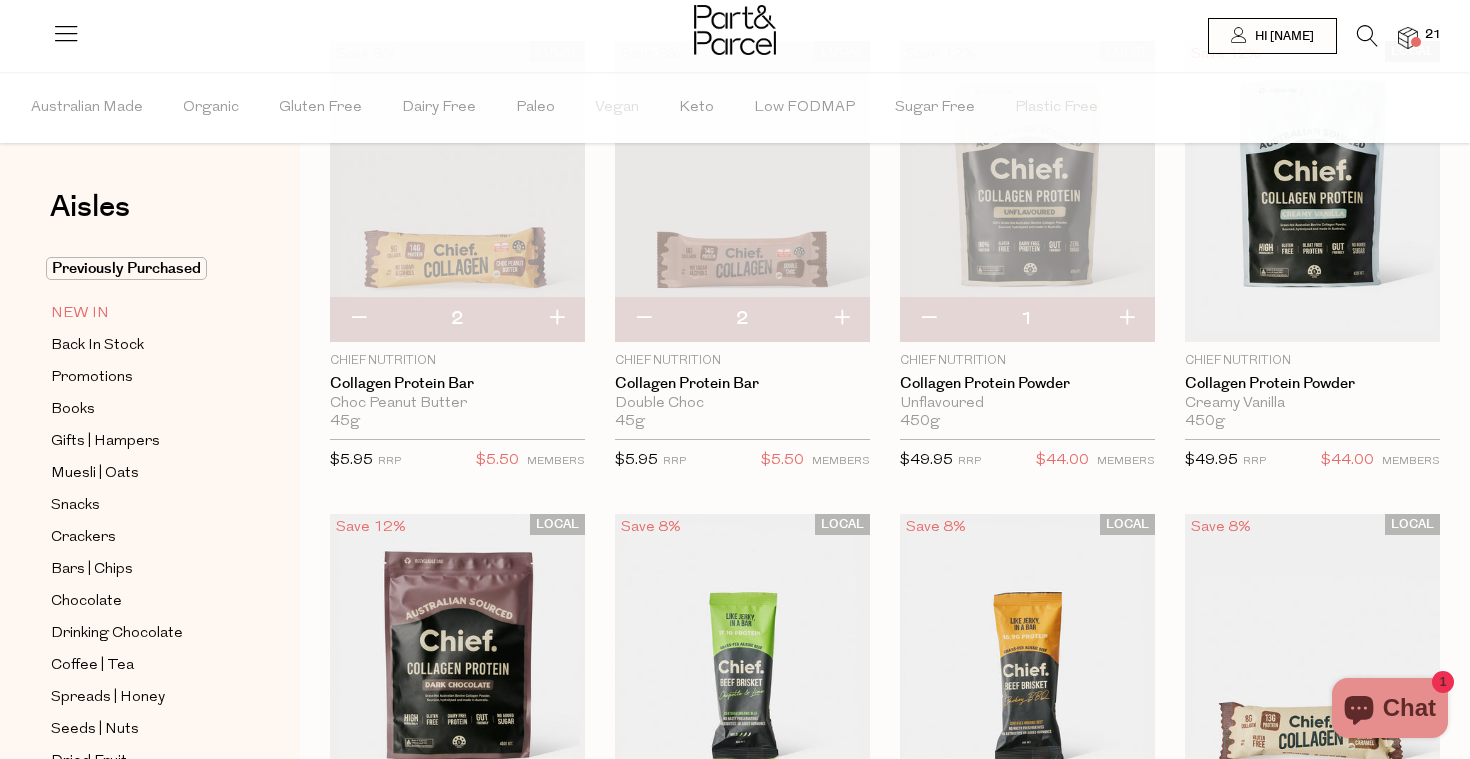 click on "NEW IN" at bounding box center [80, 314] 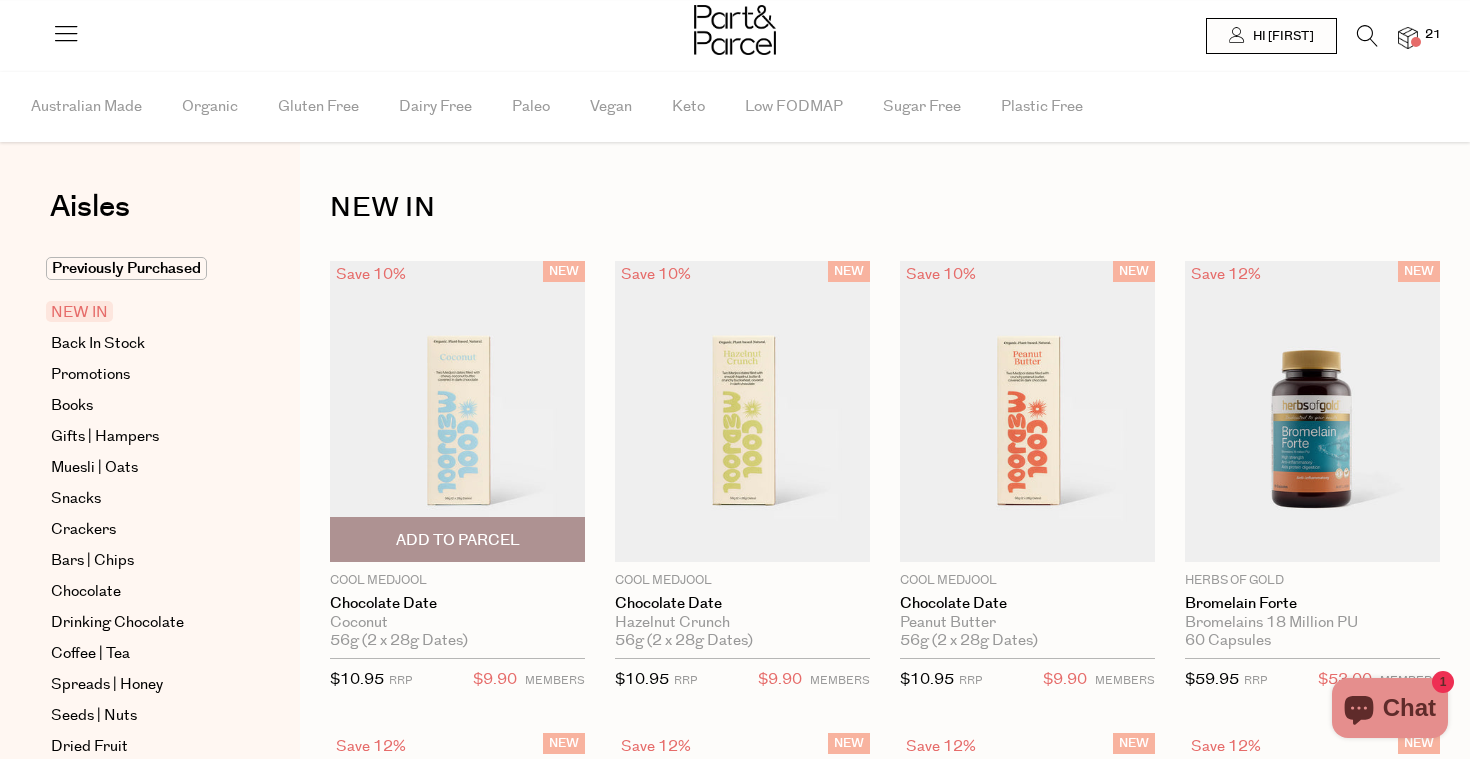 scroll, scrollTop: 0, scrollLeft: 0, axis: both 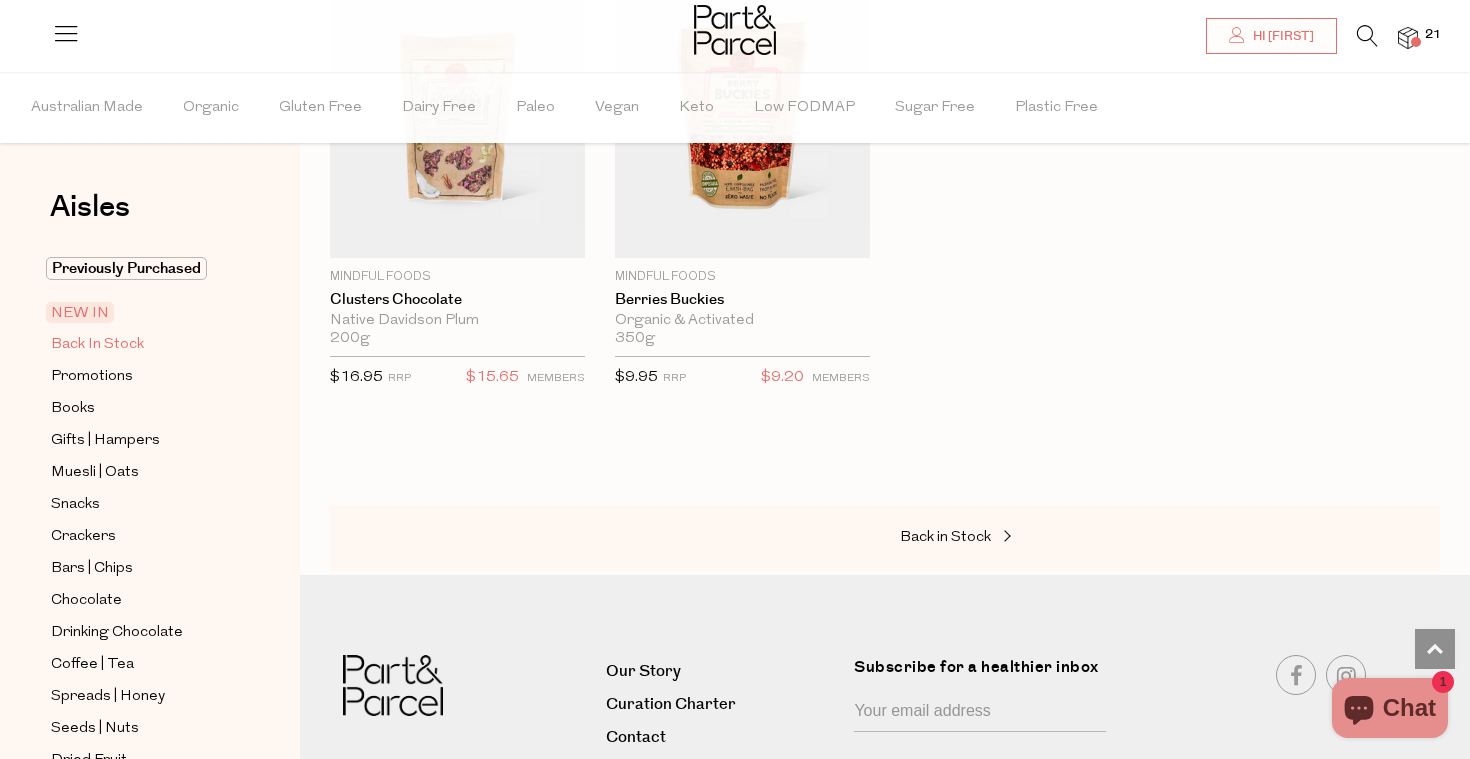 click on "Back In Stock" at bounding box center (97, 345) 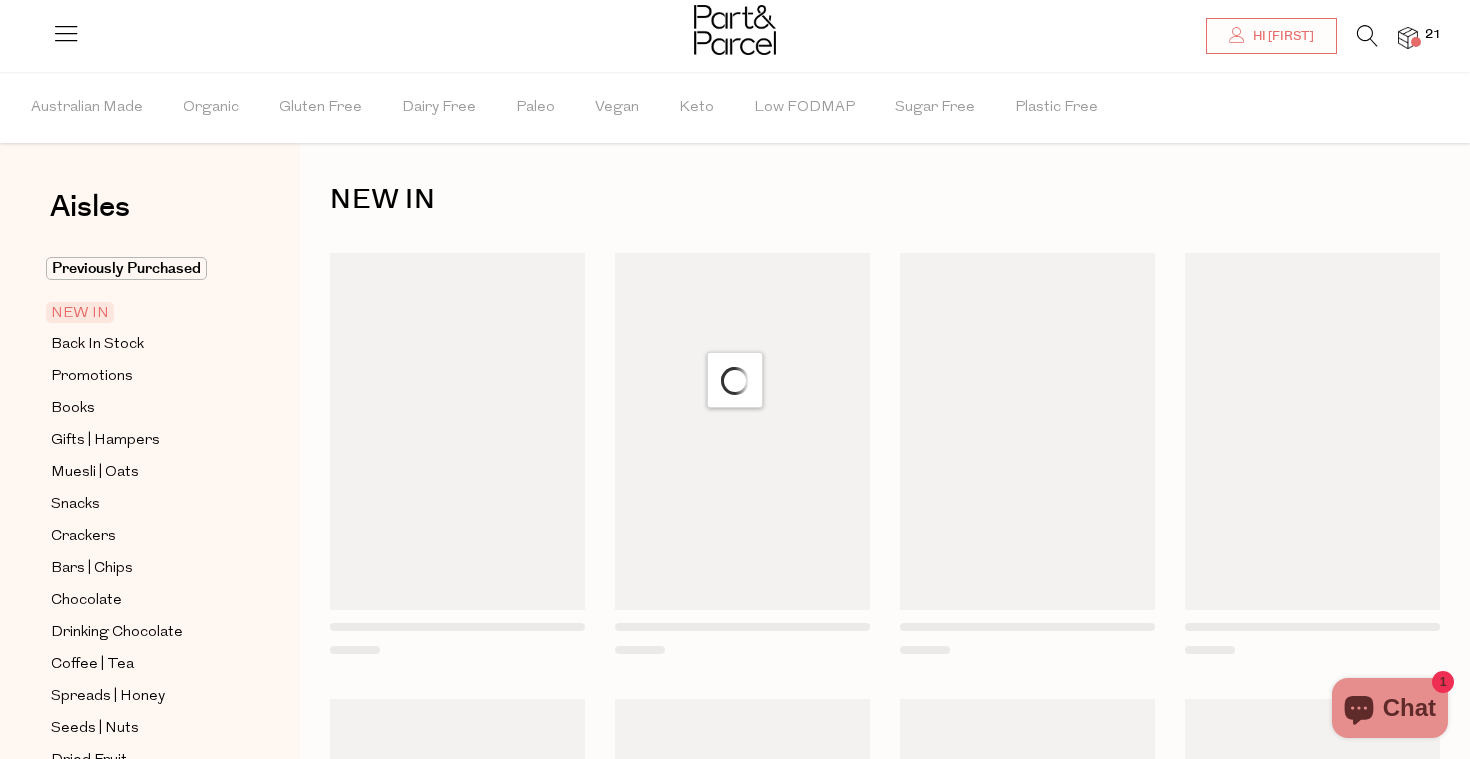 scroll, scrollTop: 0, scrollLeft: 0, axis: both 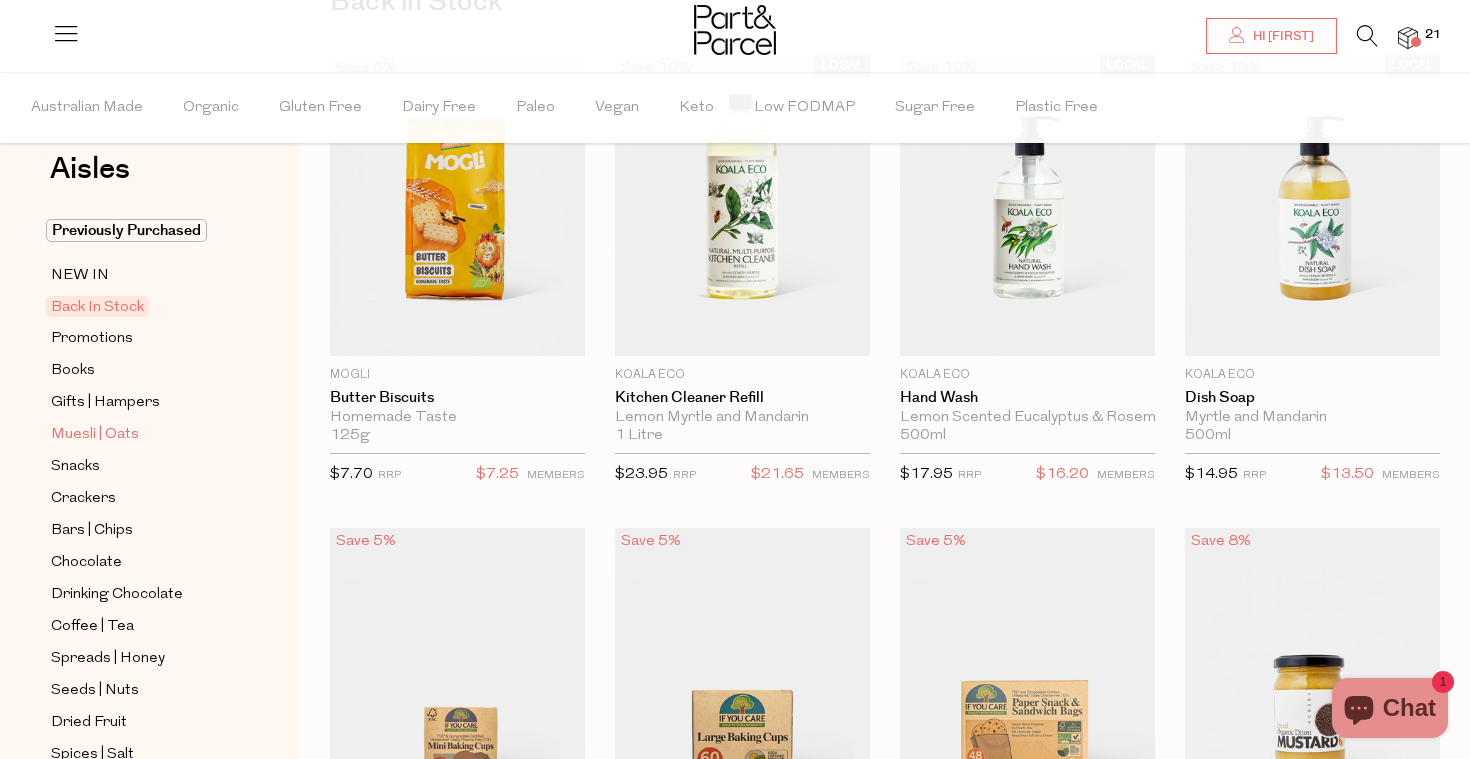 click on "Muesli | Oats" at bounding box center [95, 435] 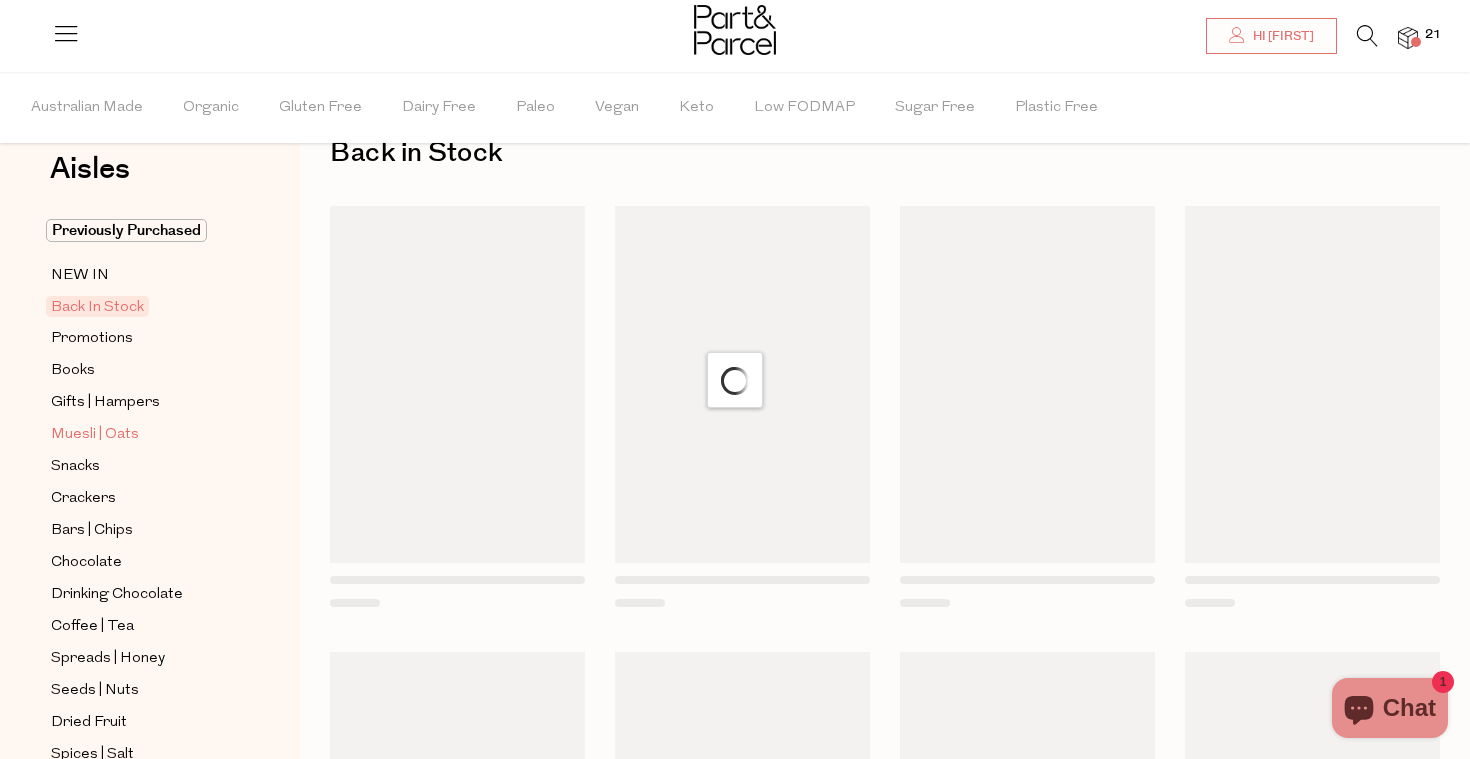 scroll, scrollTop: 0, scrollLeft: 0, axis: both 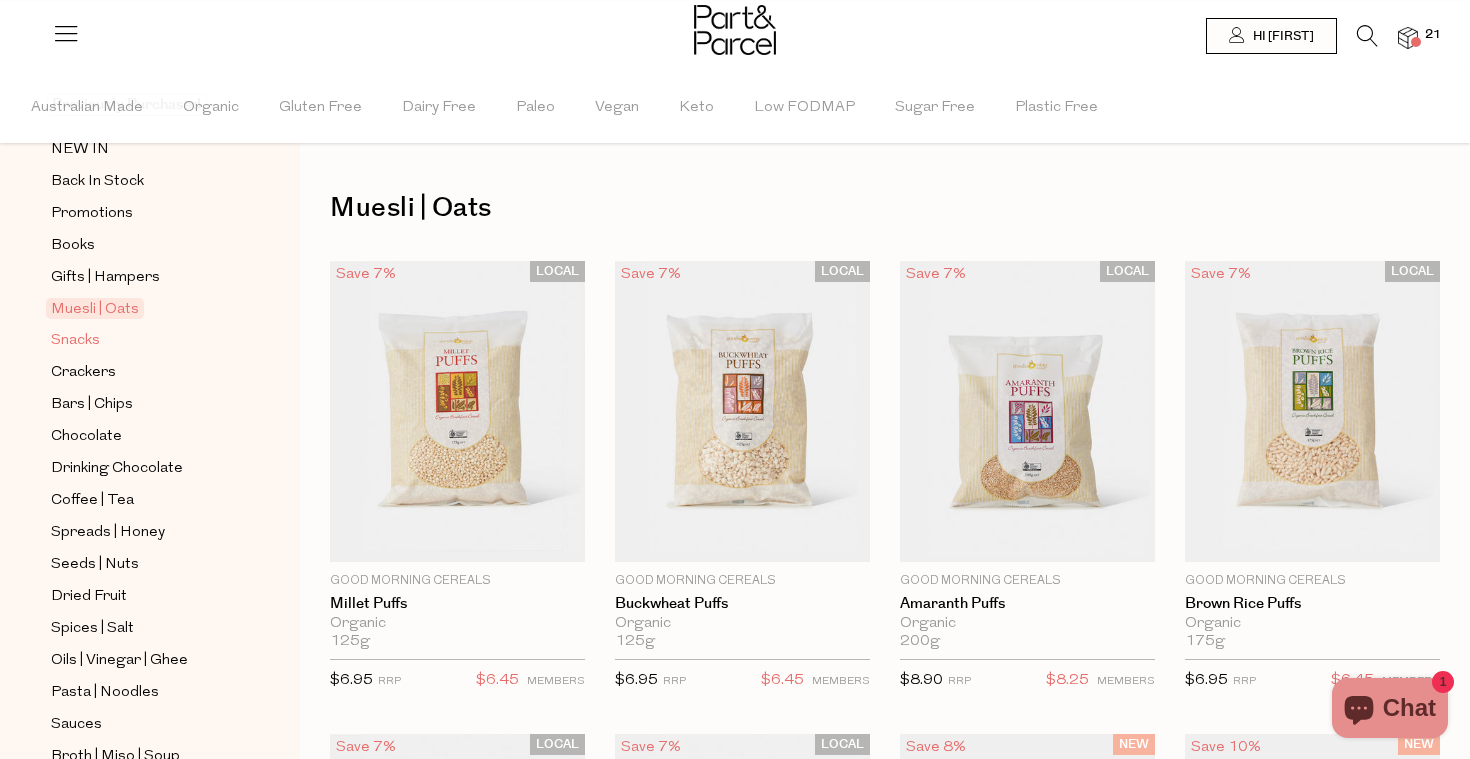 click on "Snacks" at bounding box center [75, 341] 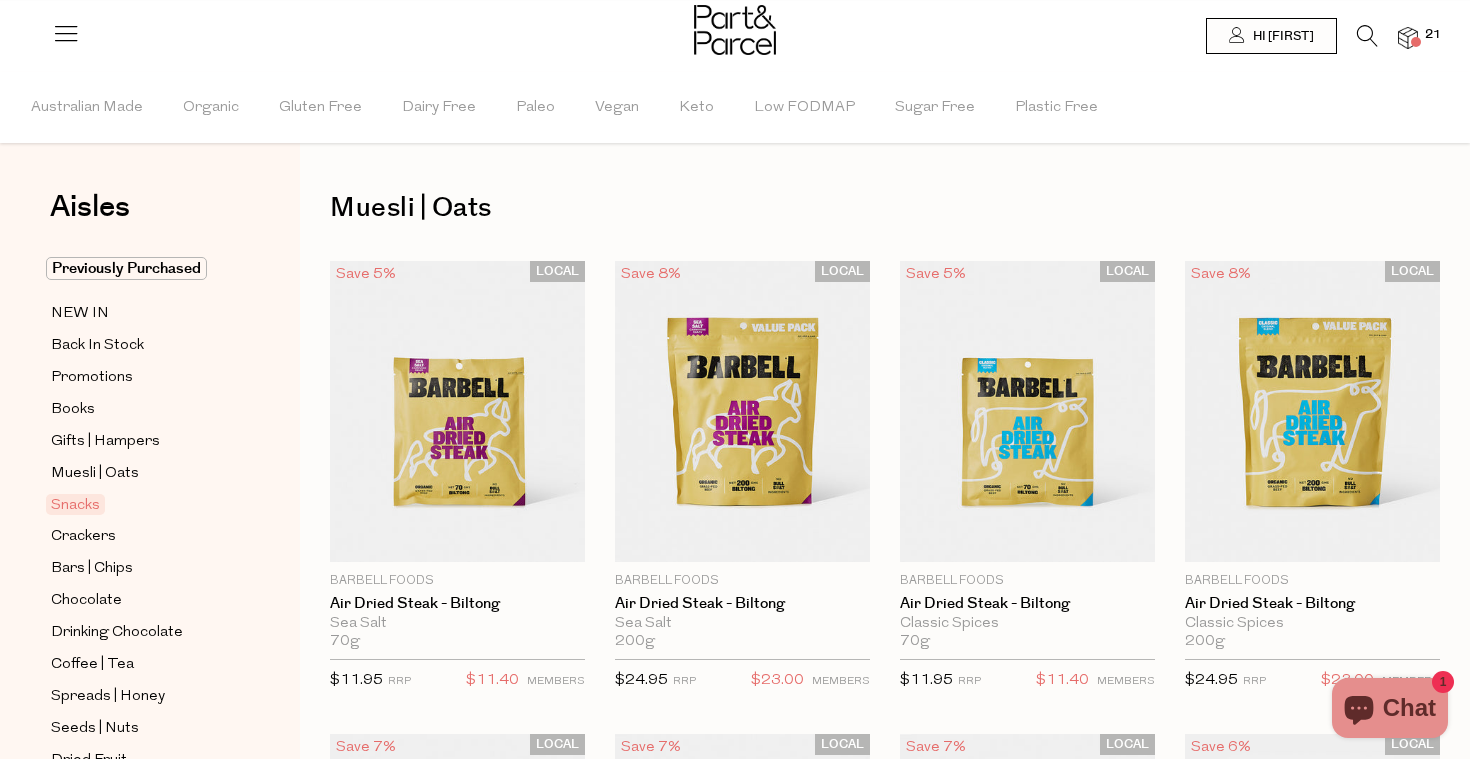 type on "3" 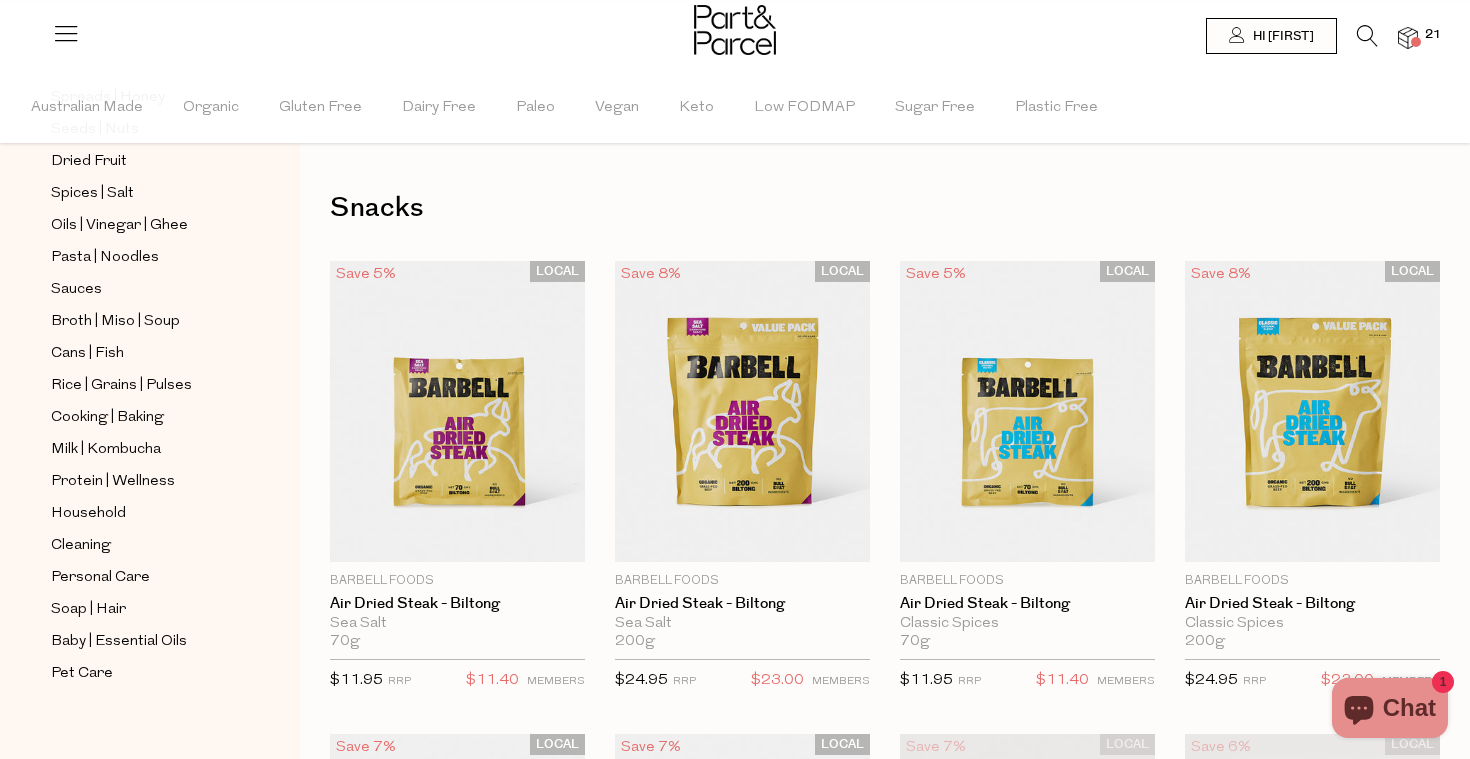 scroll, scrollTop: 604, scrollLeft: 0, axis: vertical 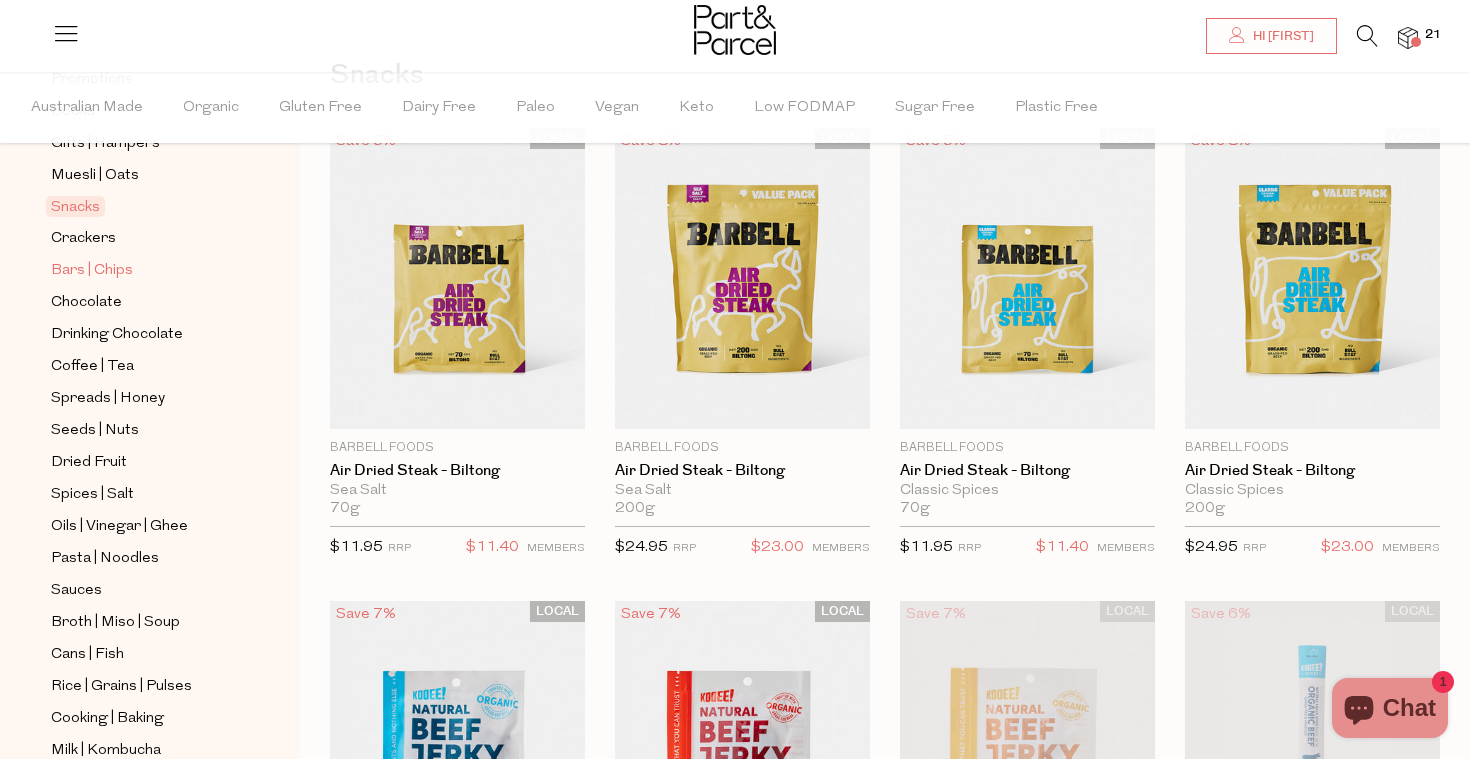click on "Bars | Chips" at bounding box center (92, 271) 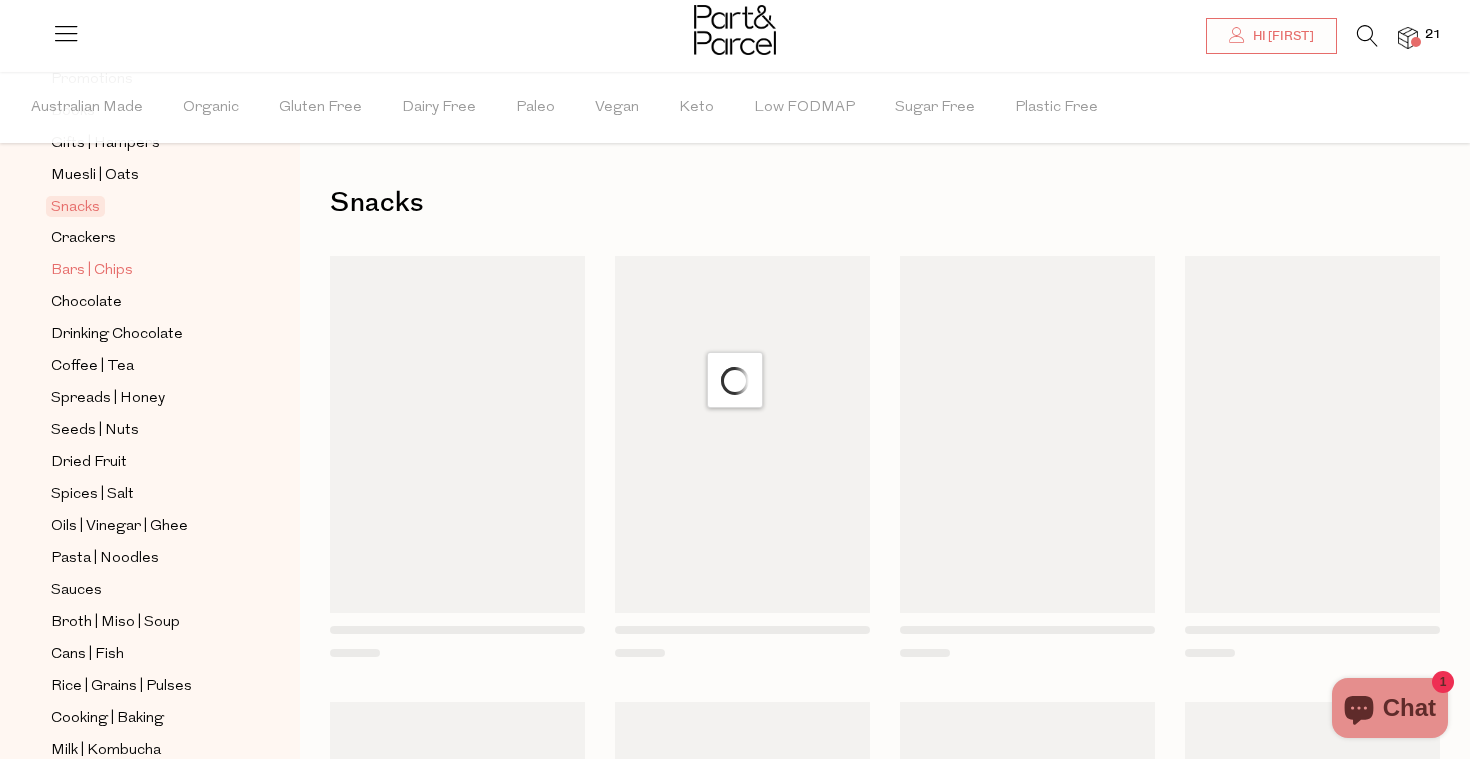 scroll, scrollTop: 0, scrollLeft: 0, axis: both 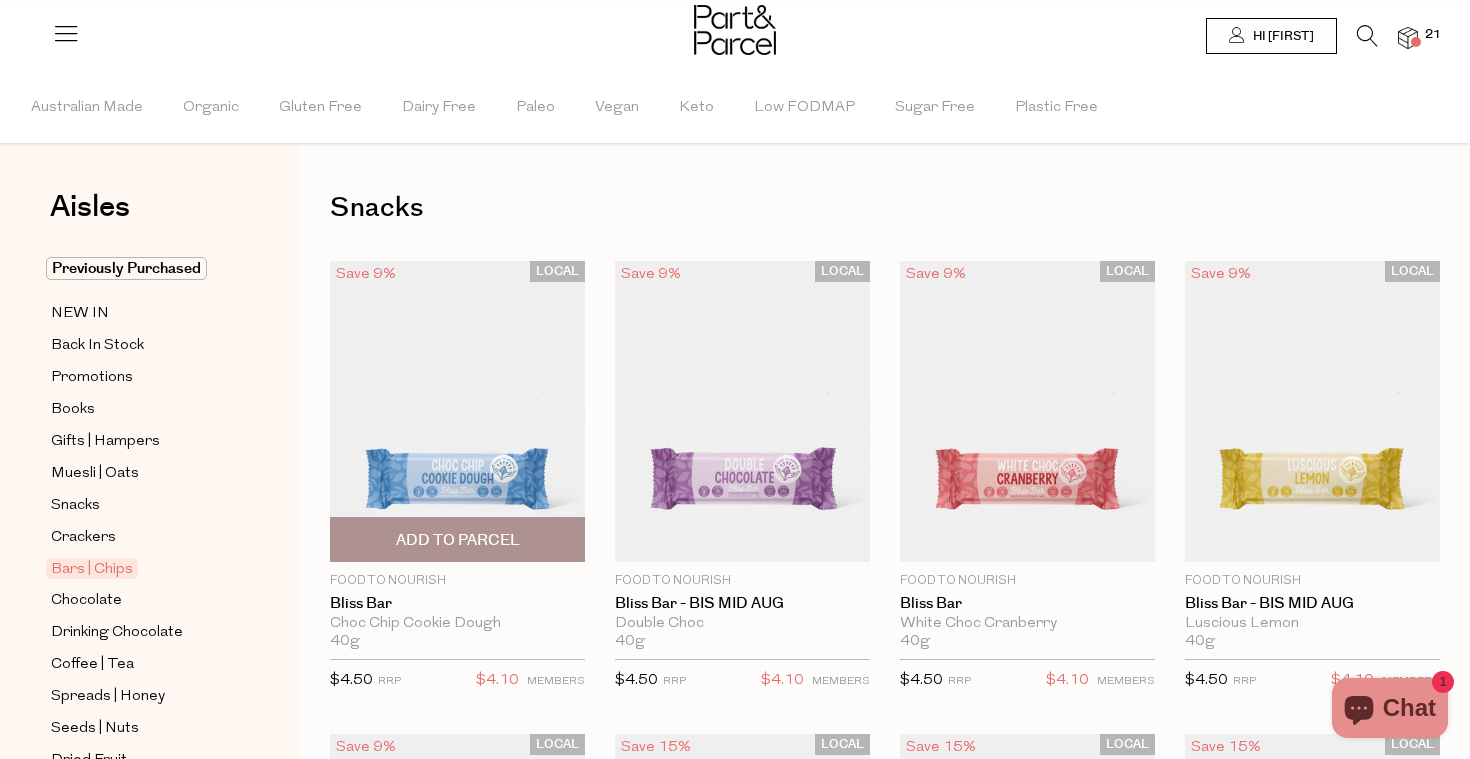type on "2" 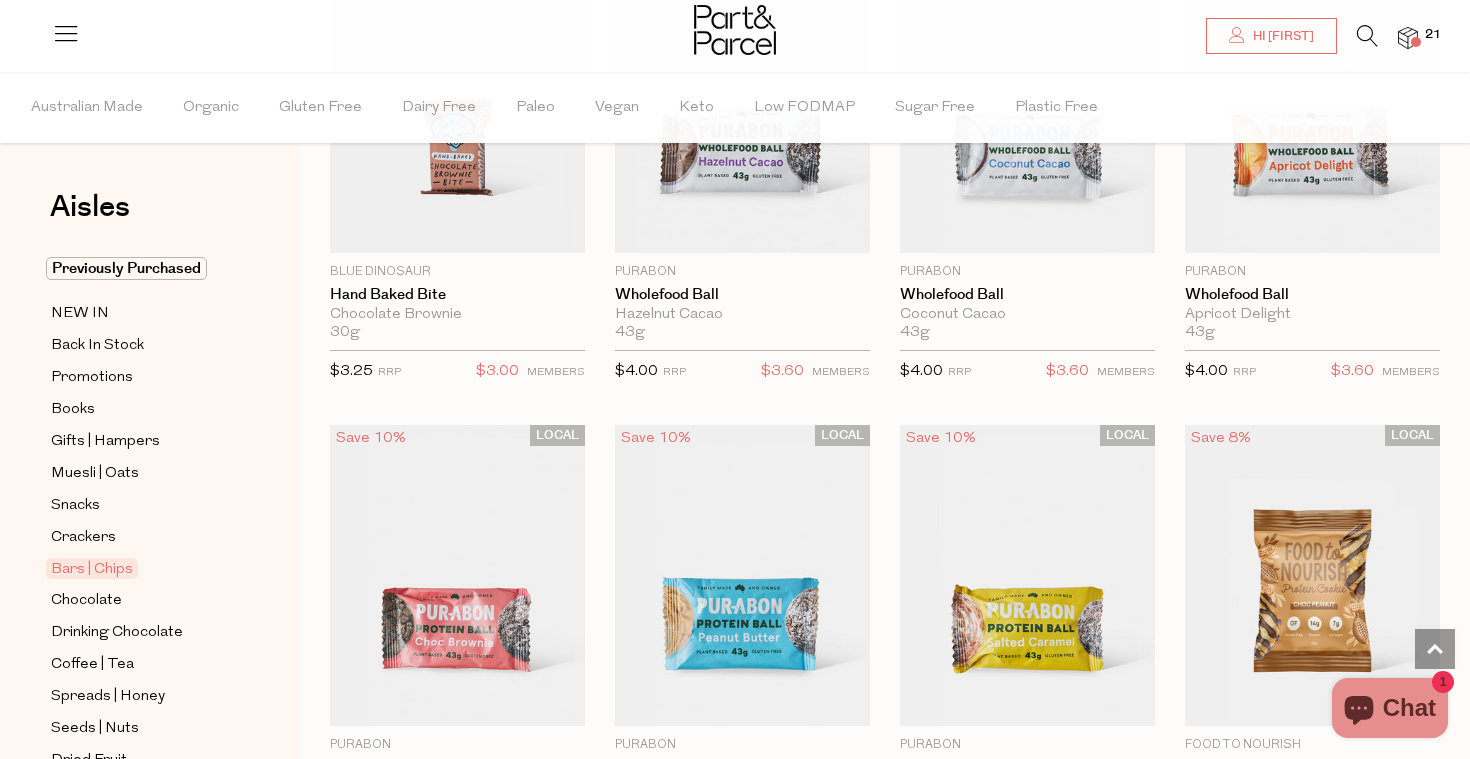 scroll, scrollTop: 4395, scrollLeft: 0, axis: vertical 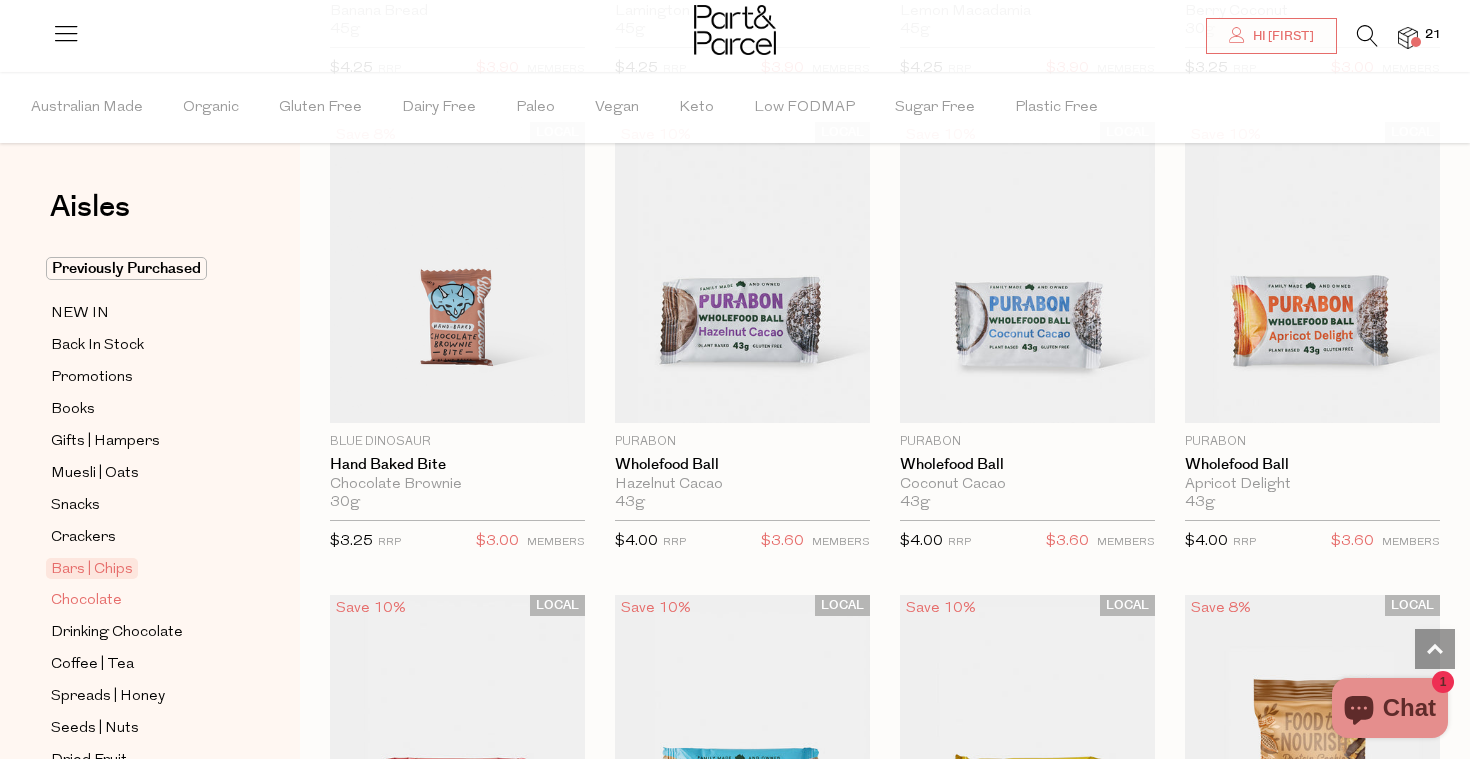 click on "Chocolate" at bounding box center [86, 601] 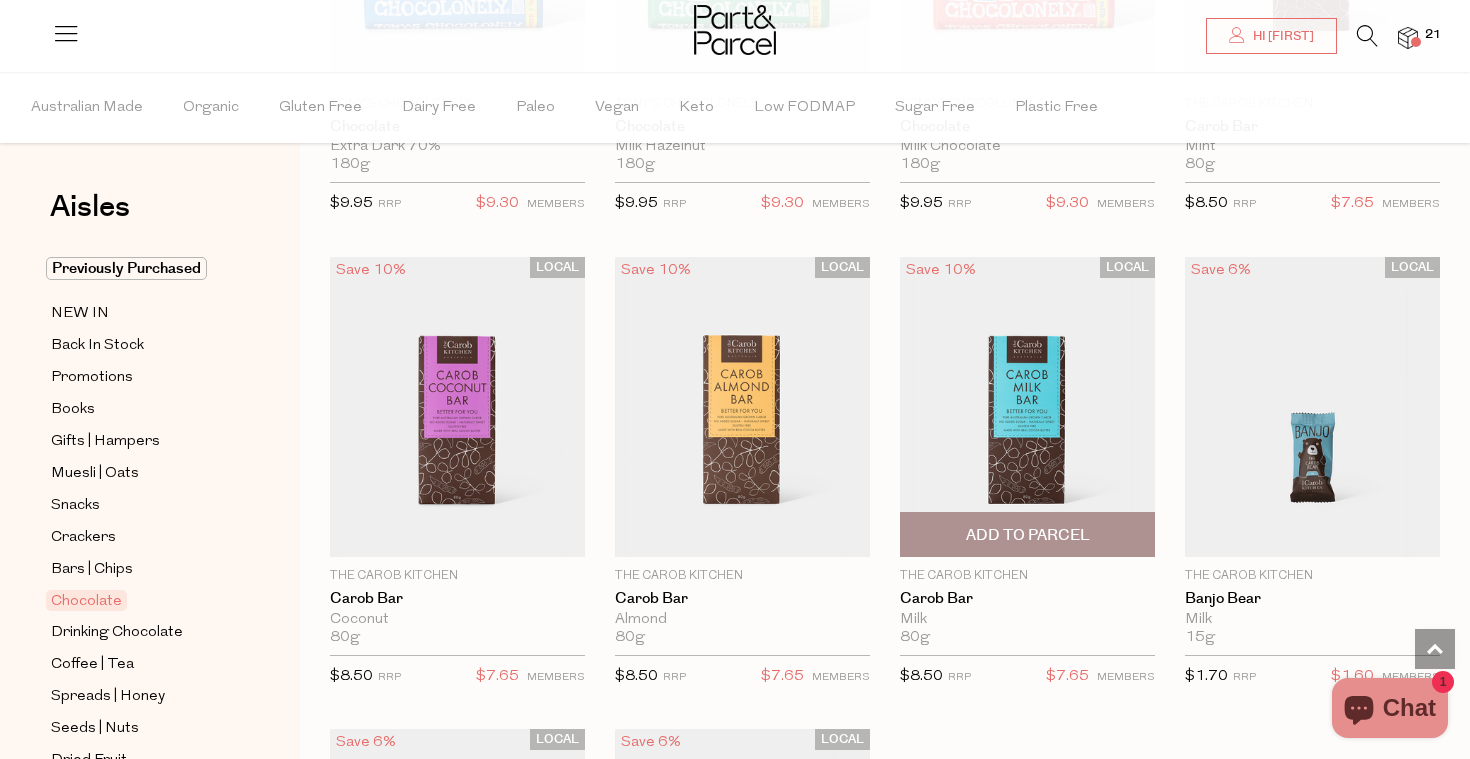 scroll, scrollTop: 5197, scrollLeft: 0, axis: vertical 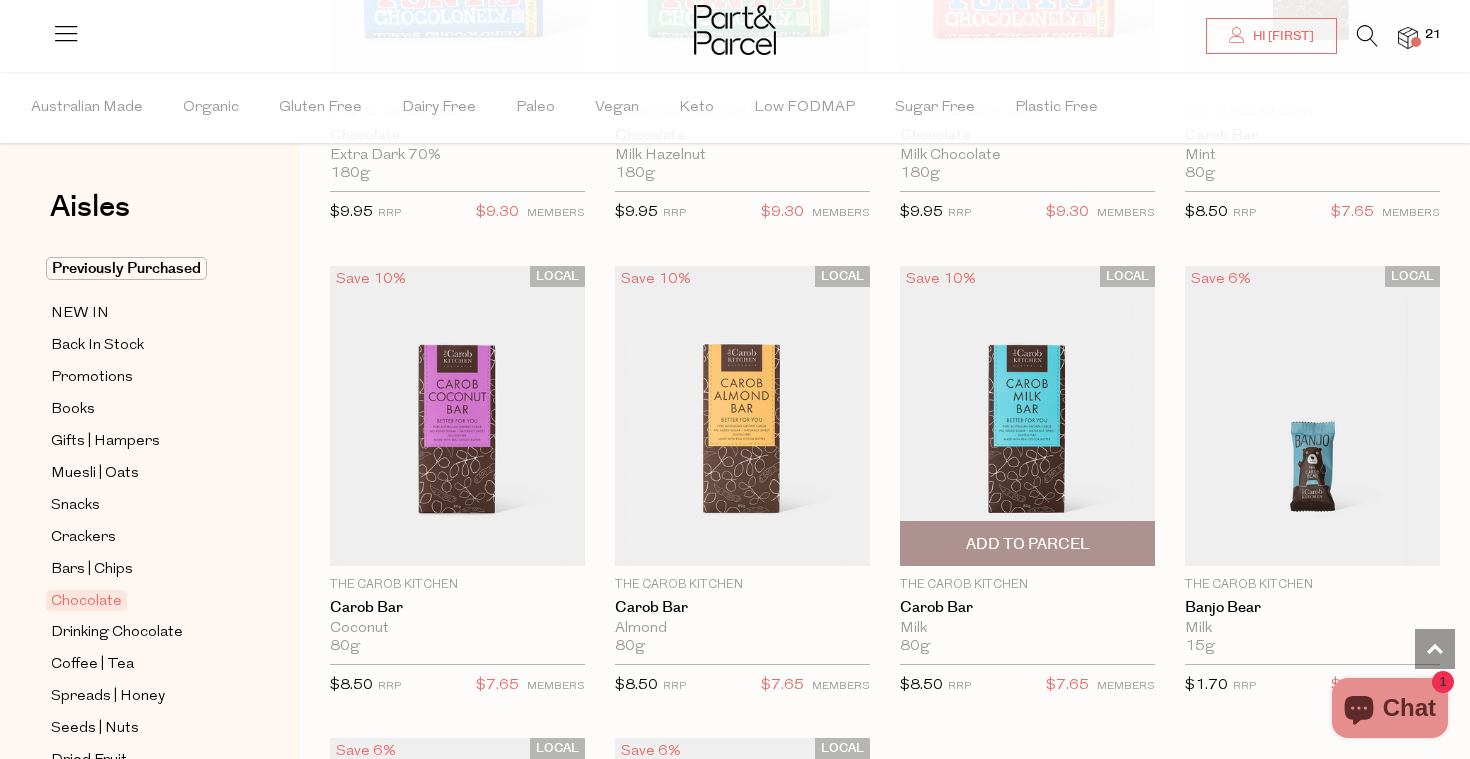 click at bounding box center [1027, 416] 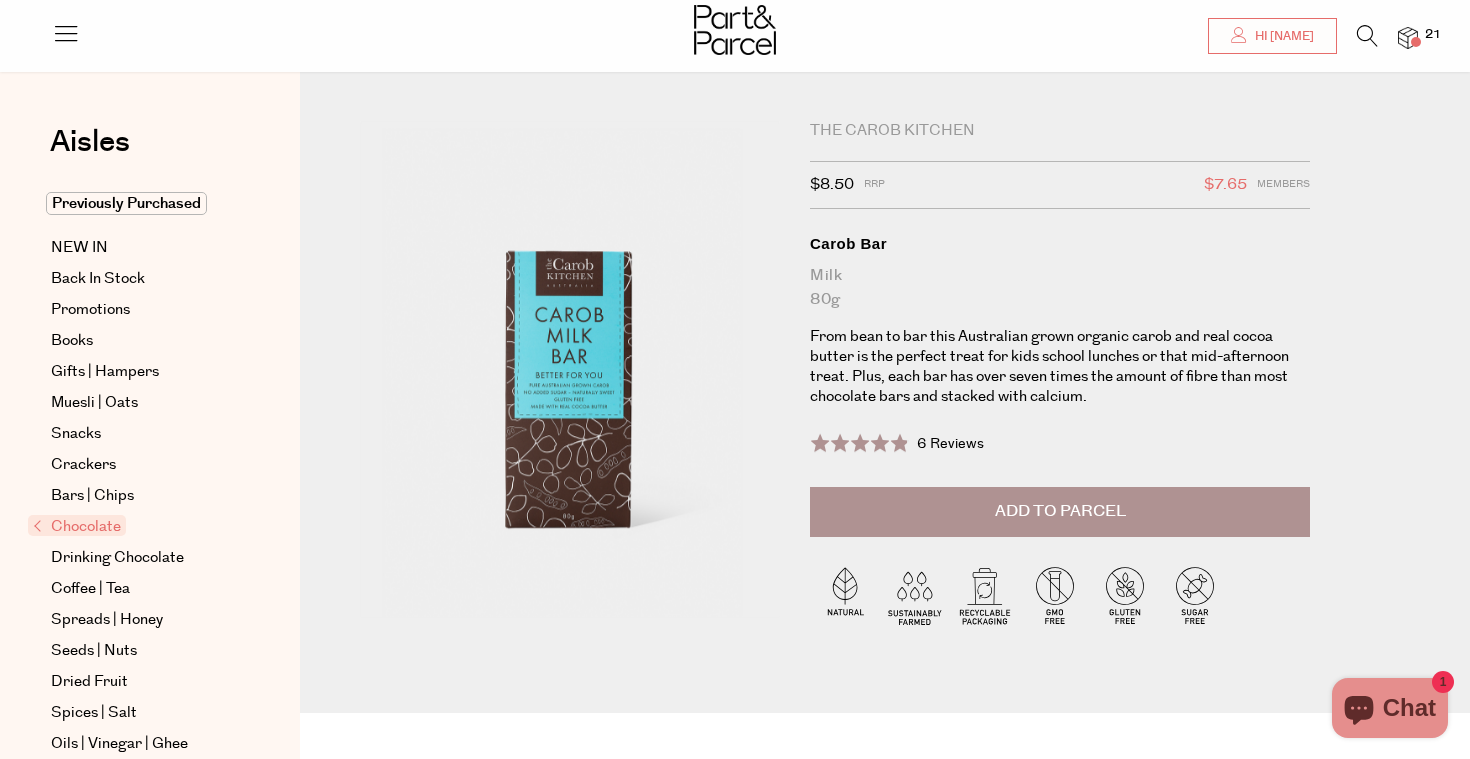 scroll, scrollTop: 19, scrollLeft: 0, axis: vertical 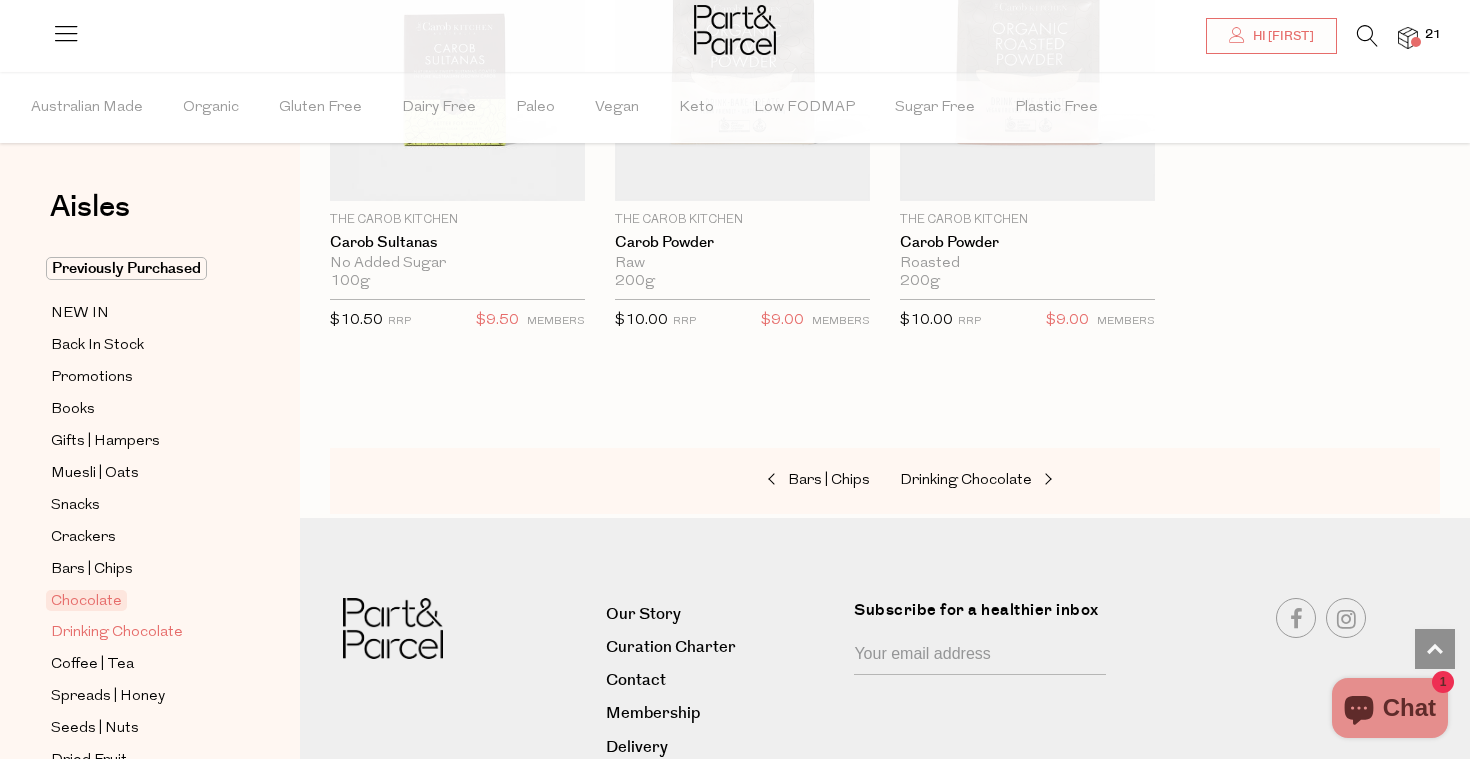 click on "Drinking Chocolate" at bounding box center (117, 633) 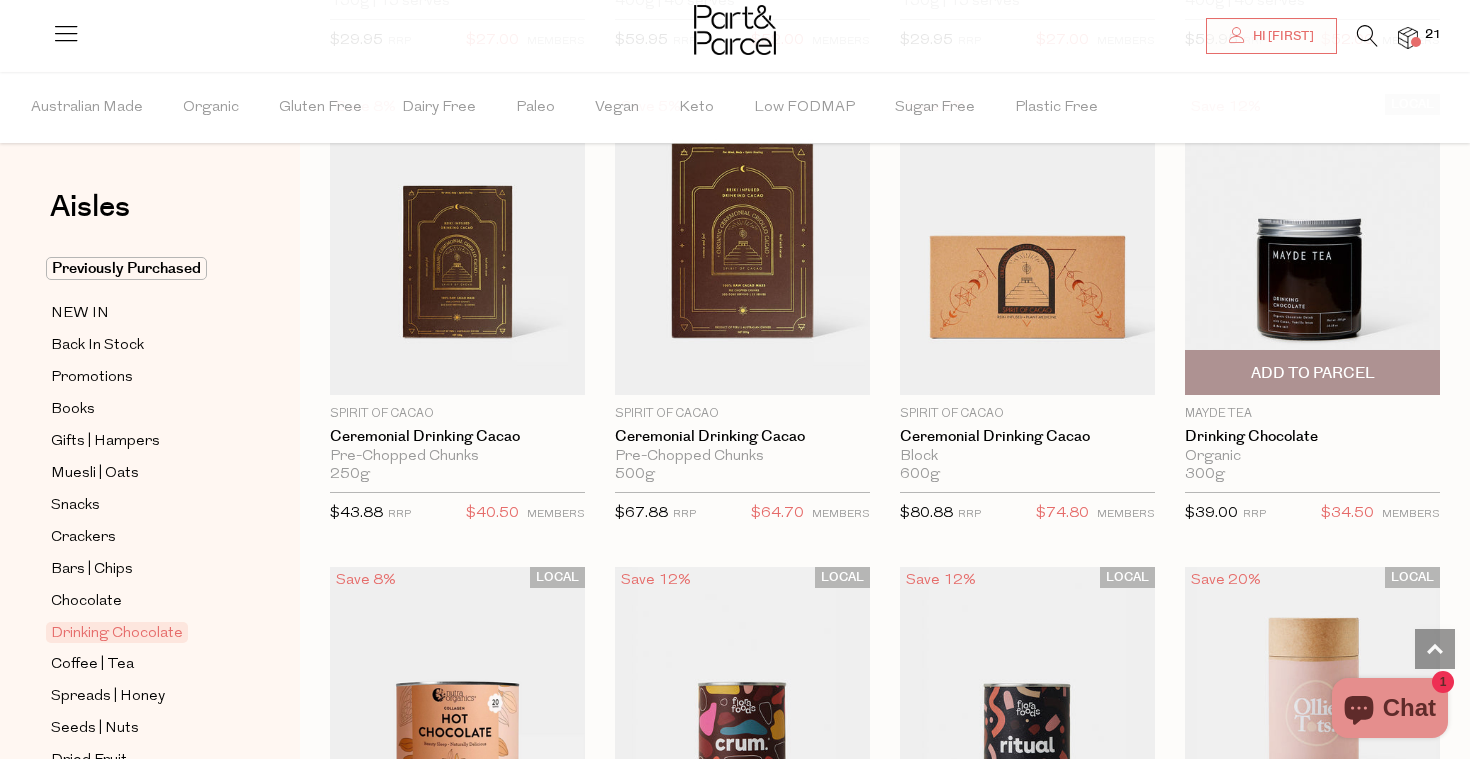 scroll, scrollTop: 1110, scrollLeft: 0, axis: vertical 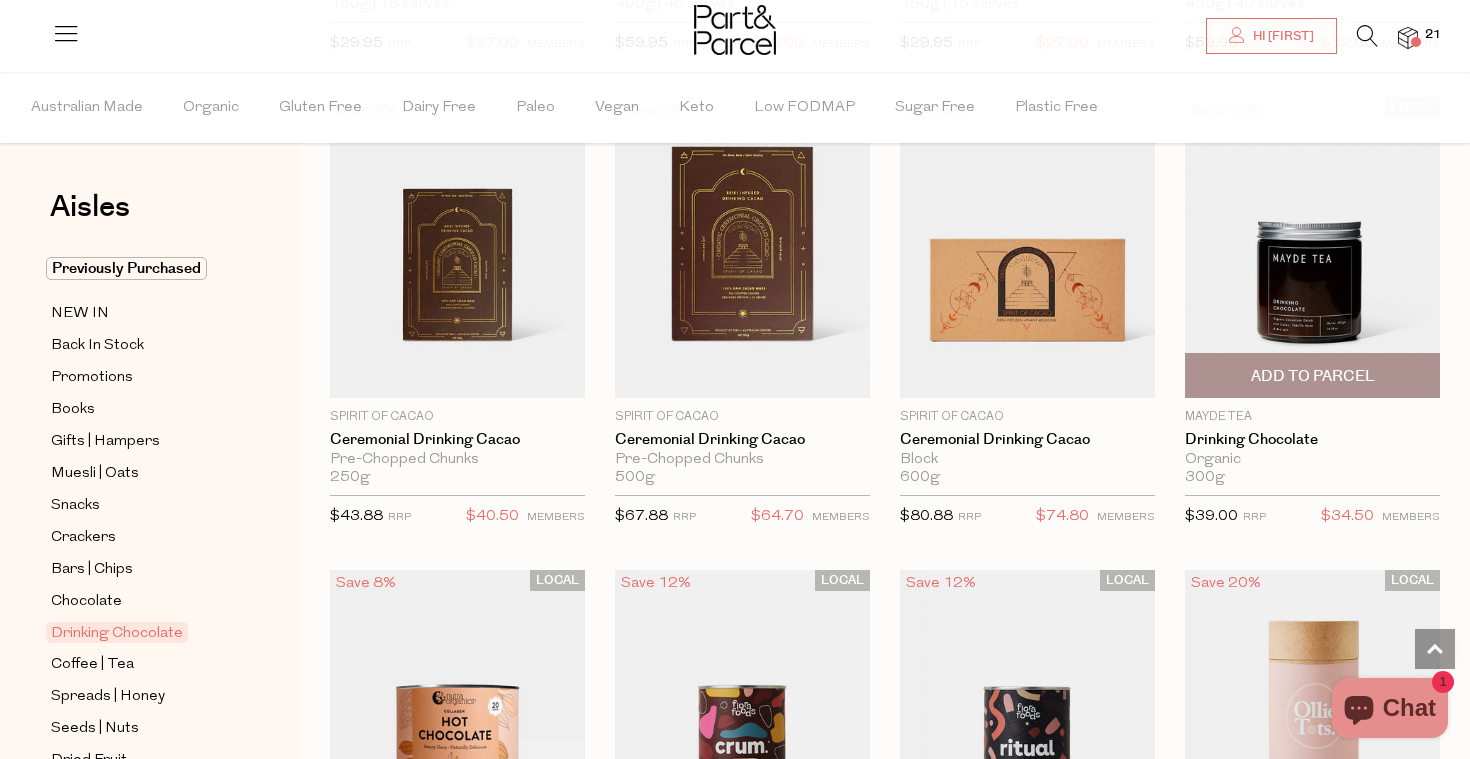 click at bounding box center [1312, 247] 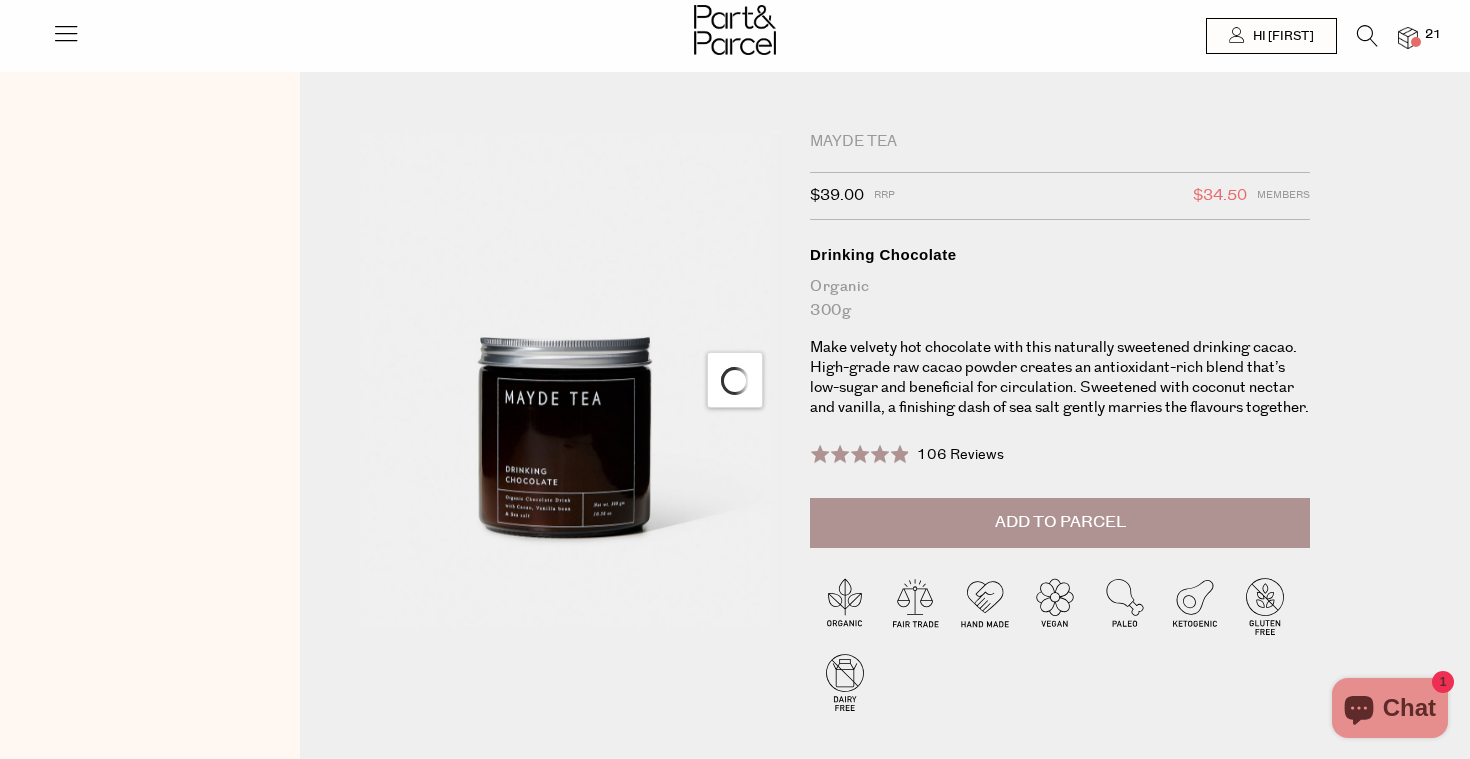 scroll, scrollTop: 0, scrollLeft: 0, axis: both 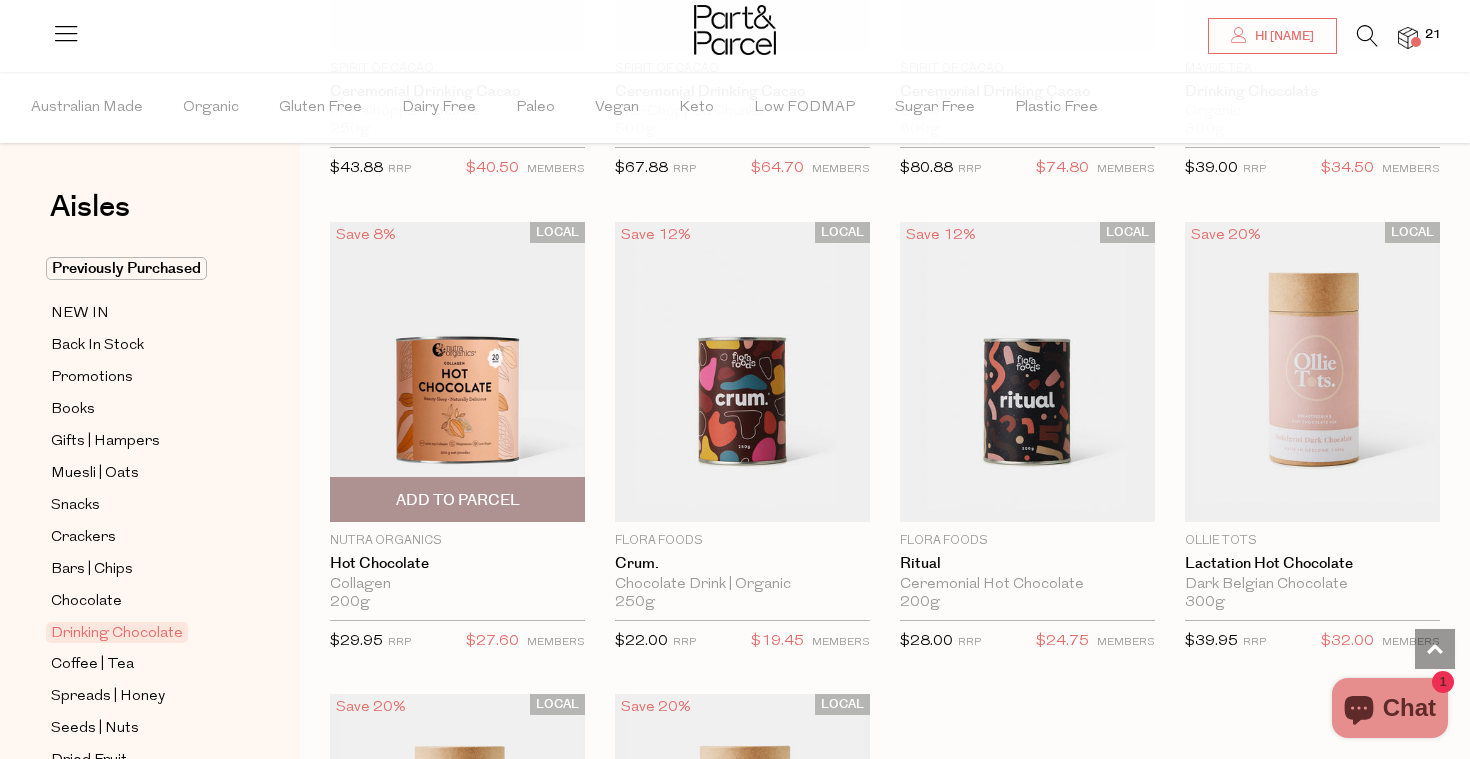 click at bounding box center (457, 371) 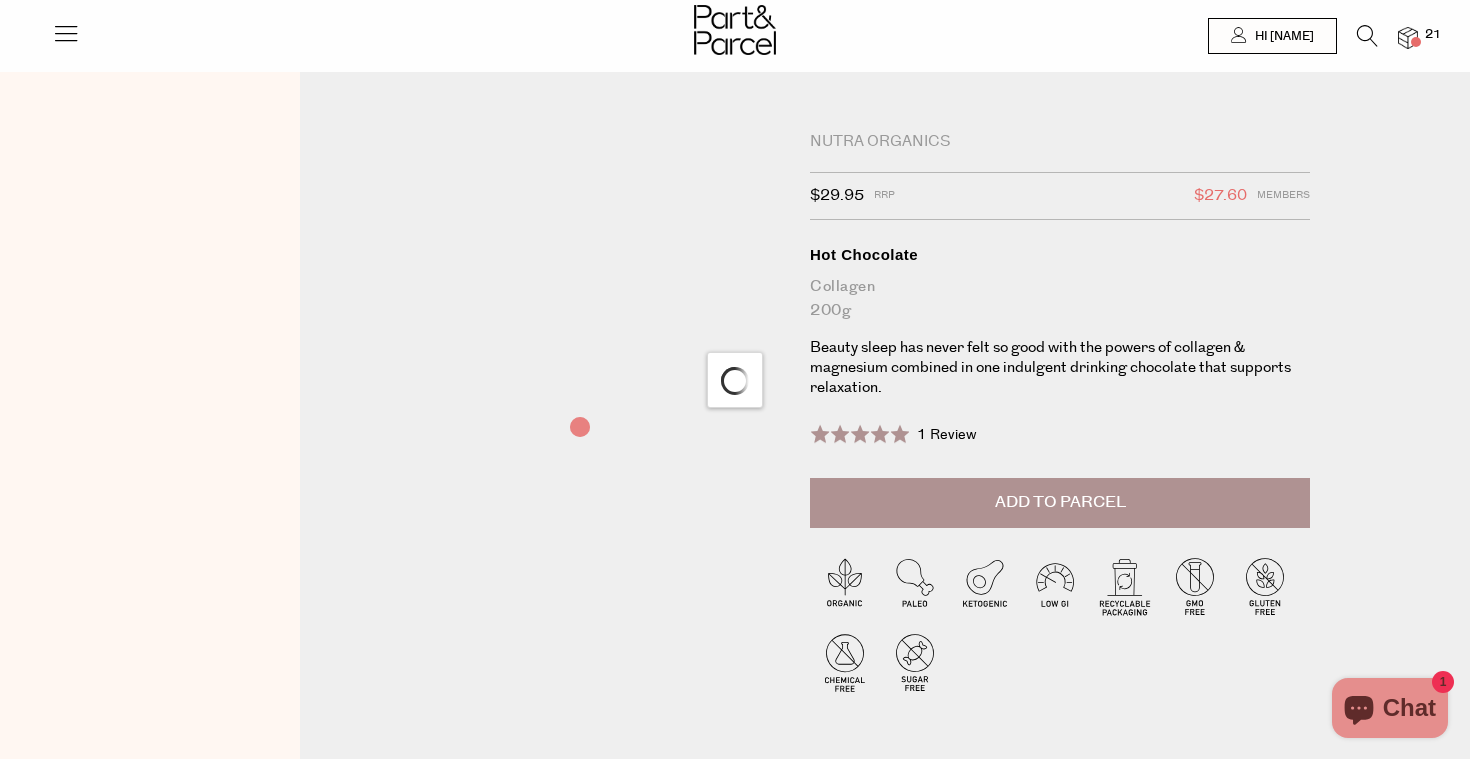 scroll, scrollTop: 0, scrollLeft: 0, axis: both 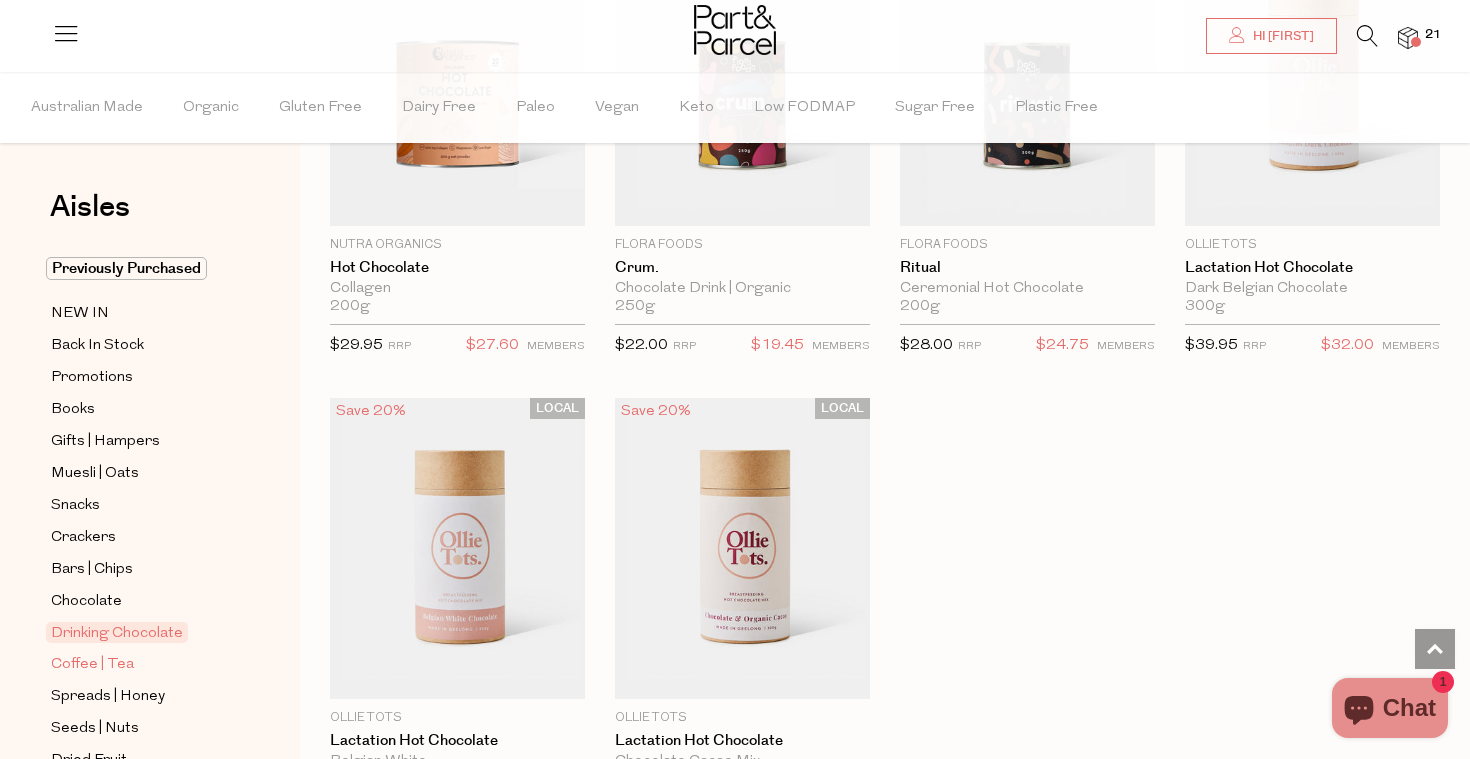 click on "Coffee | Tea" at bounding box center (92, 665) 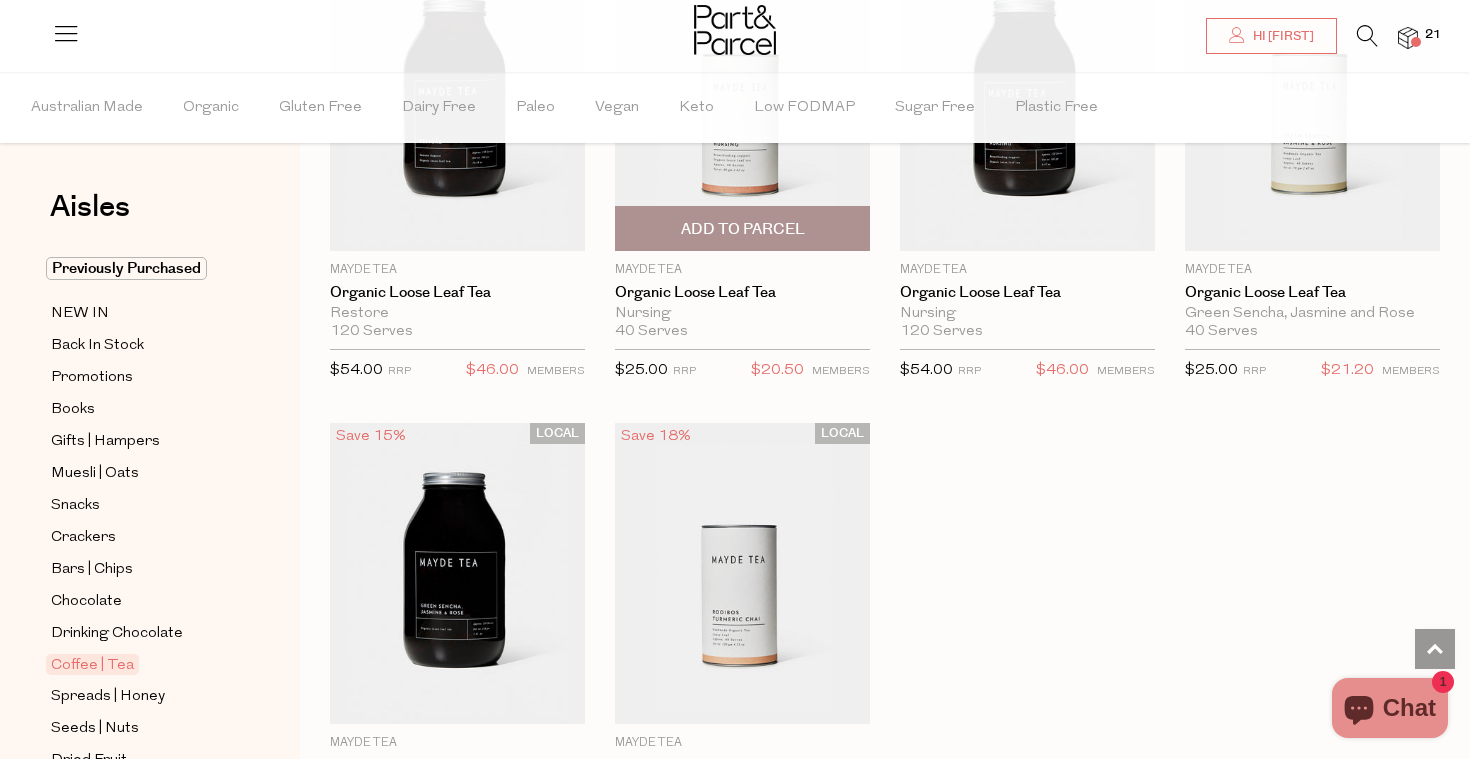 scroll, scrollTop: 5551, scrollLeft: 0, axis: vertical 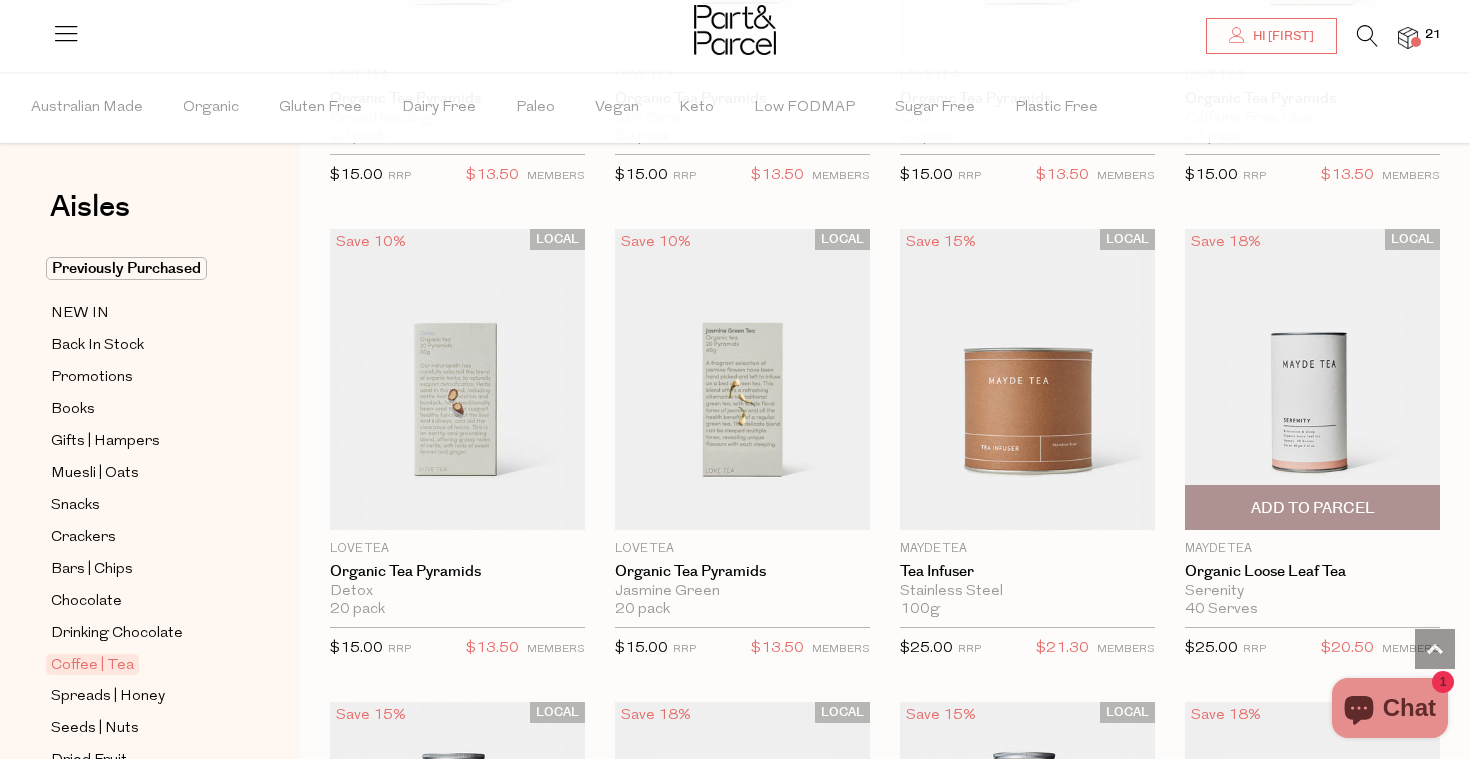 click at bounding box center (1312, 379) 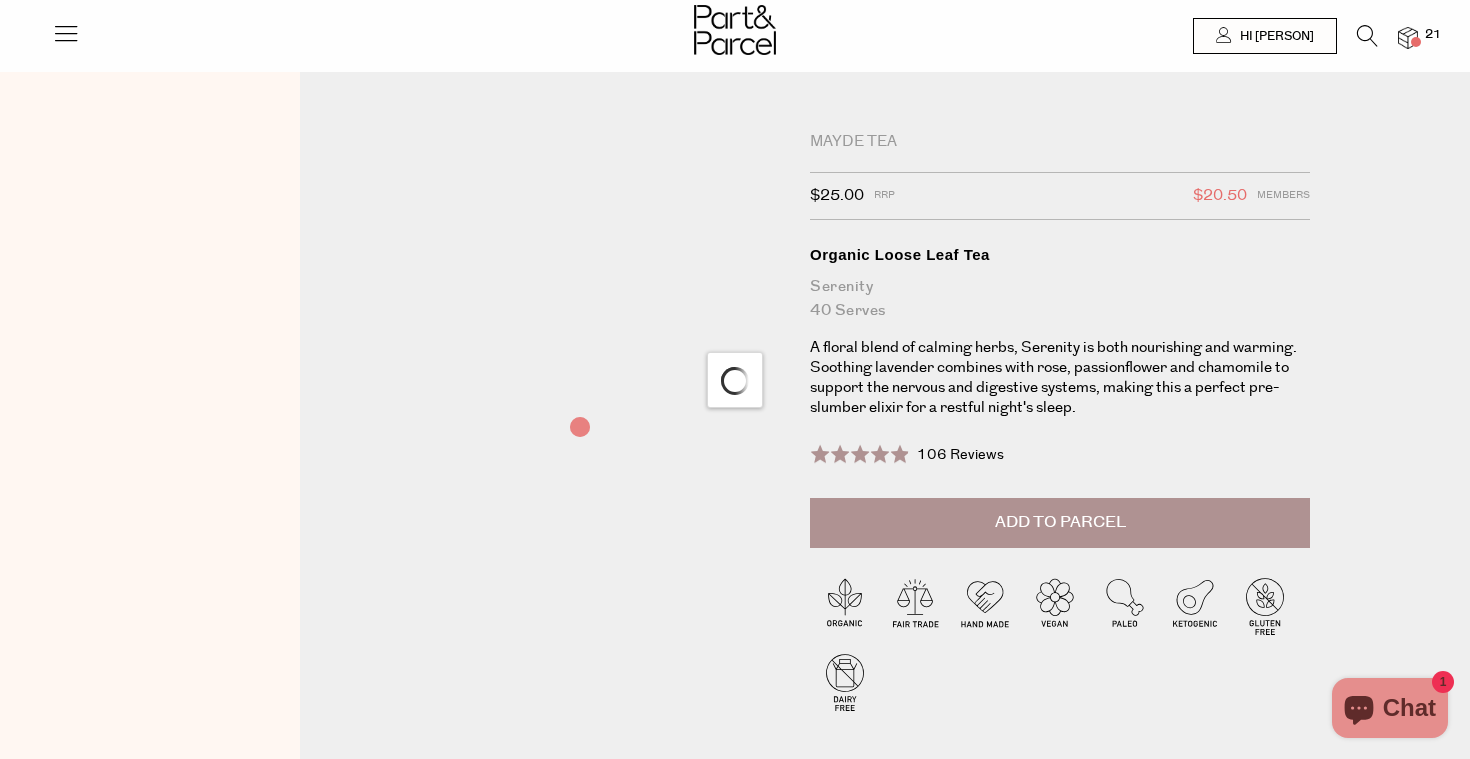 scroll, scrollTop: 0, scrollLeft: 0, axis: both 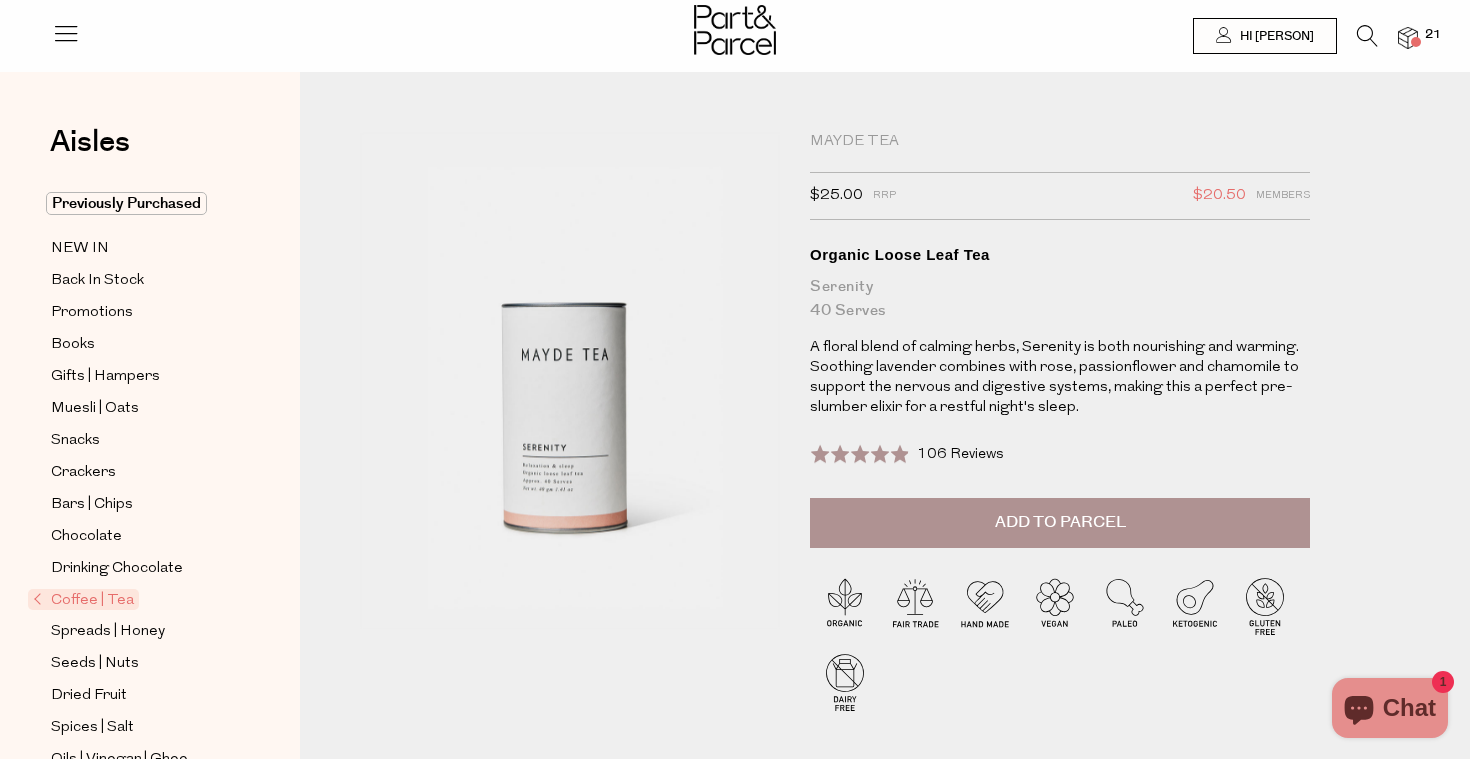 click on "Add to Parcel" at bounding box center (1060, 522) 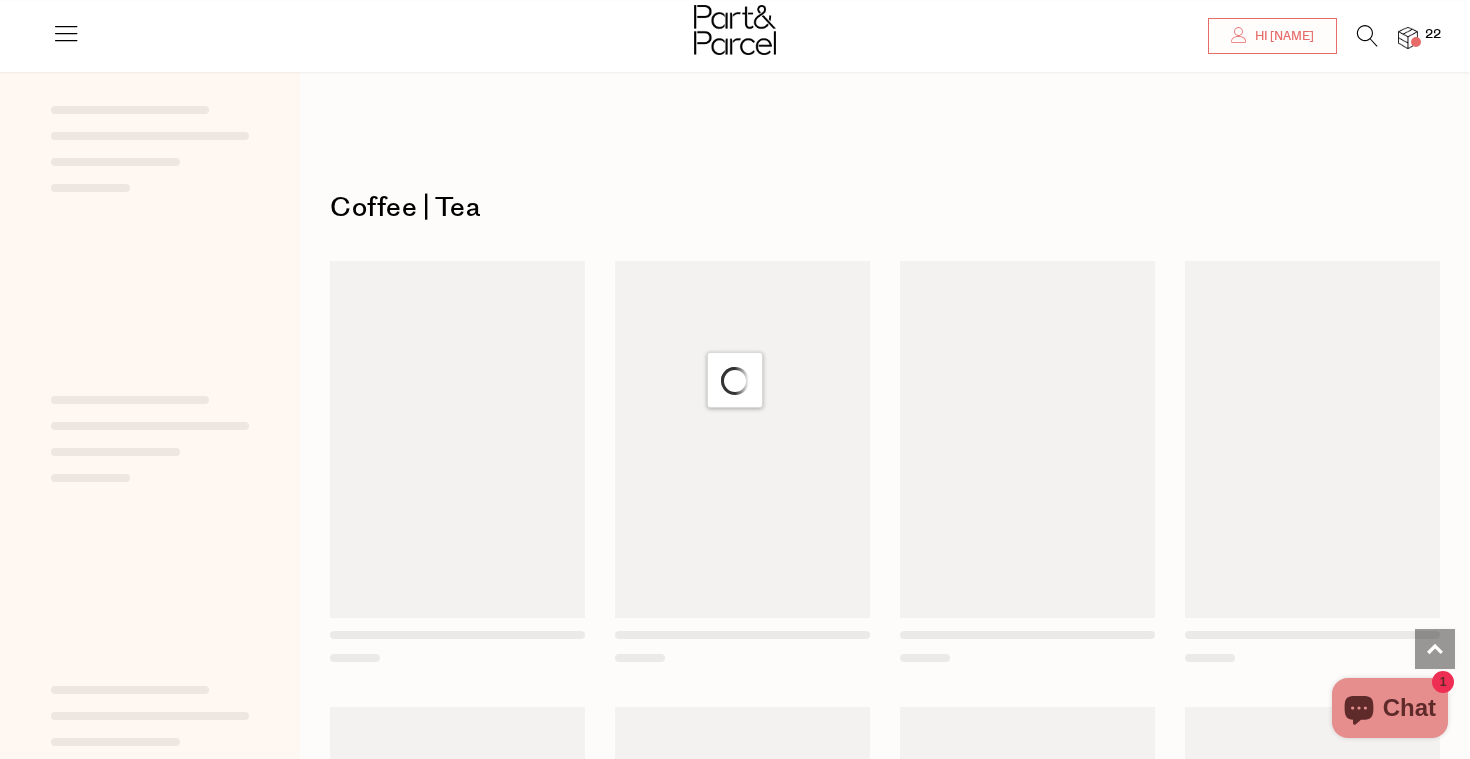 scroll, scrollTop: 1655, scrollLeft: 0, axis: vertical 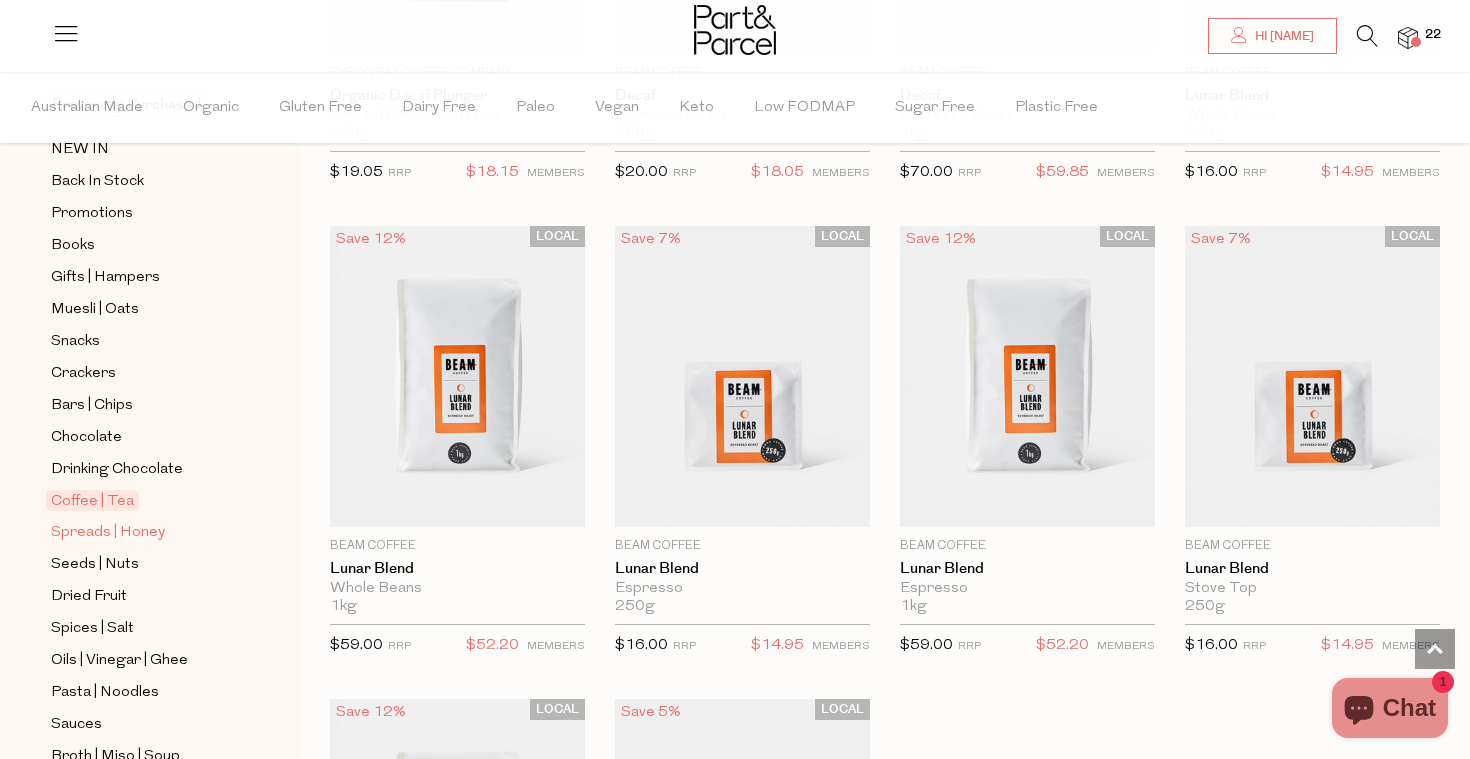 click on "Spreads | Honey" at bounding box center [108, 533] 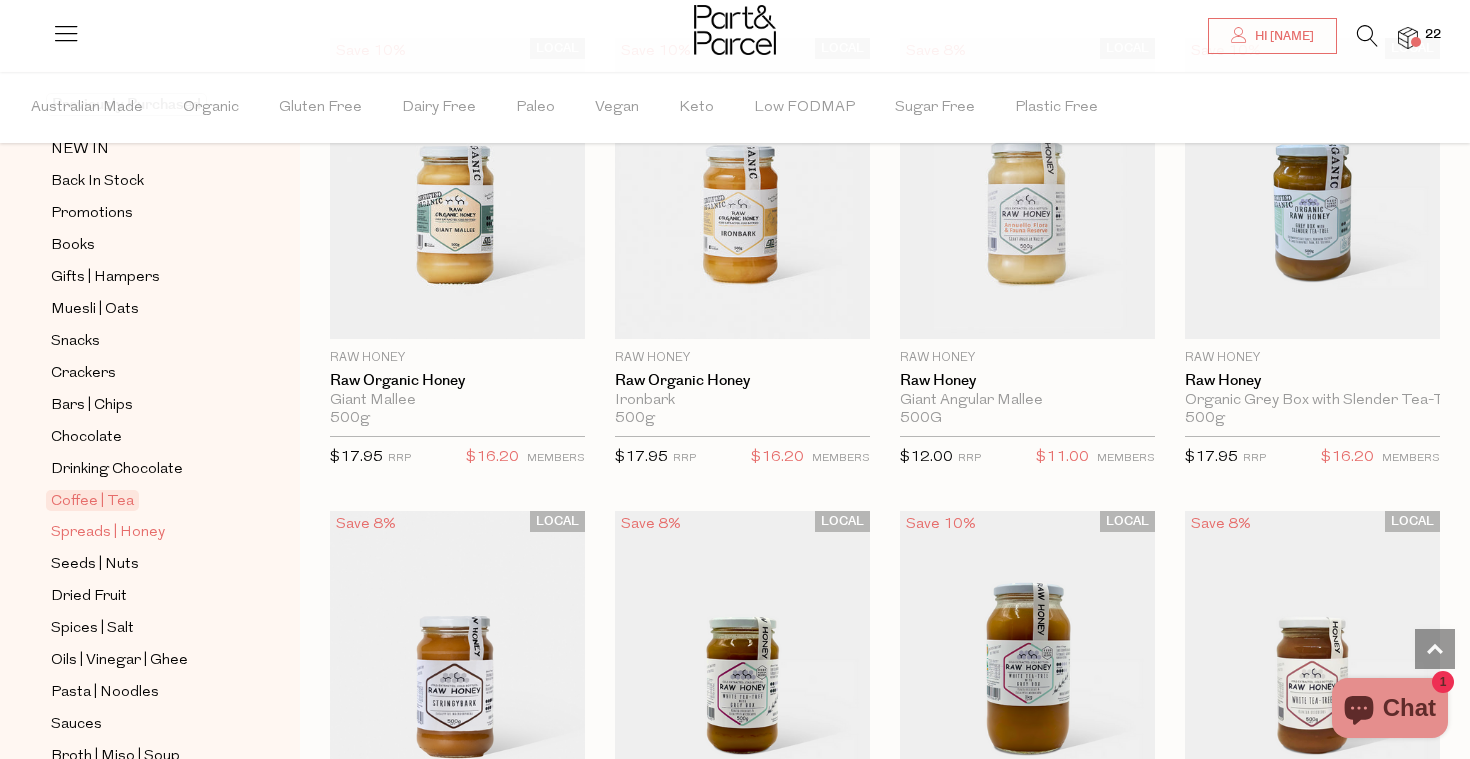 scroll, scrollTop: 5022, scrollLeft: 0, axis: vertical 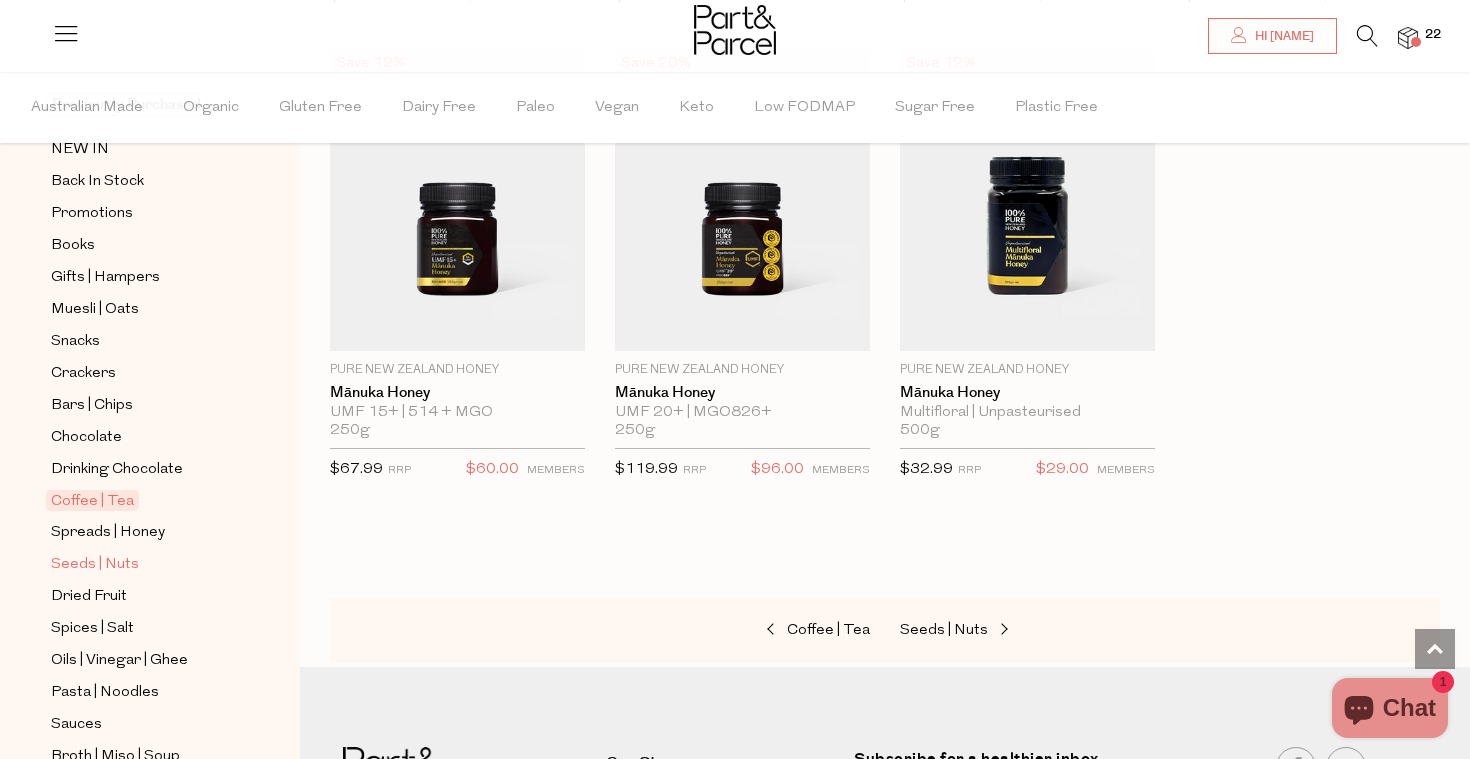 click on "Seeds | Nuts" at bounding box center (95, 565) 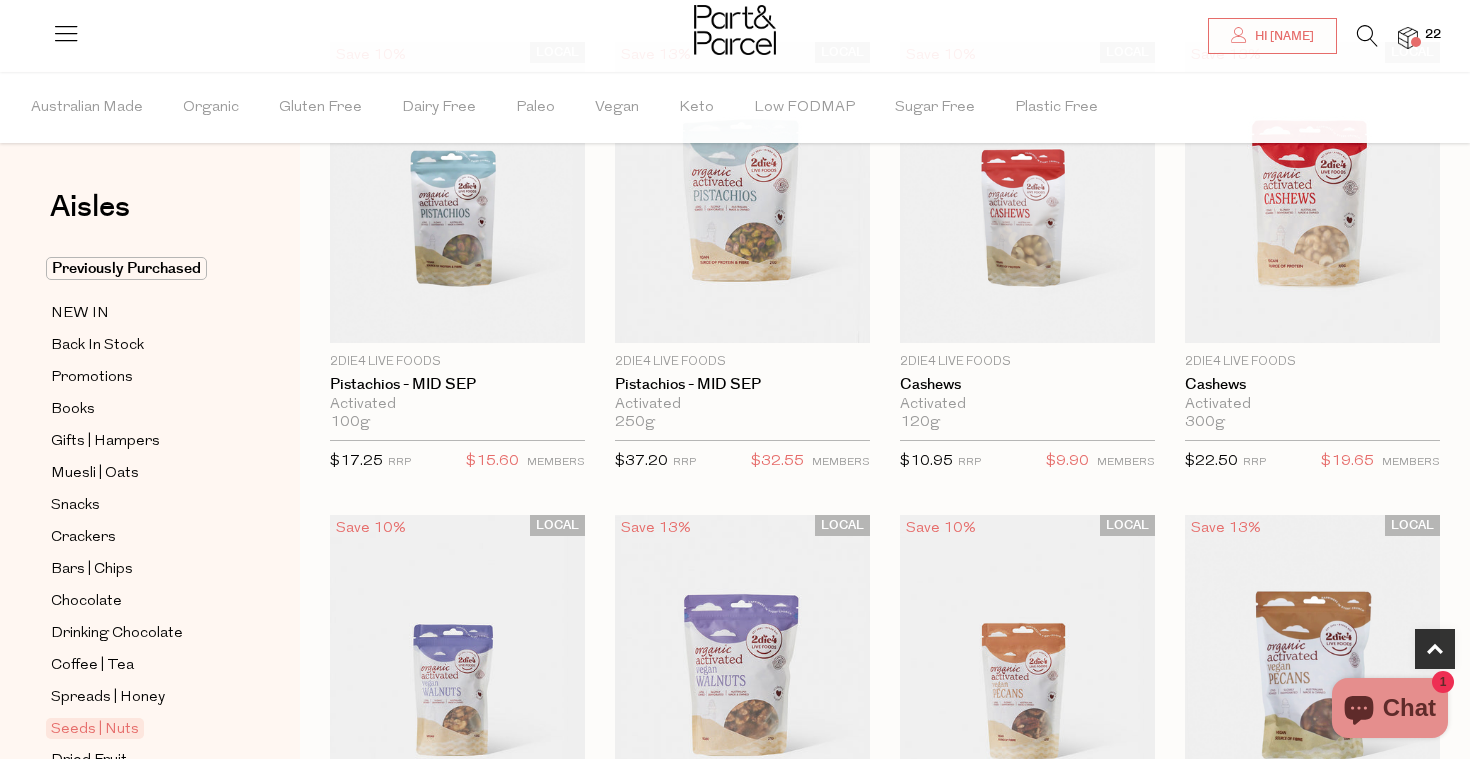 scroll, scrollTop: 759, scrollLeft: 0, axis: vertical 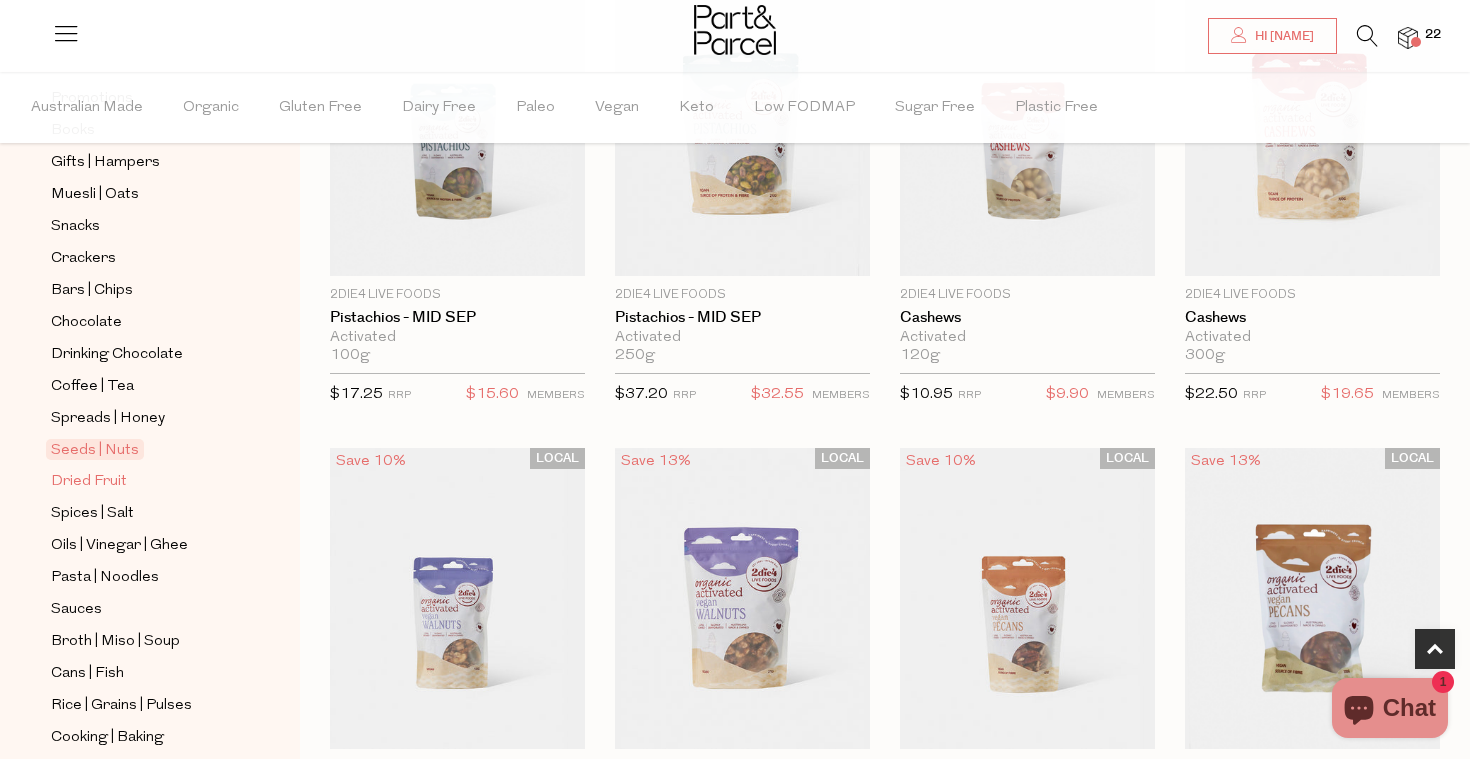 click on "Dried Fruit" at bounding box center (89, 482) 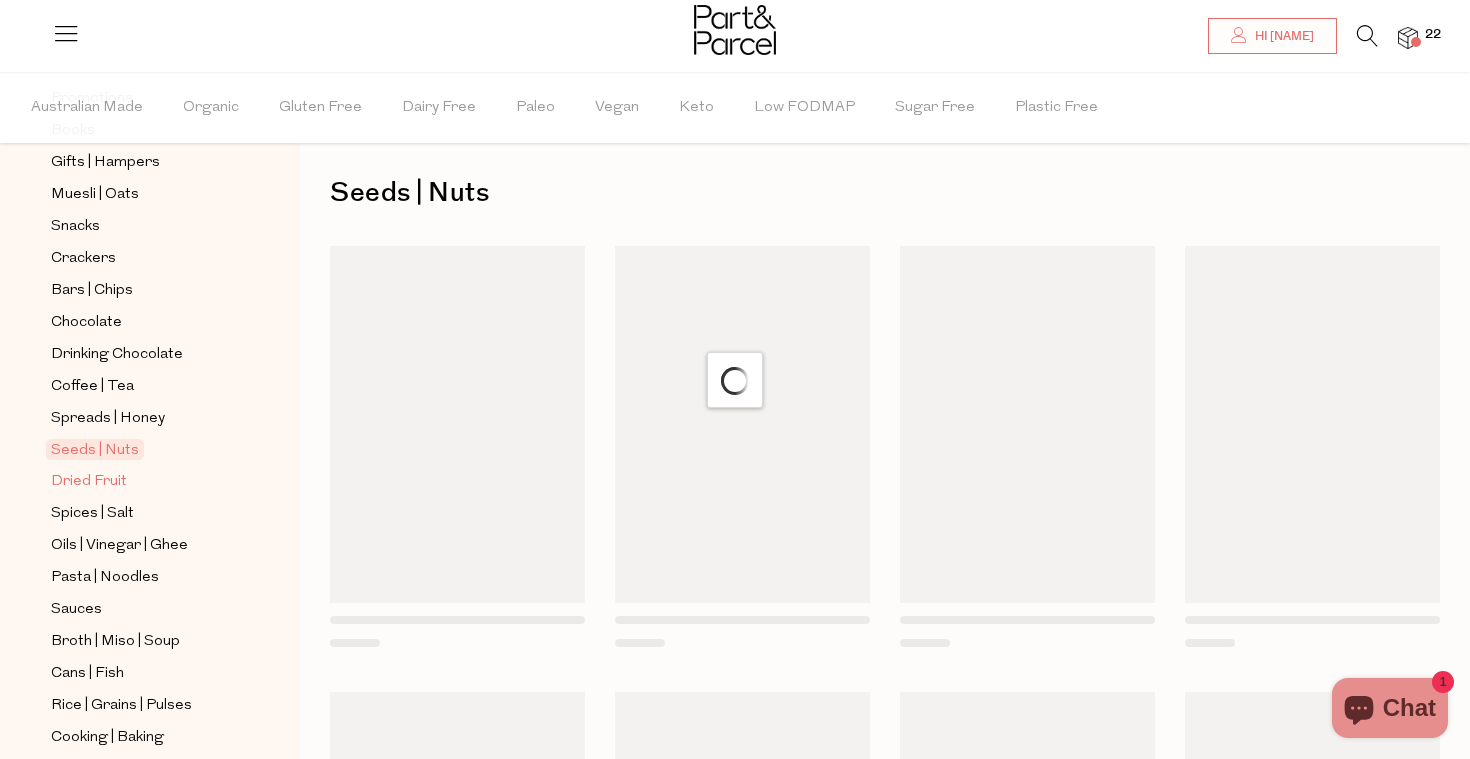 scroll, scrollTop: 0, scrollLeft: 0, axis: both 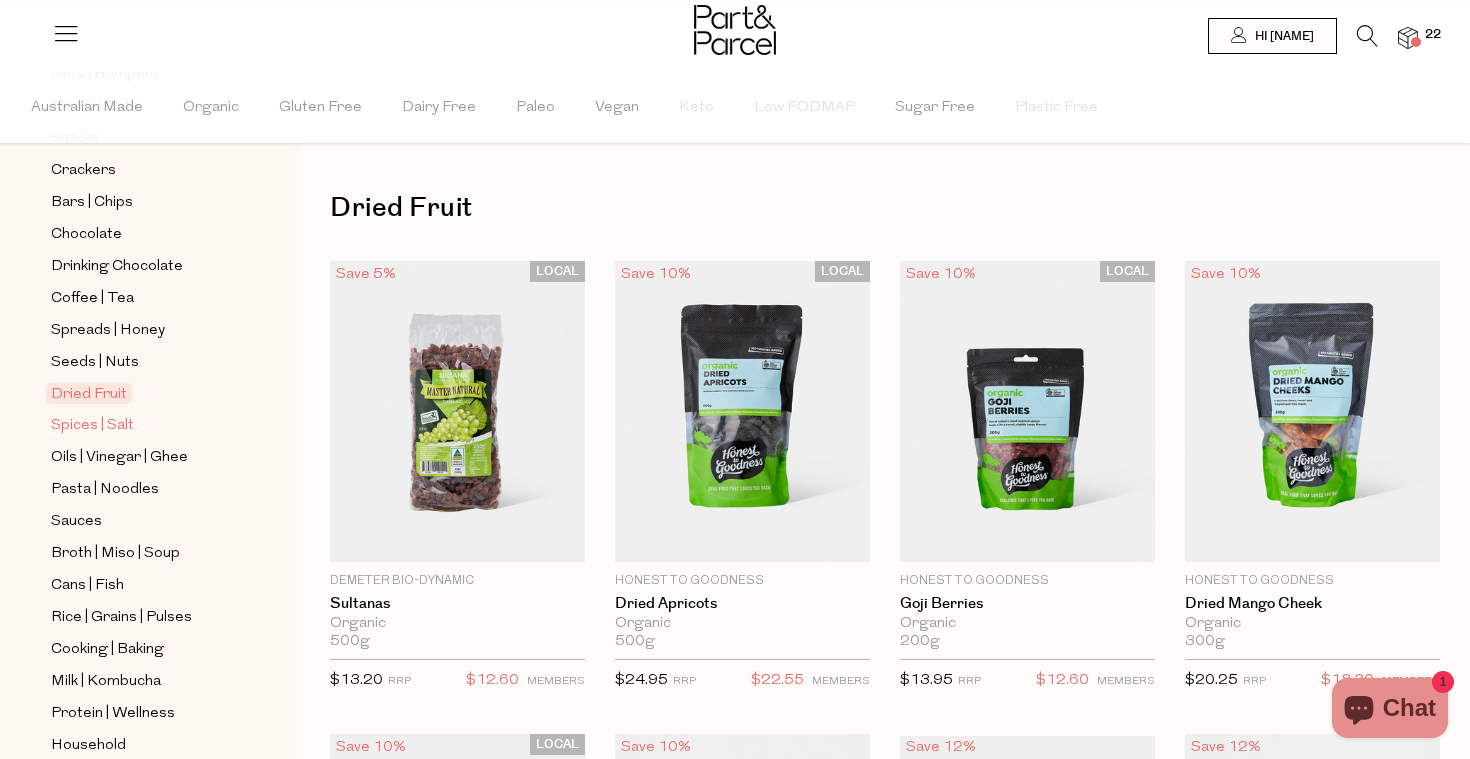 click on "Spices | Salt" at bounding box center (92, 426) 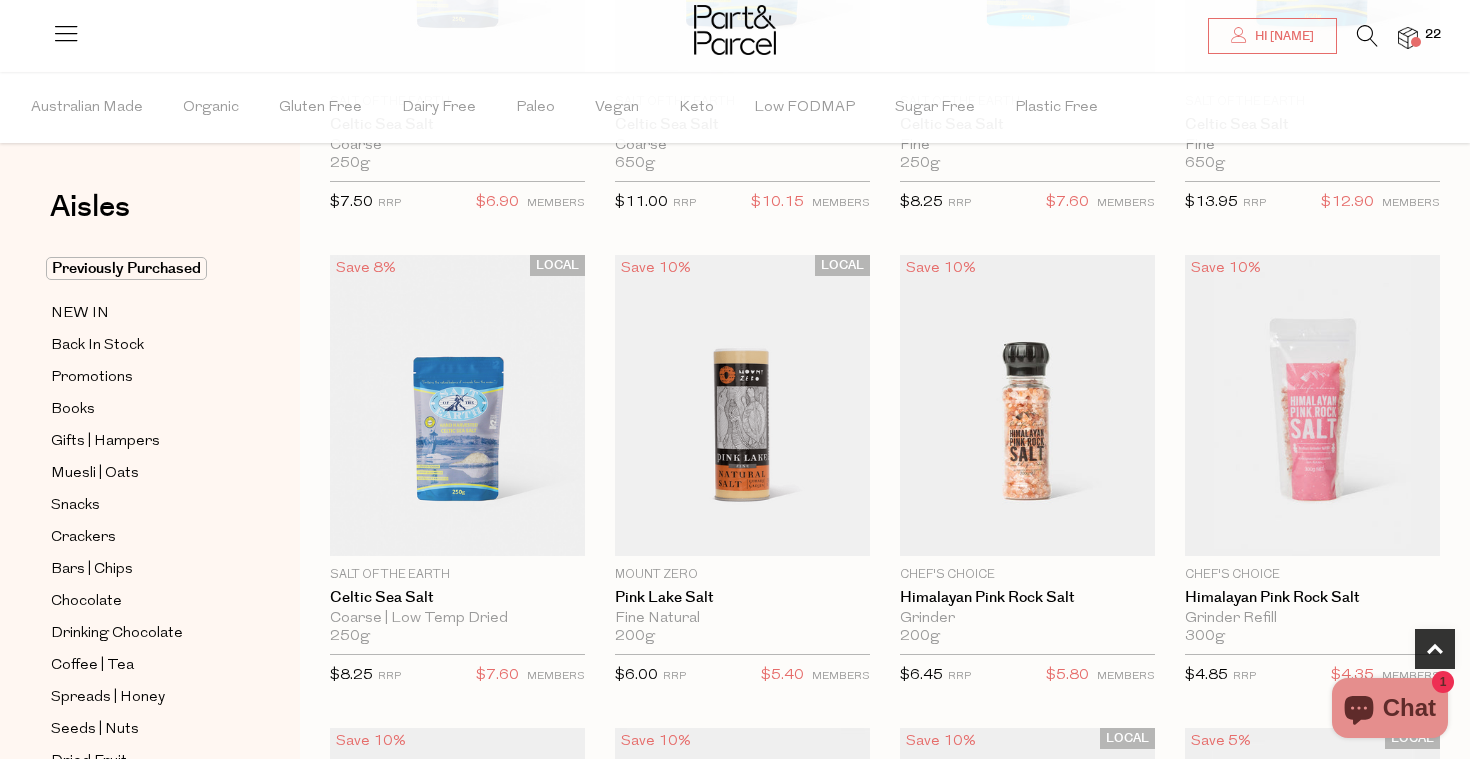 scroll, scrollTop: 1217, scrollLeft: 0, axis: vertical 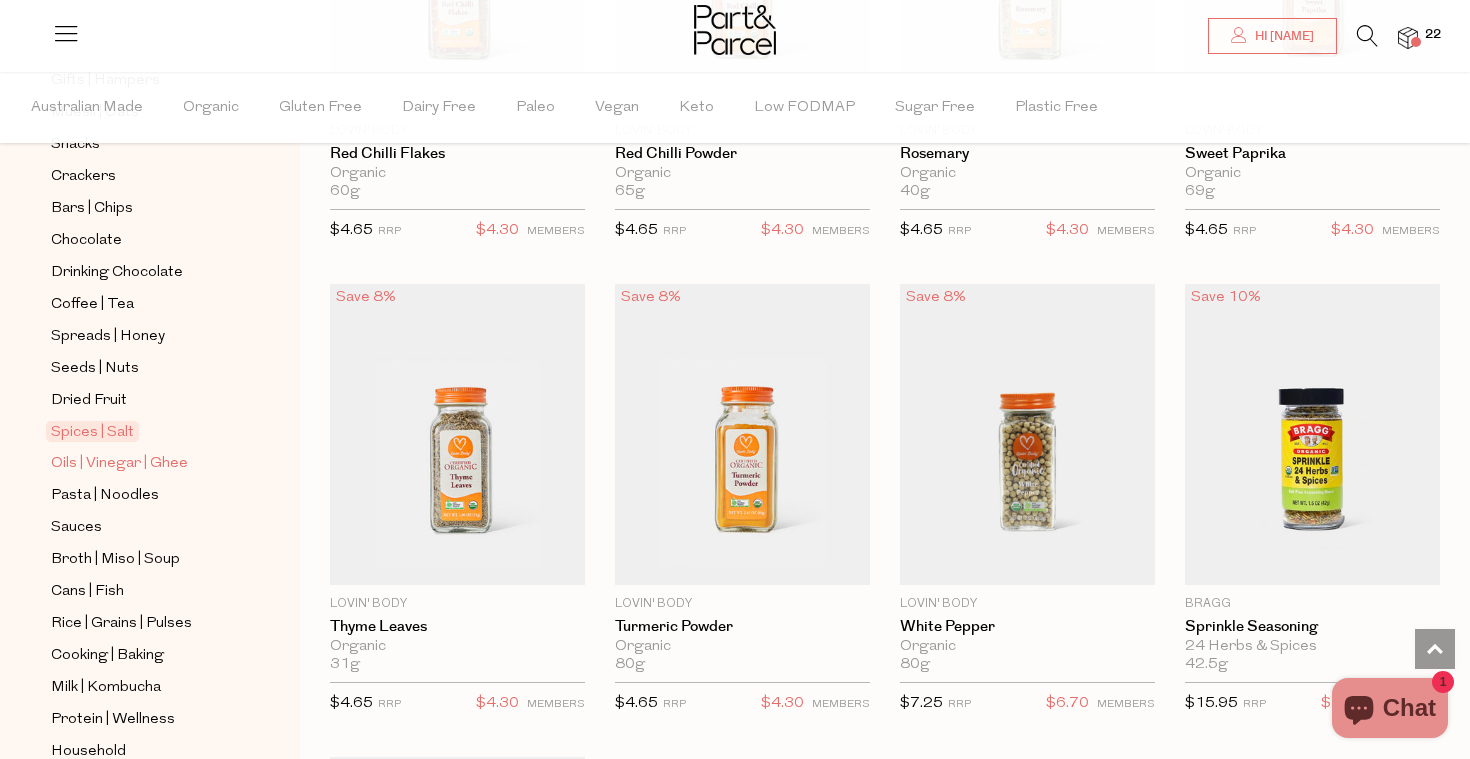 click on "Oils | Vinegar | Ghee" at bounding box center [119, 464] 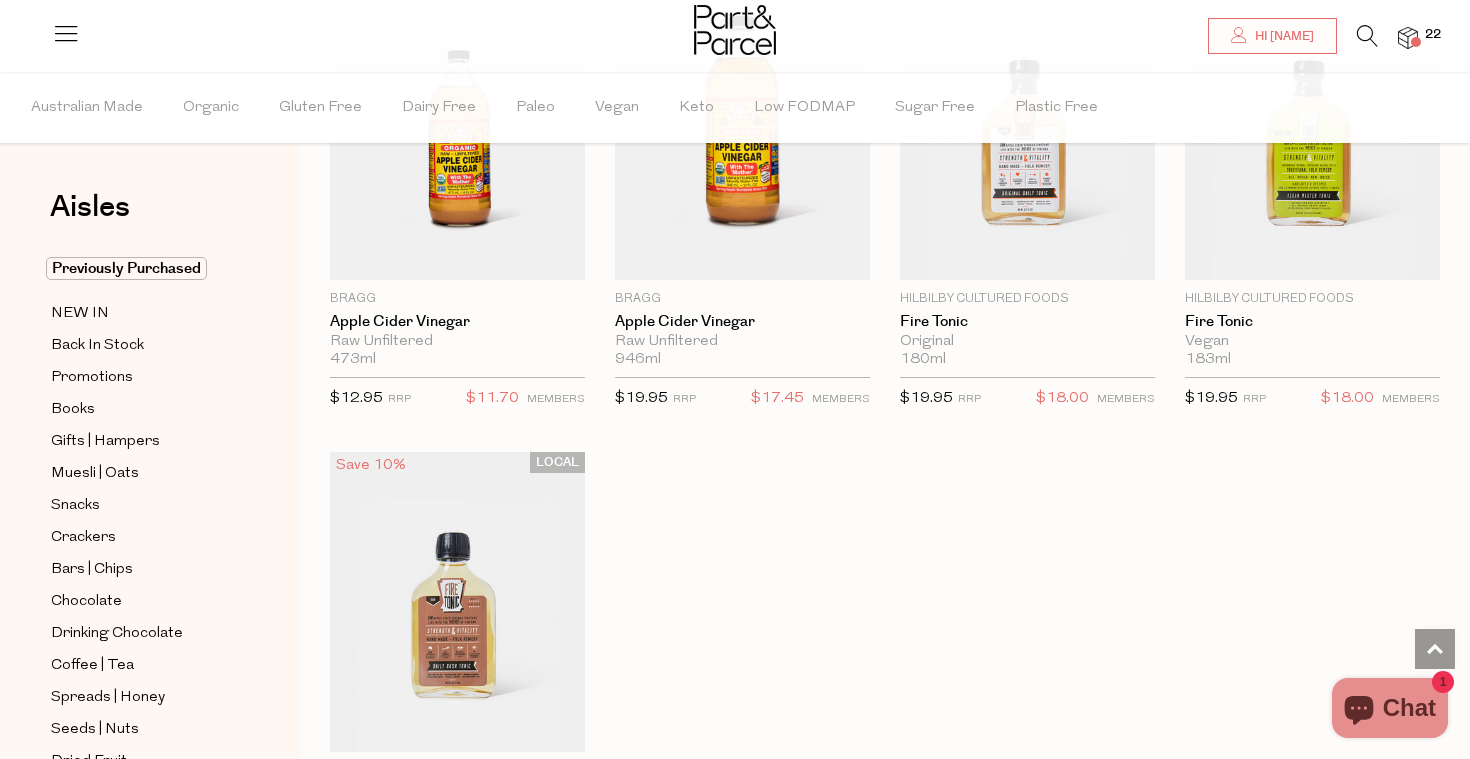 scroll, scrollTop: 5024, scrollLeft: 0, axis: vertical 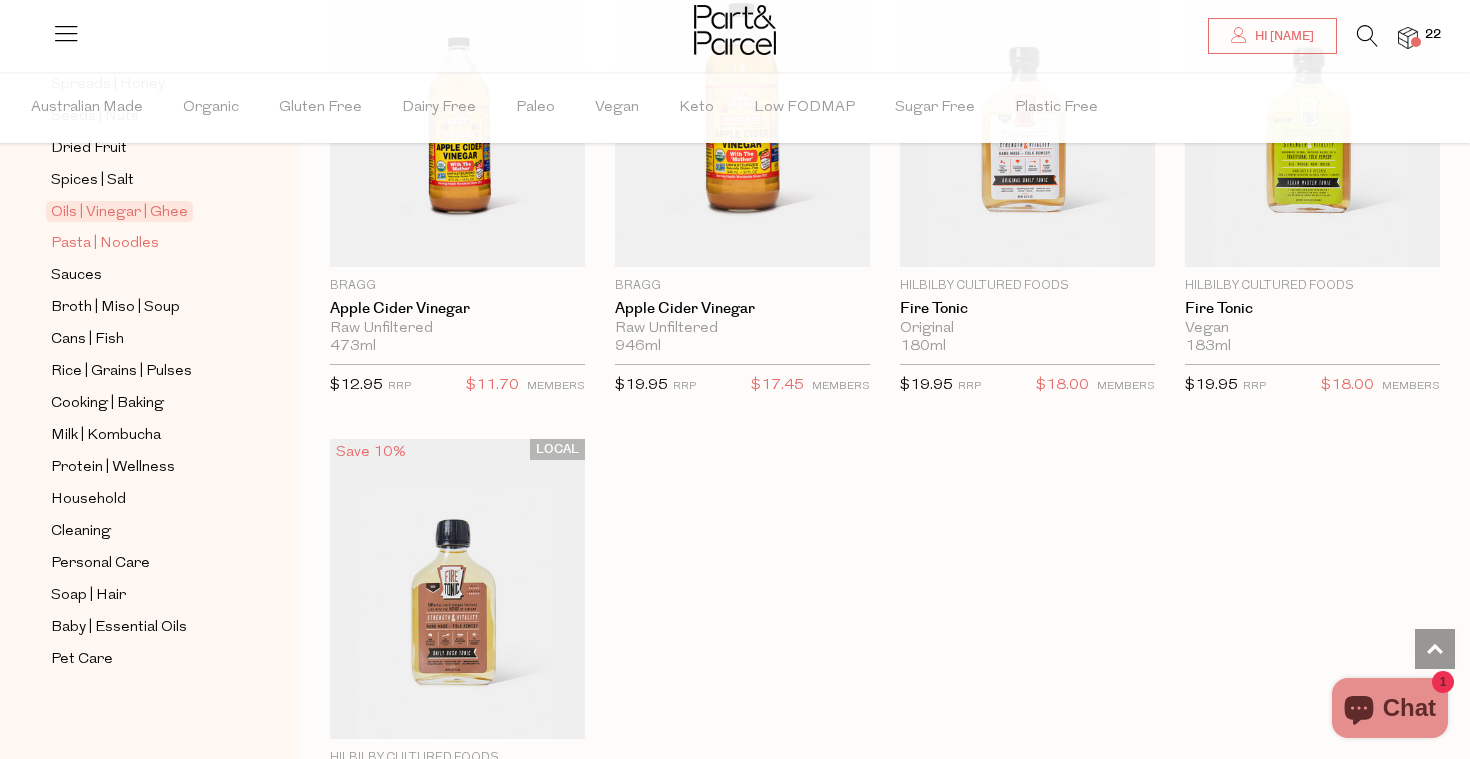 click on "Pasta | Noodles" at bounding box center [105, 244] 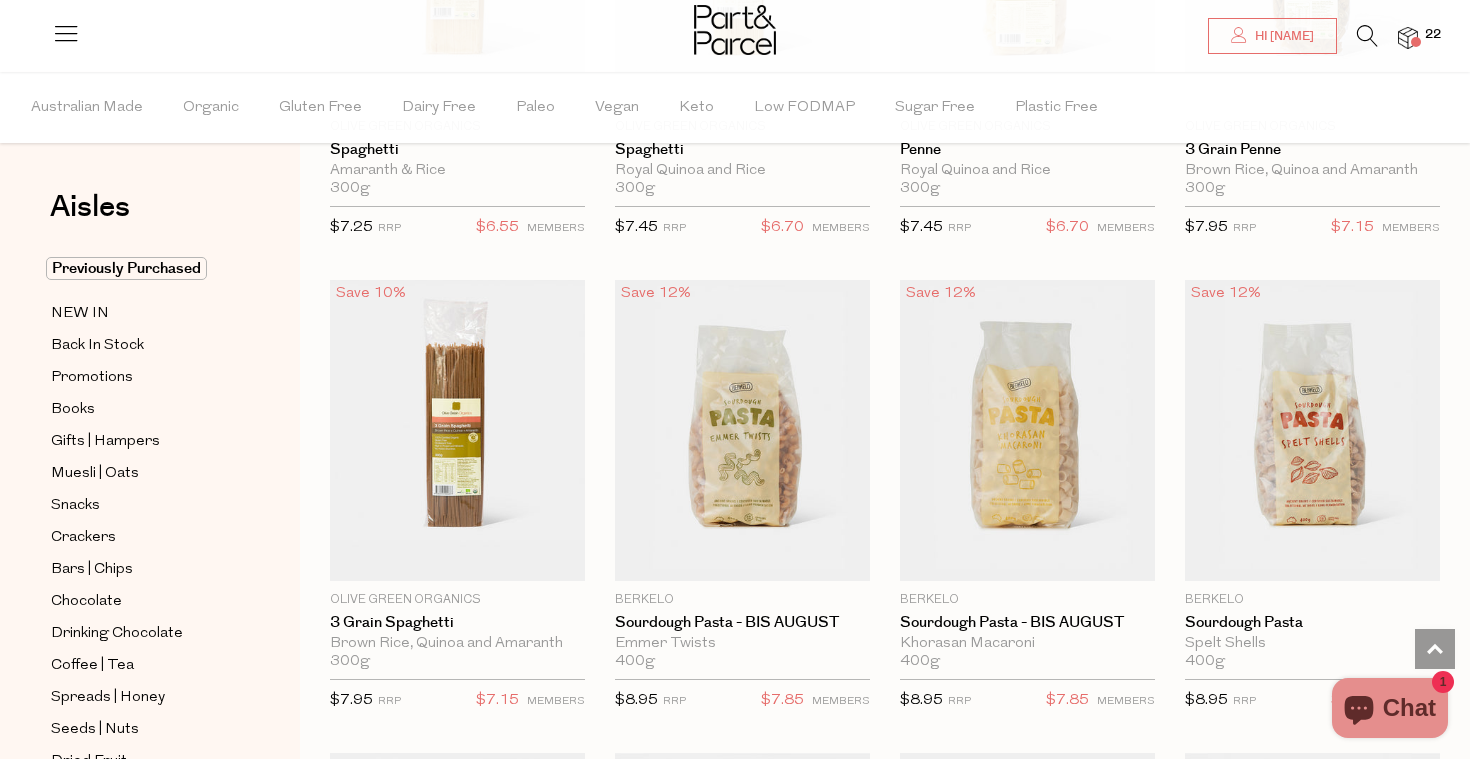 scroll, scrollTop: 1870, scrollLeft: 0, axis: vertical 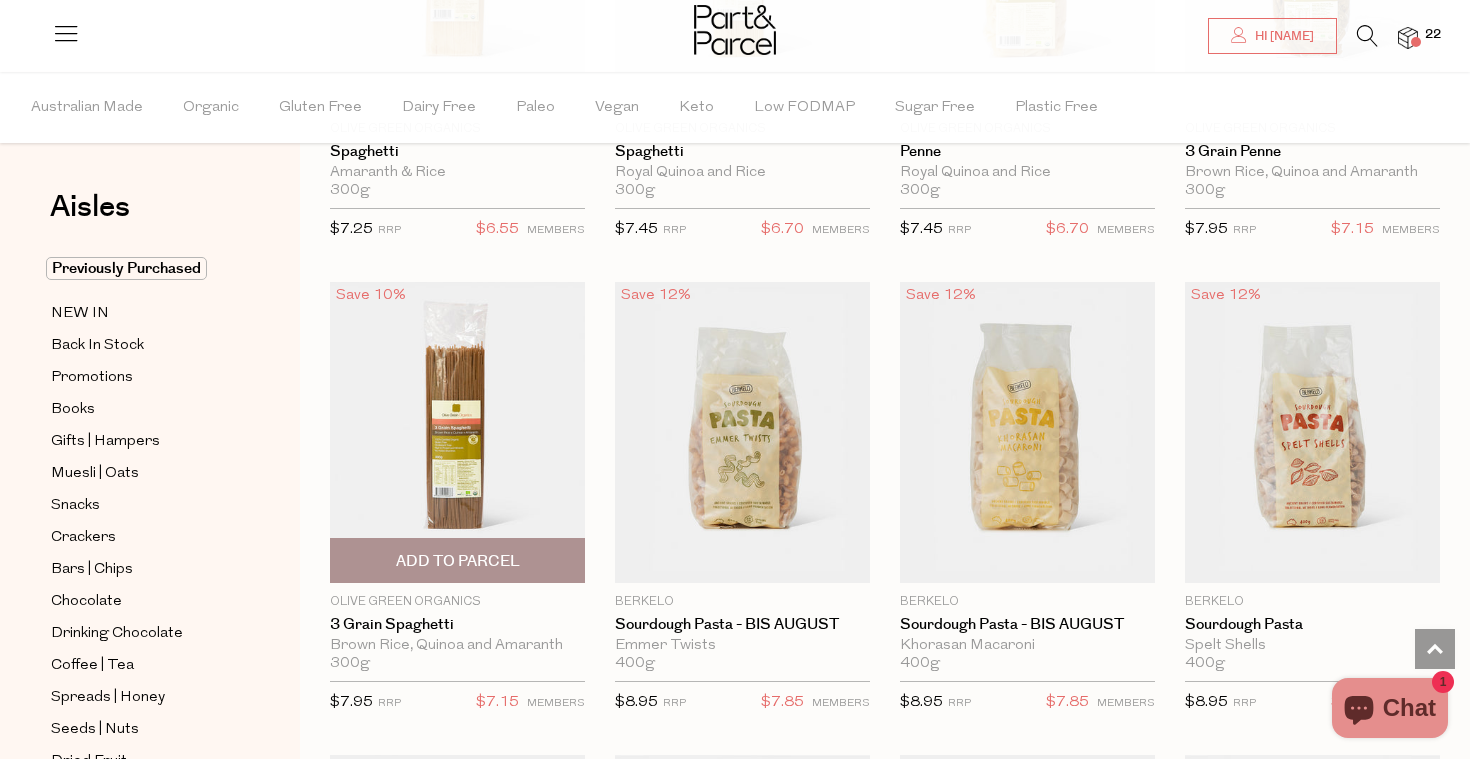 click on "Add To Parcel" at bounding box center (458, 561) 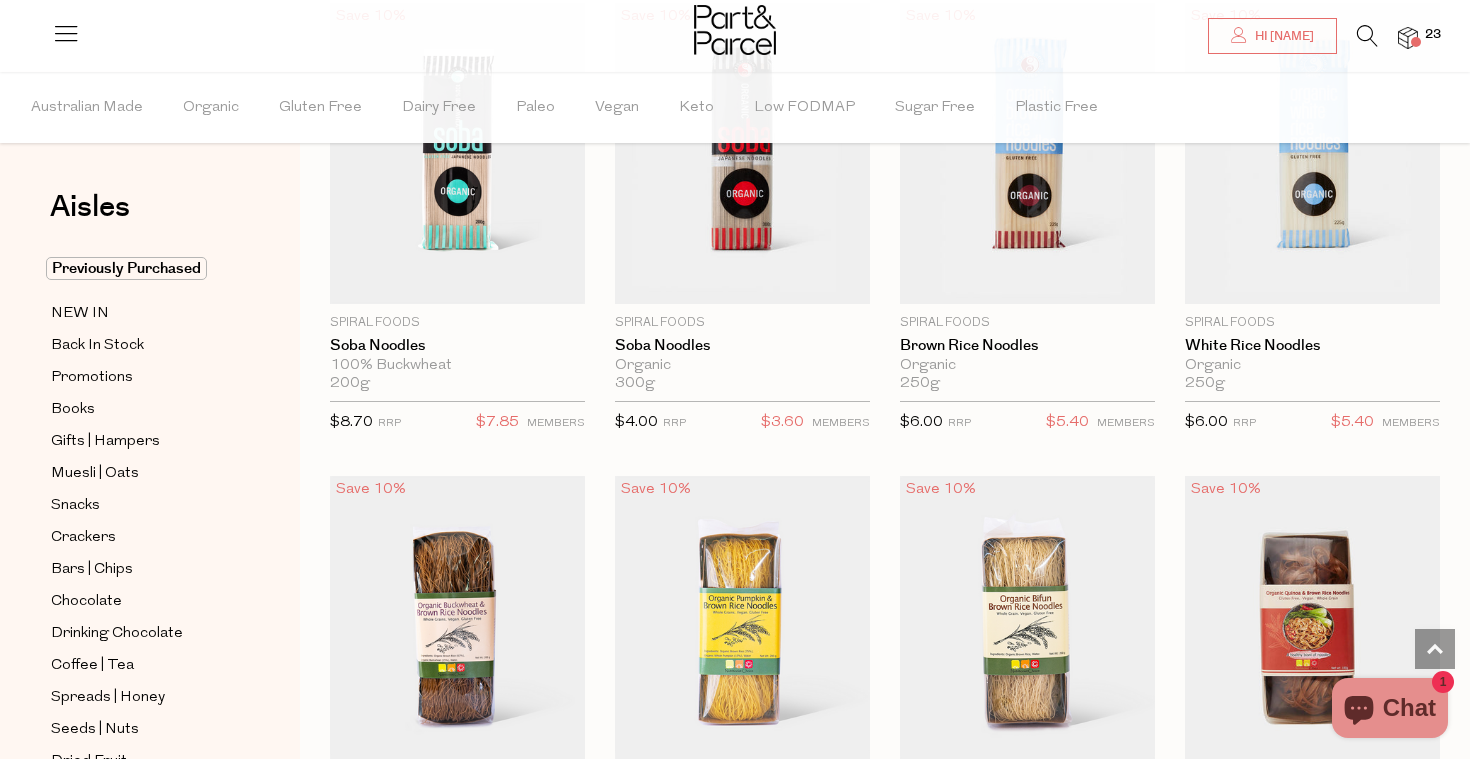 scroll, scrollTop: 4683, scrollLeft: 0, axis: vertical 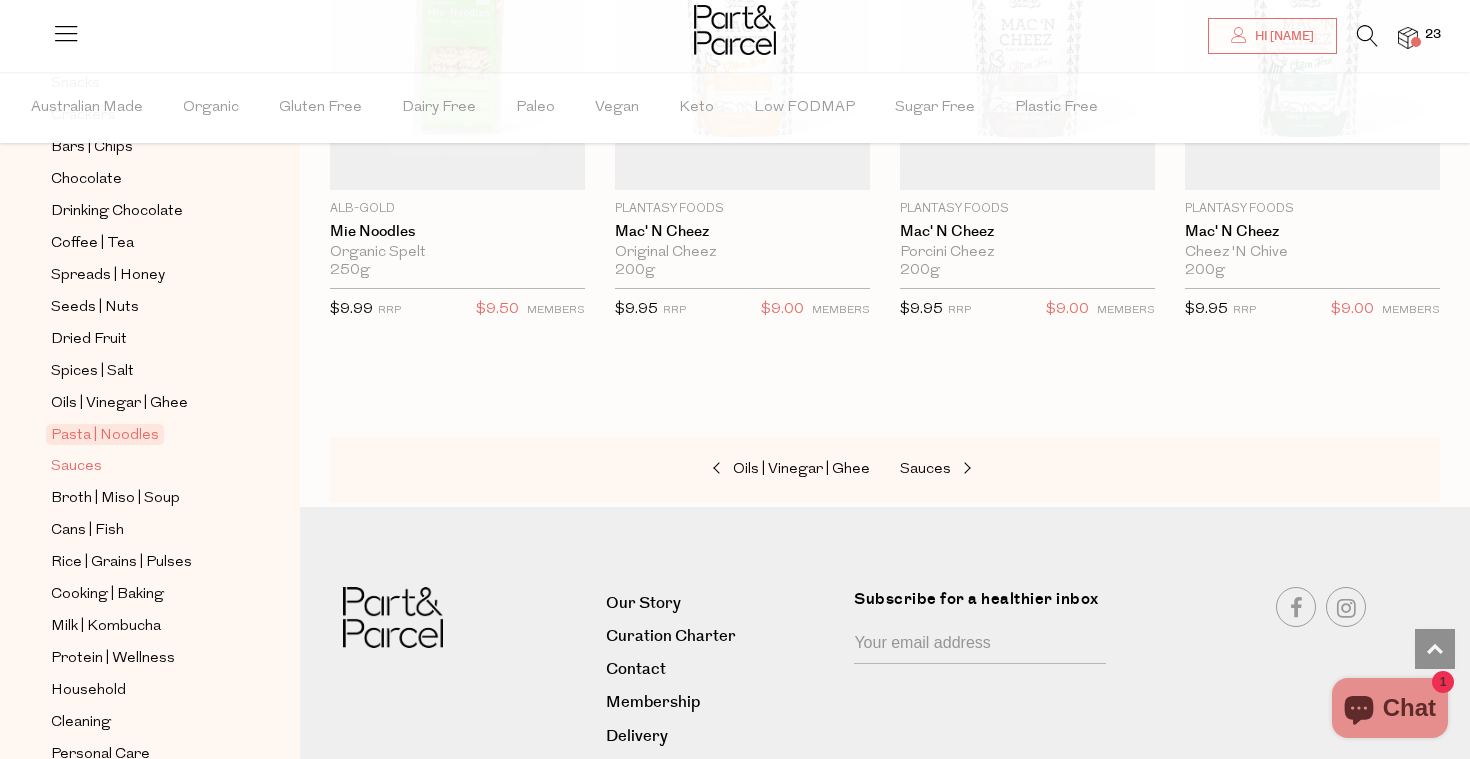 click on "Sauces" at bounding box center (76, 467) 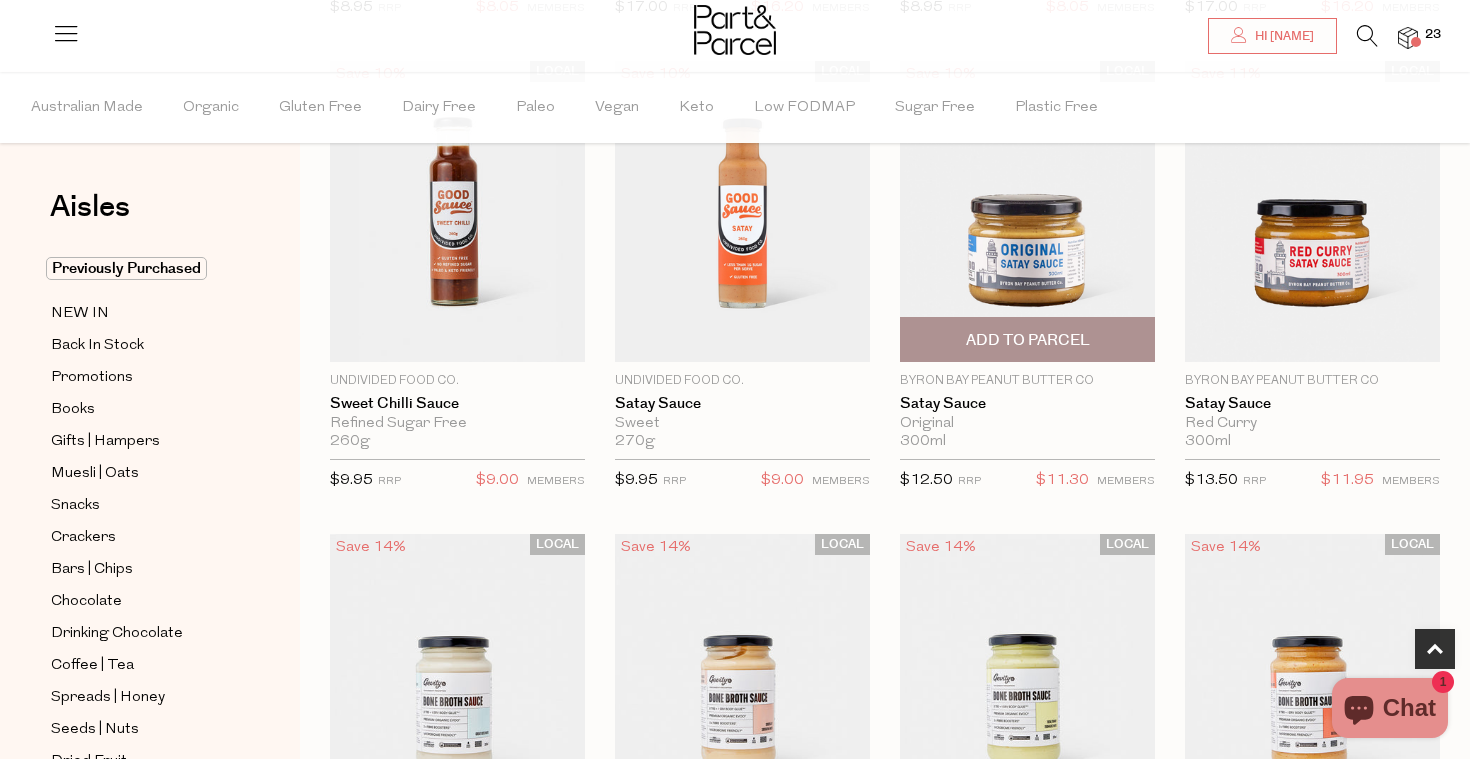 scroll, scrollTop: 672, scrollLeft: 0, axis: vertical 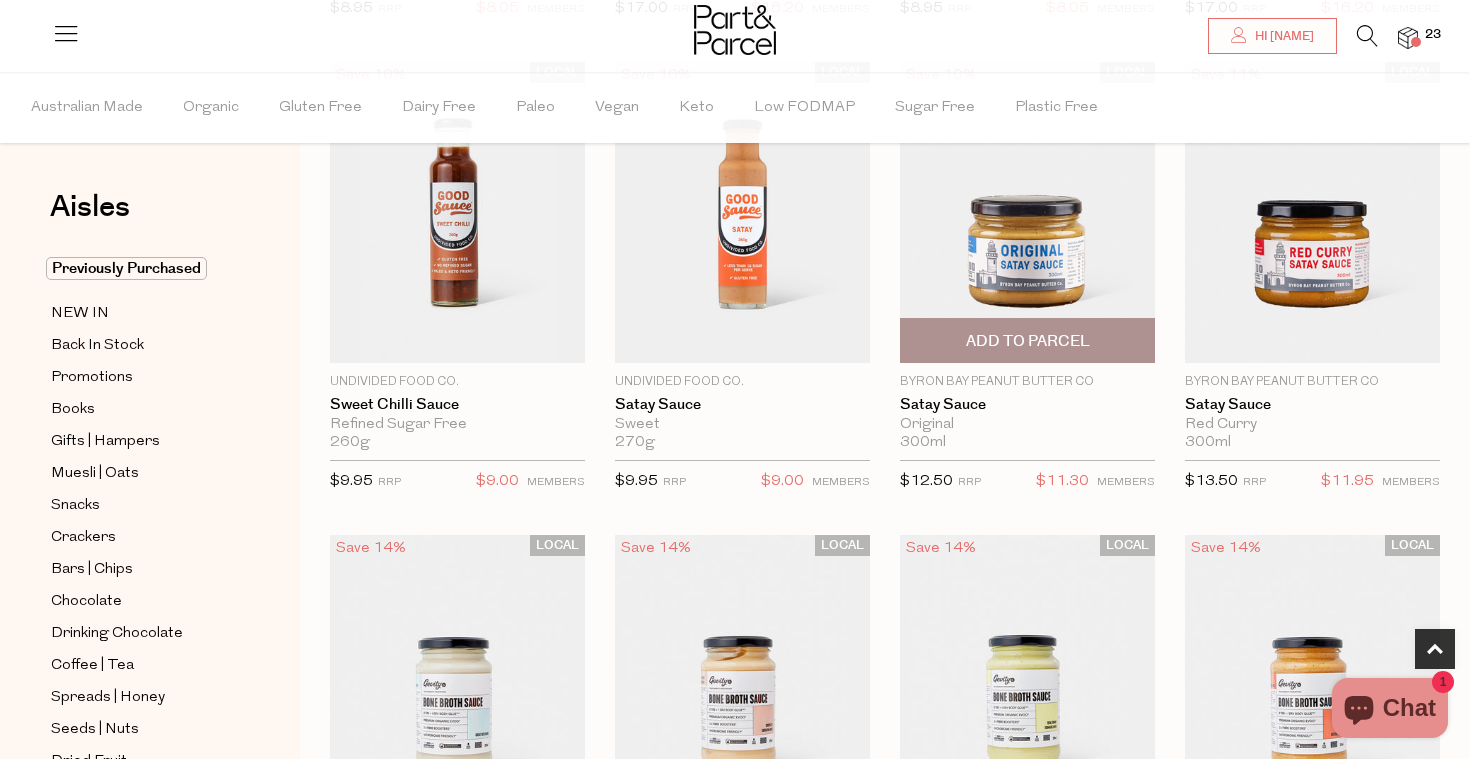 click on "Add To Parcel" at bounding box center [1028, 341] 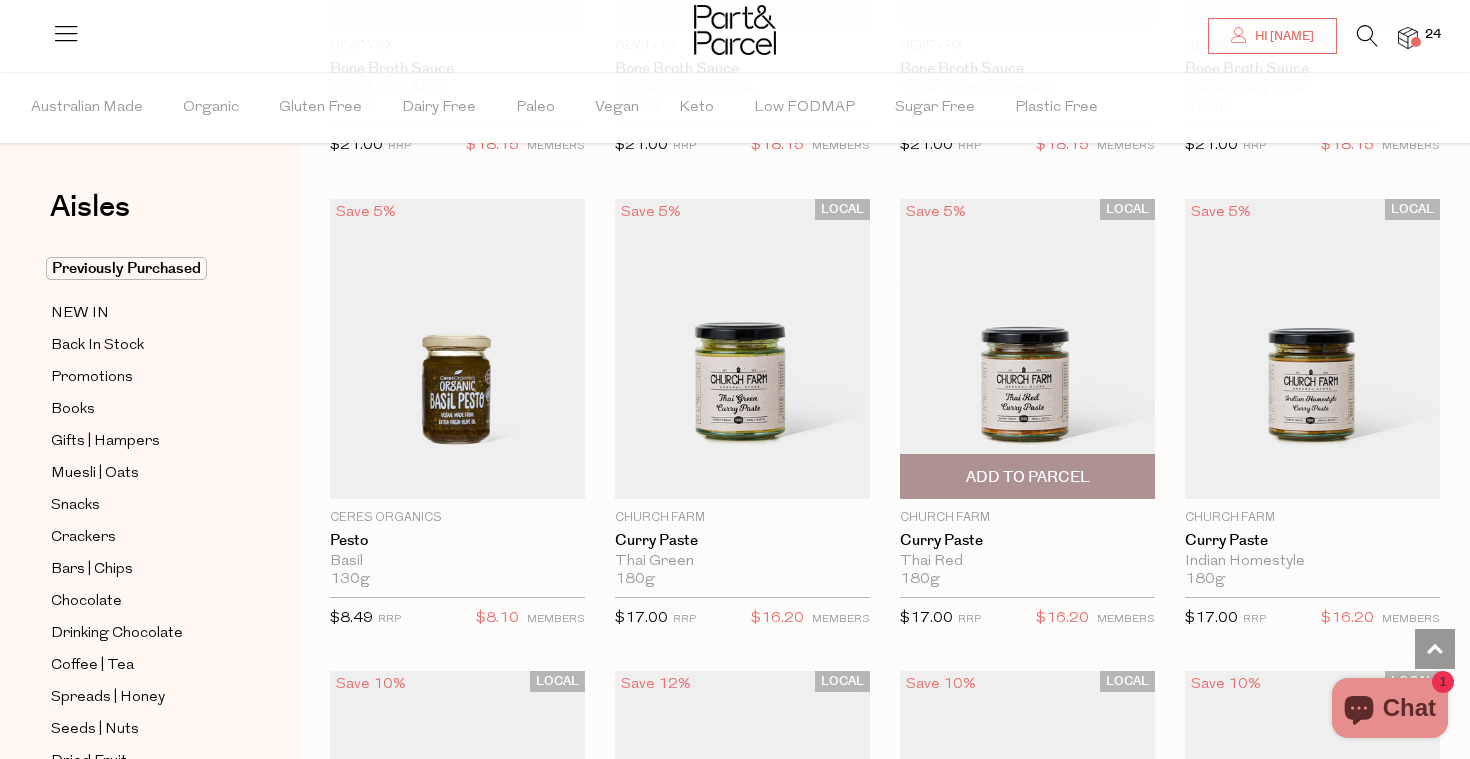 scroll, scrollTop: 1474, scrollLeft: 0, axis: vertical 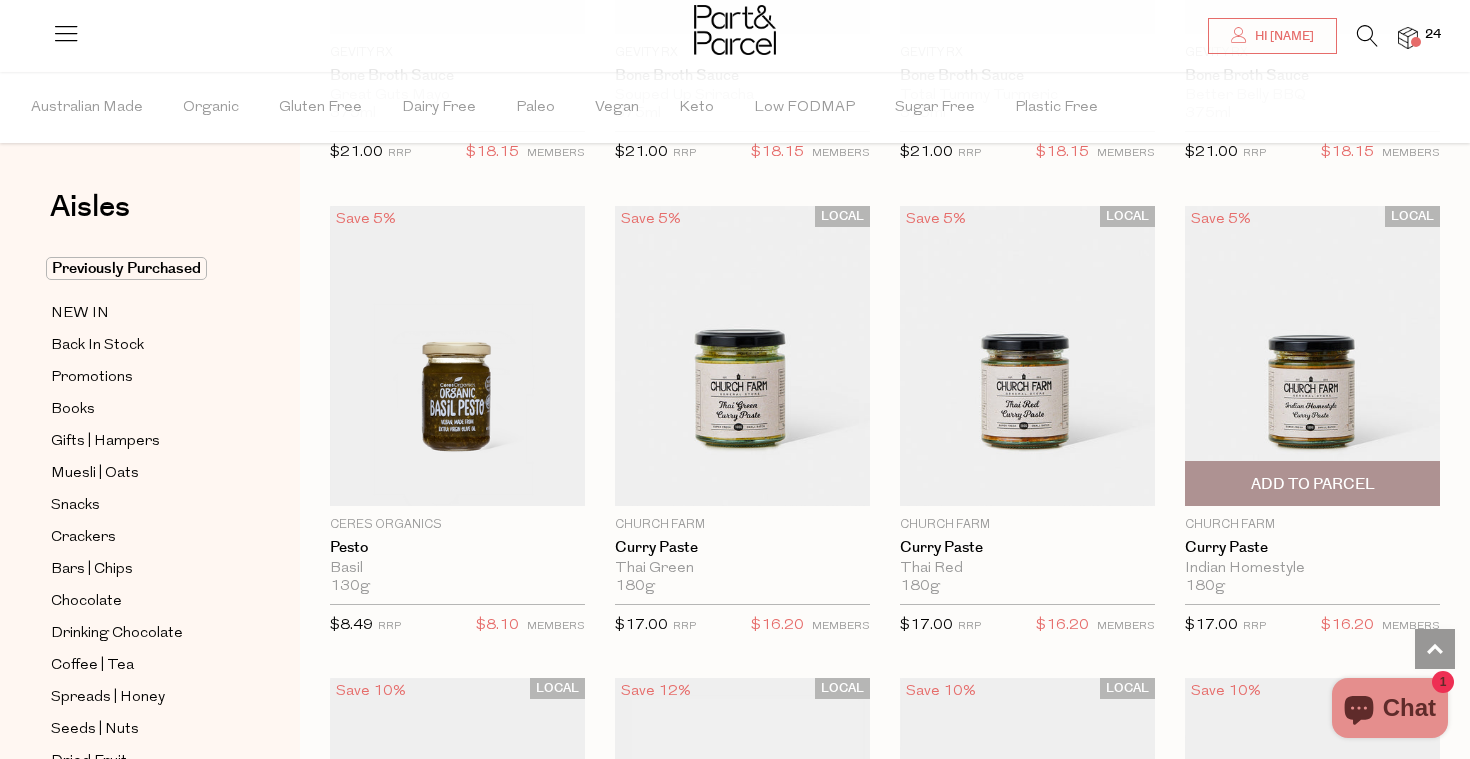 click on "Add To Parcel" at bounding box center (1313, 484) 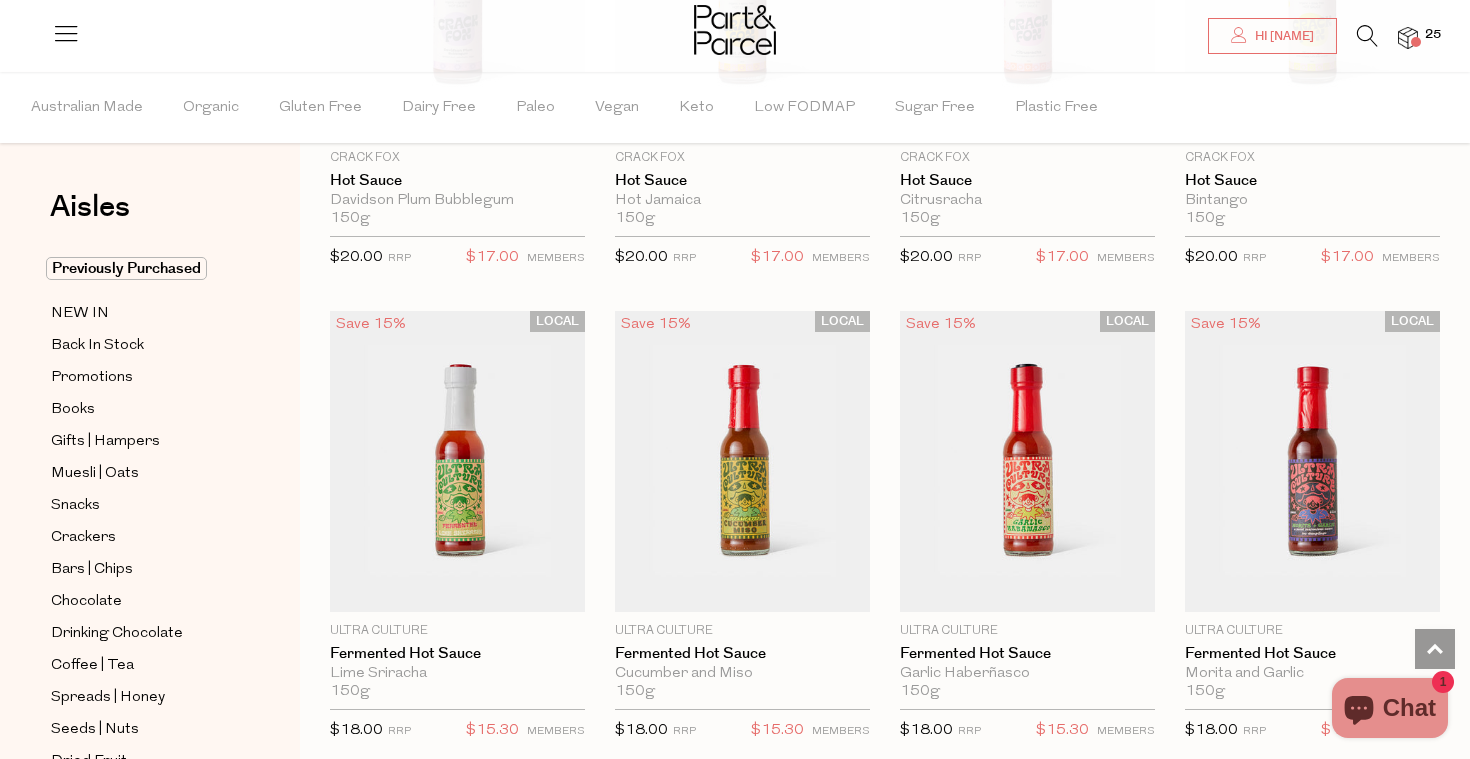 scroll, scrollTop: 3757, scrollLeft: 0, axis: vertical 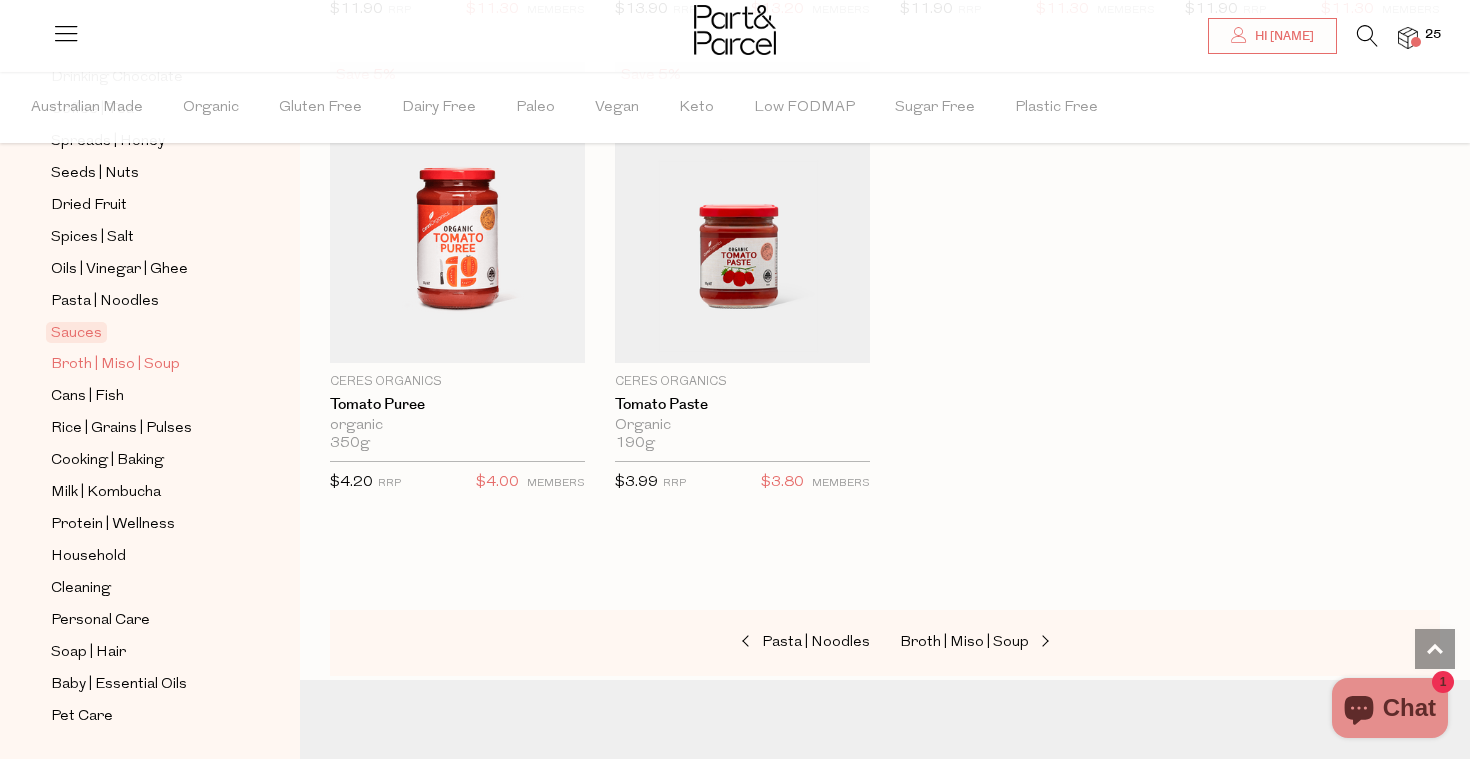 click on "Broth | Miso | Soup" at bounding box center [115, 365] 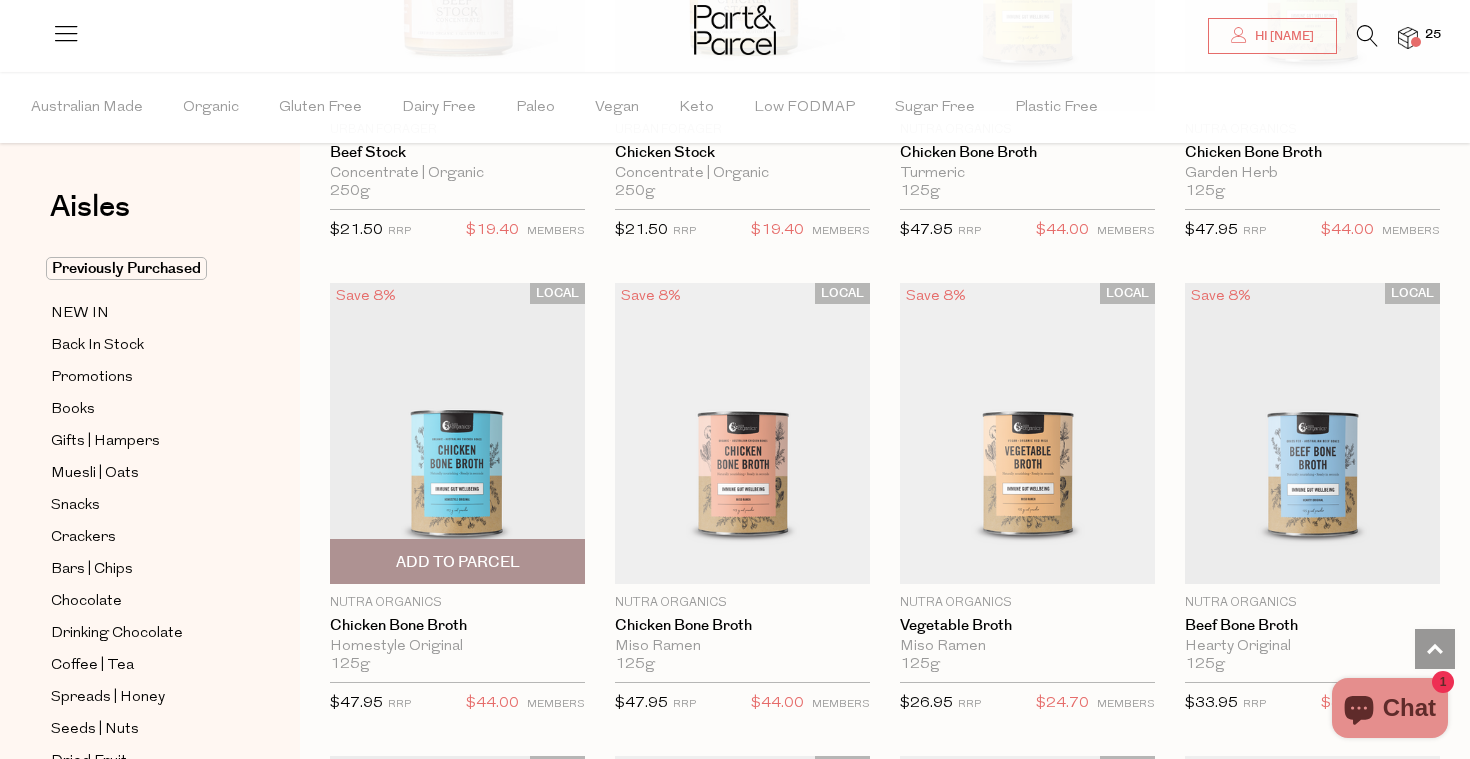 scroll, scrollTop: 2354, scrollLeft: 0, axis: vertical 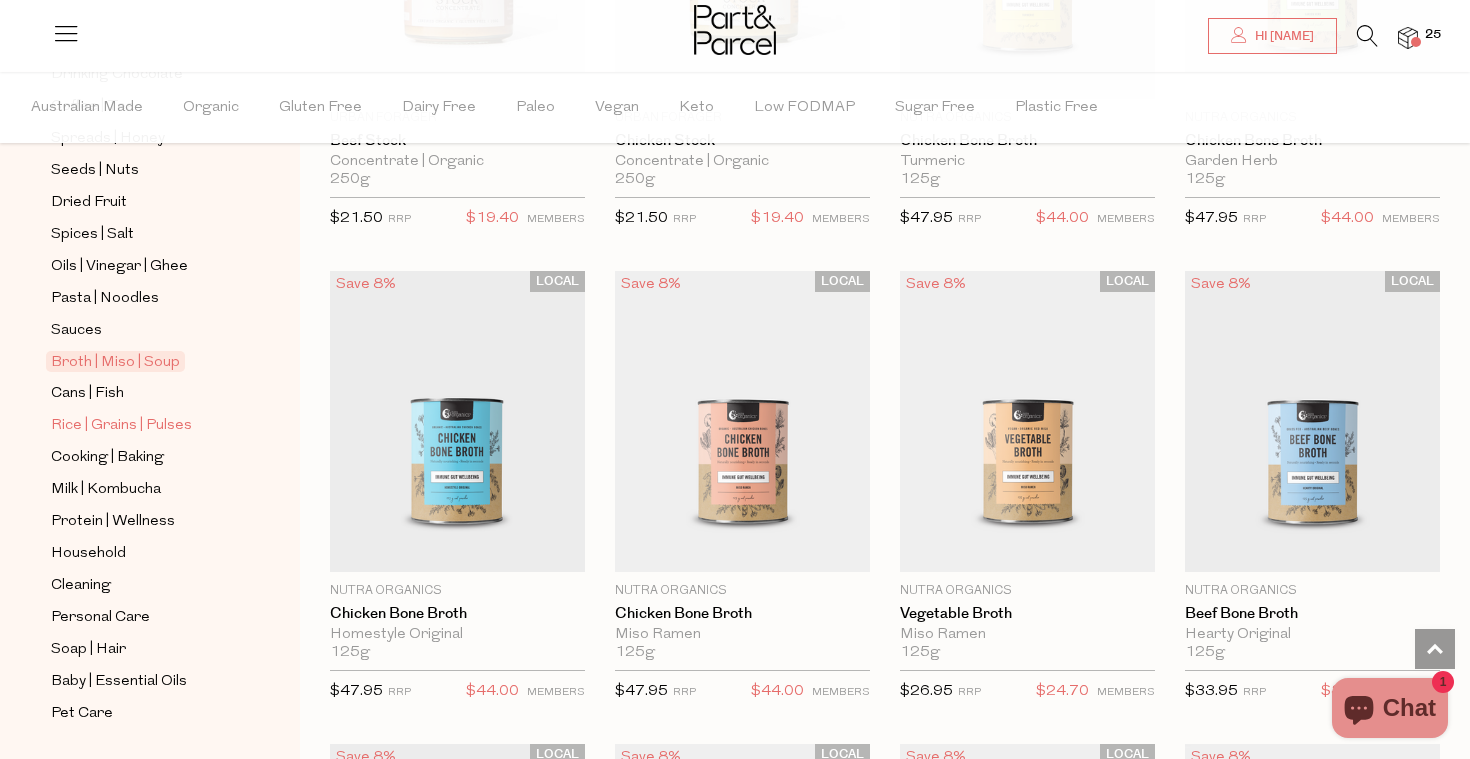 click on "Rice | Grains | Pulses" at bounding box center (121, 426) 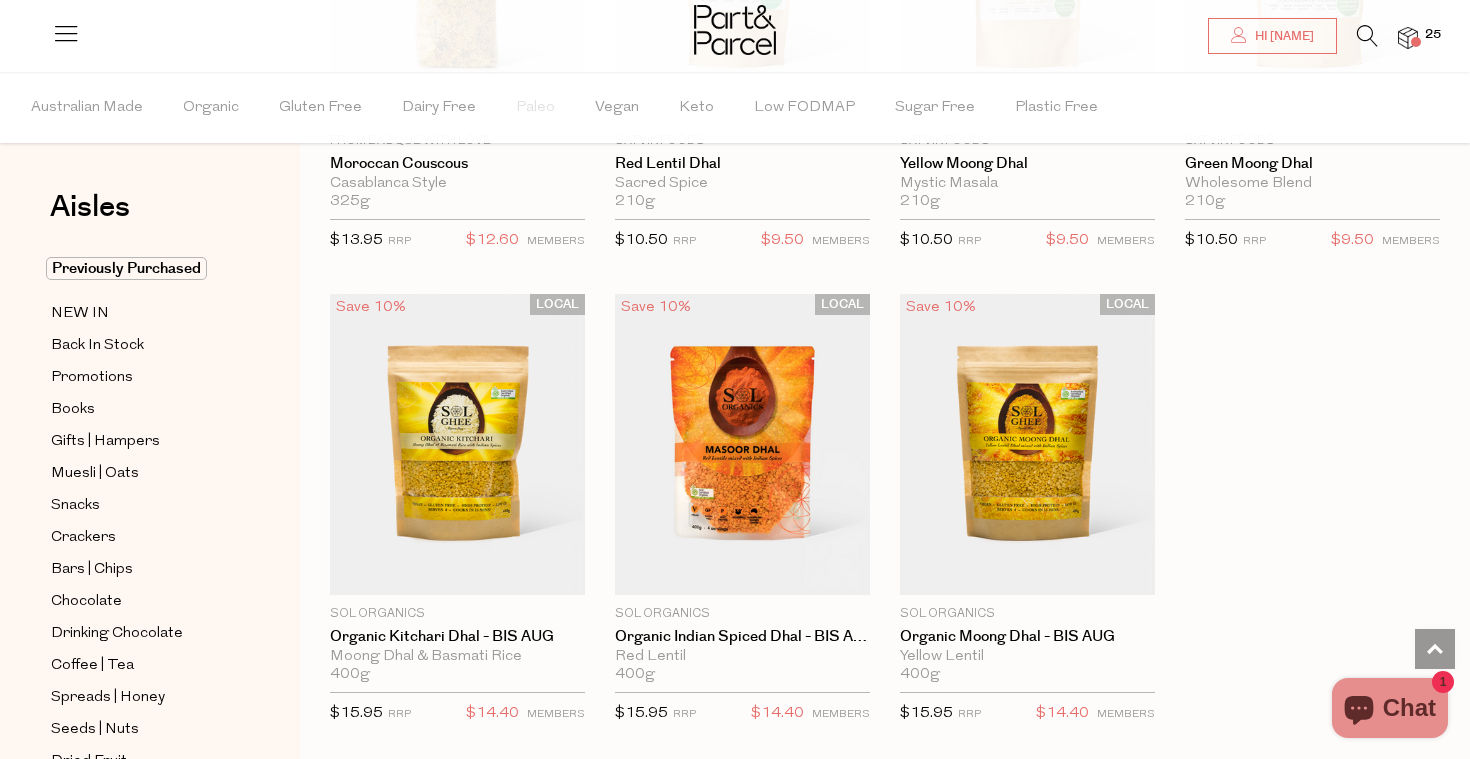 scroll, scrollTop: 4227, scrollLeft: 0, axis: vertical 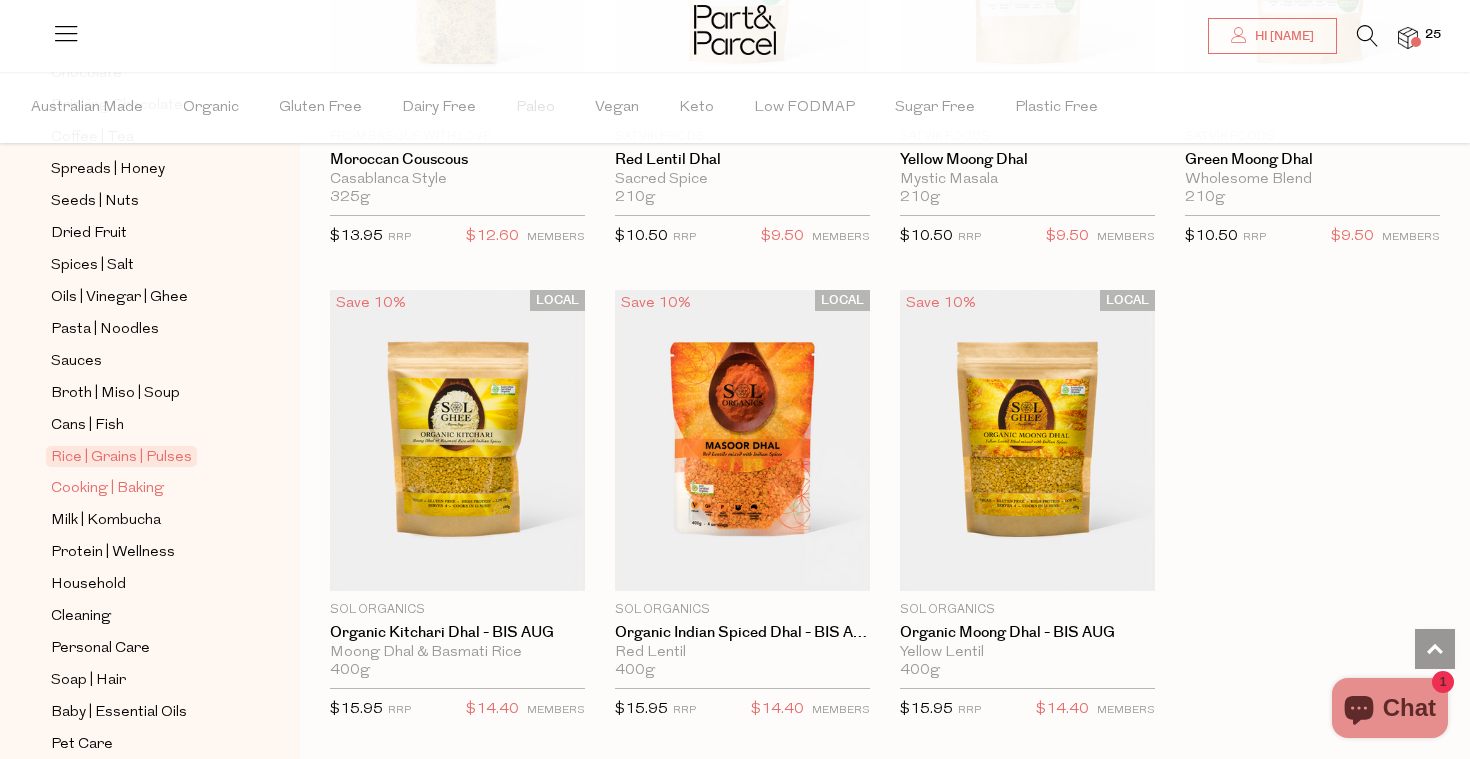 click on "Cooking | Baking" at bounding box center [107, 489] 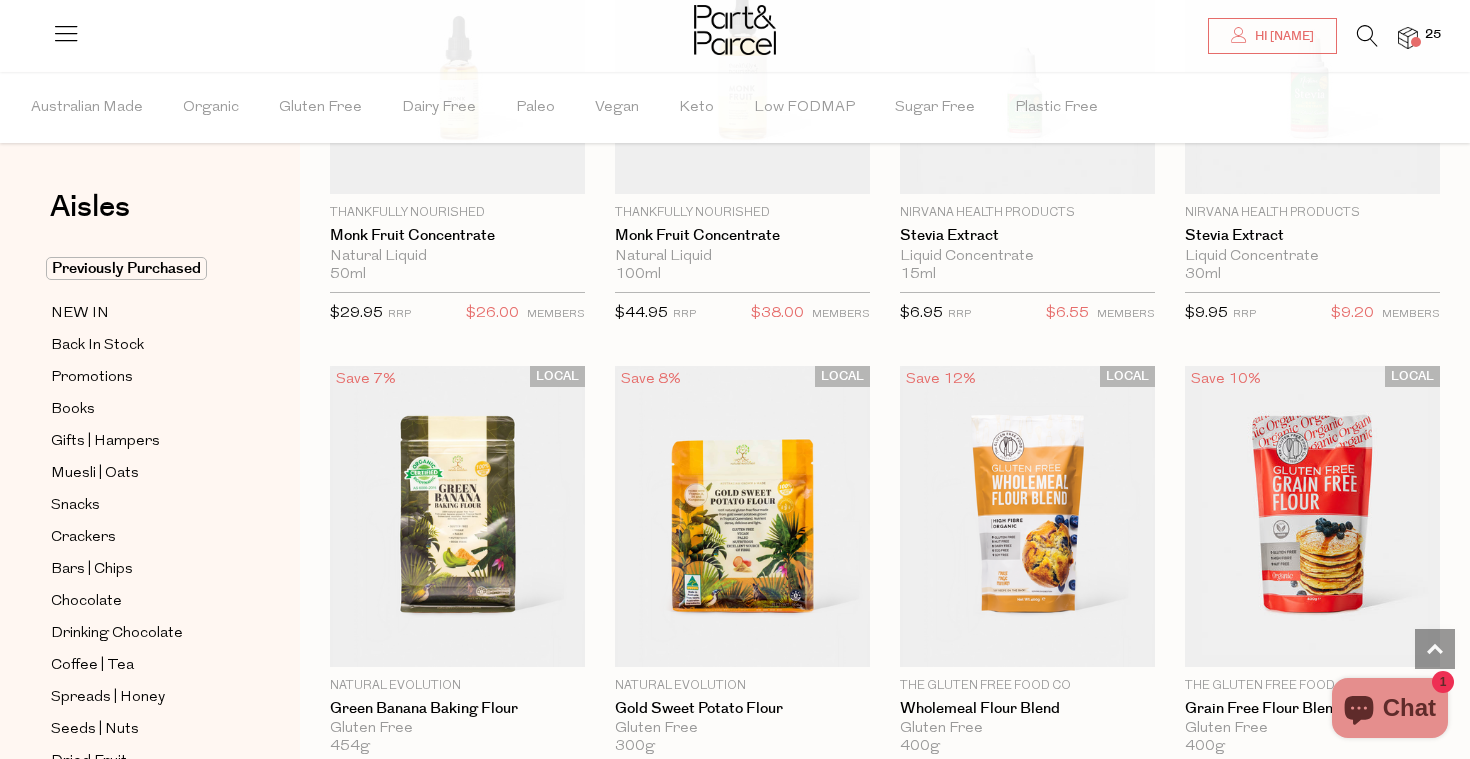 scroll, scrollTop: 5105, scrollLeft: 0, axis: vertical 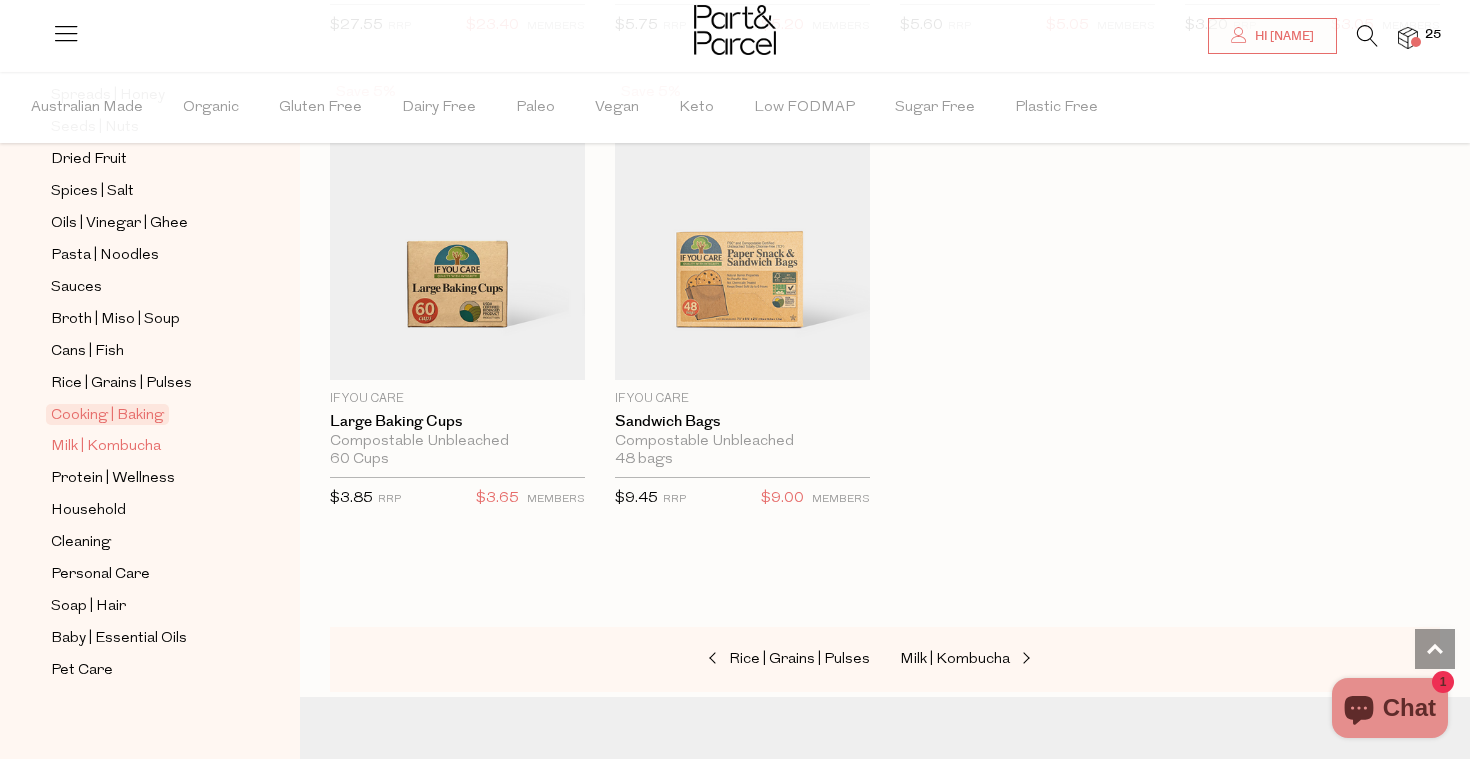 click on "Milk | Kombucha" at bounding box center (106, 447) 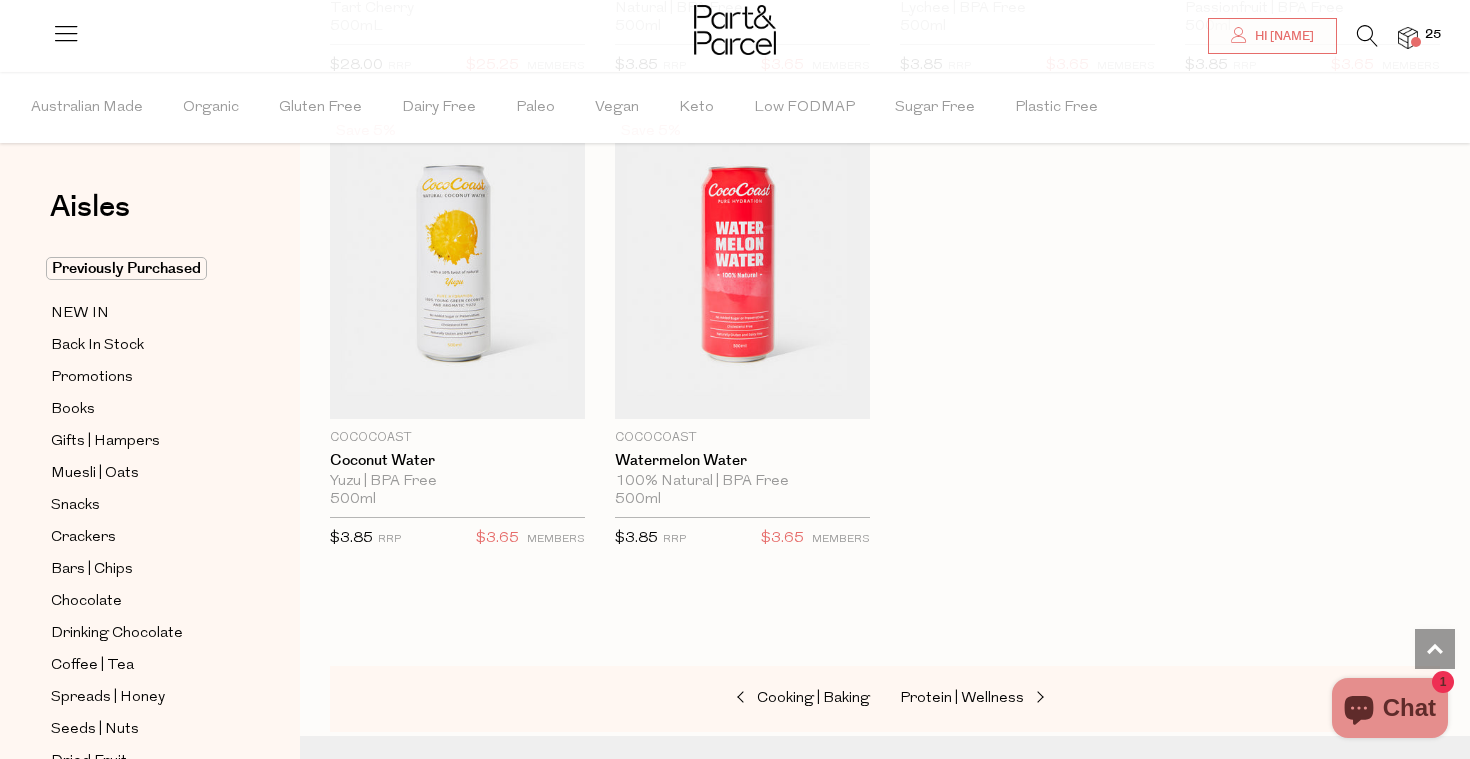 scroll, scrollTop: 4022, scrollLeft: 0, axis: vertical 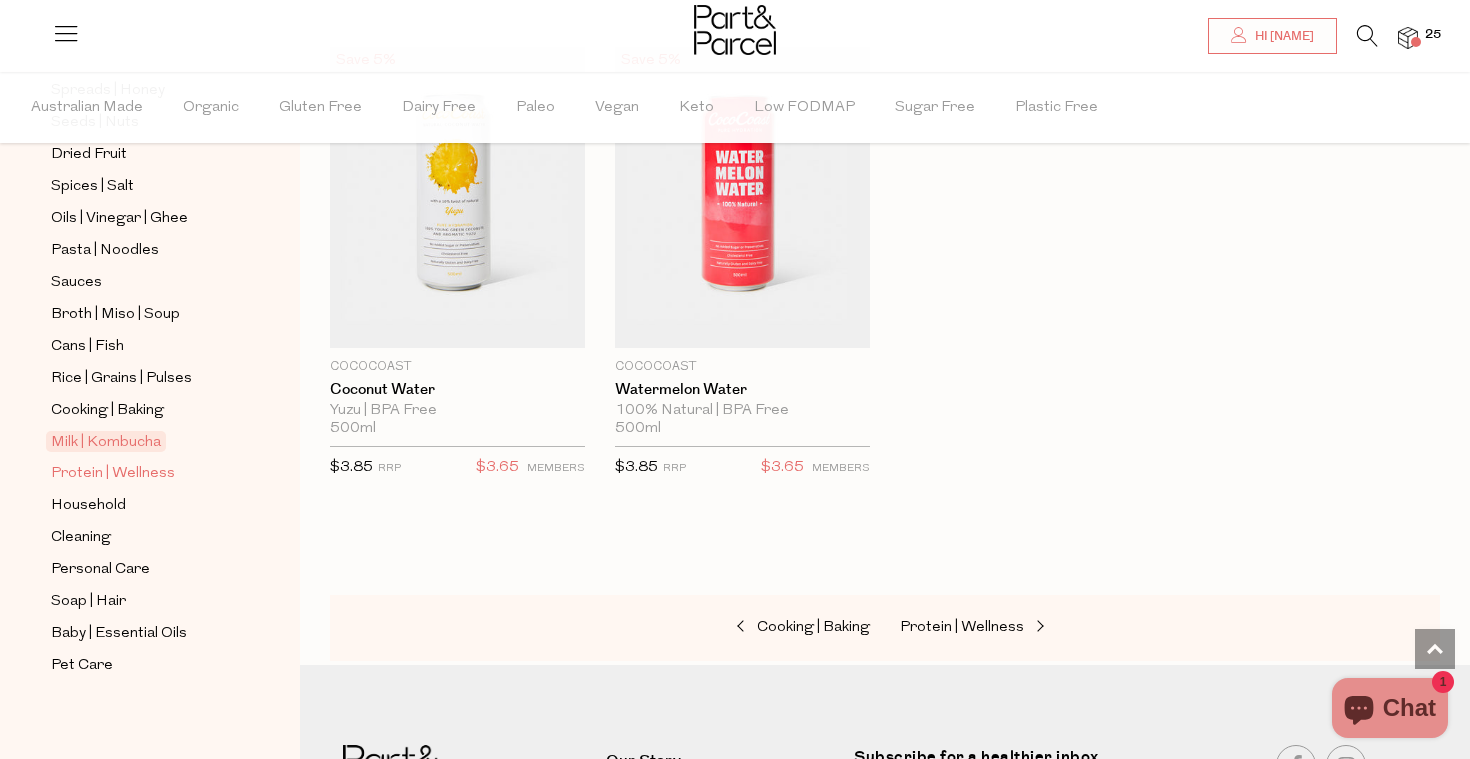click on "Protein | Wellness" at bounding box center (113, 474) 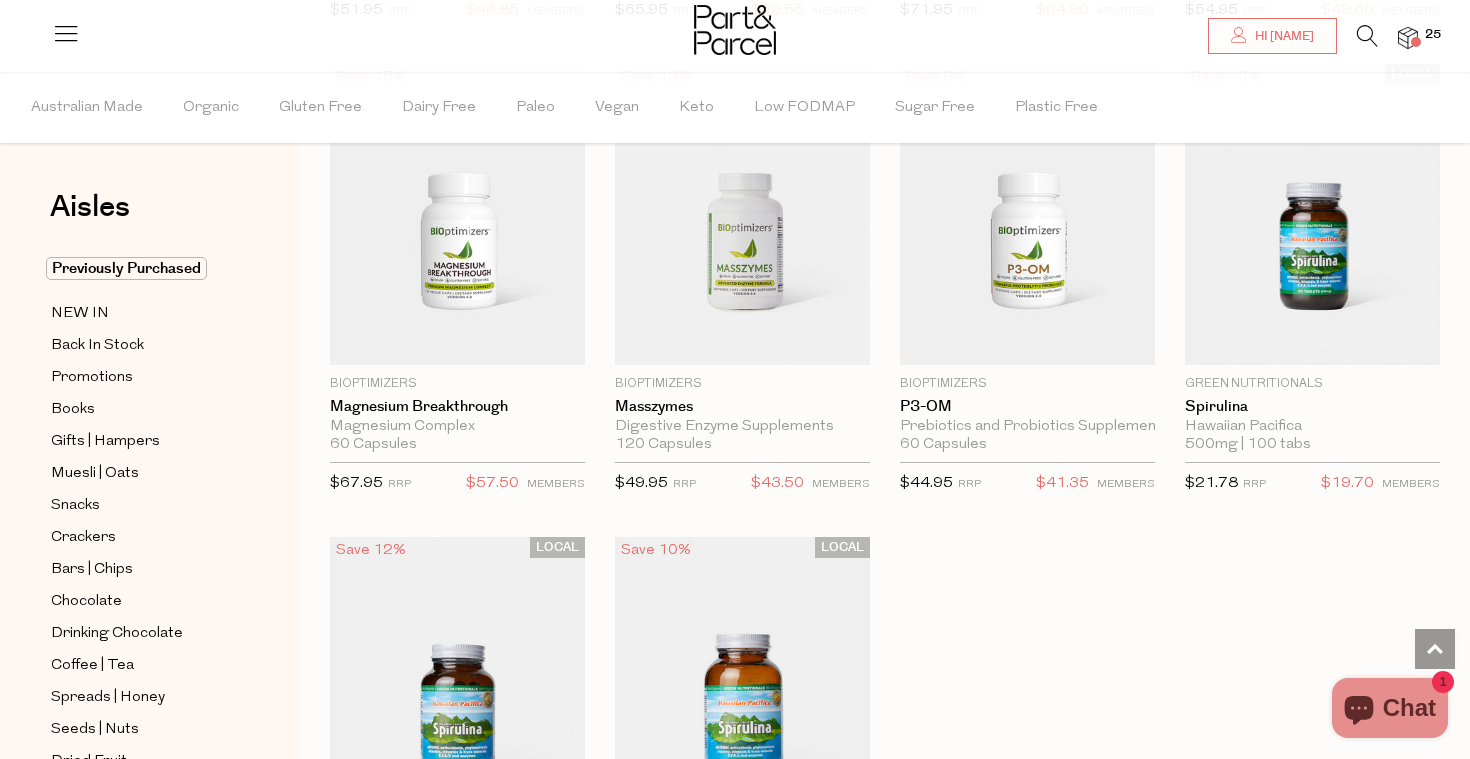scroll, scrollTop: 5460, scrollLeft: 0, axis: vertical 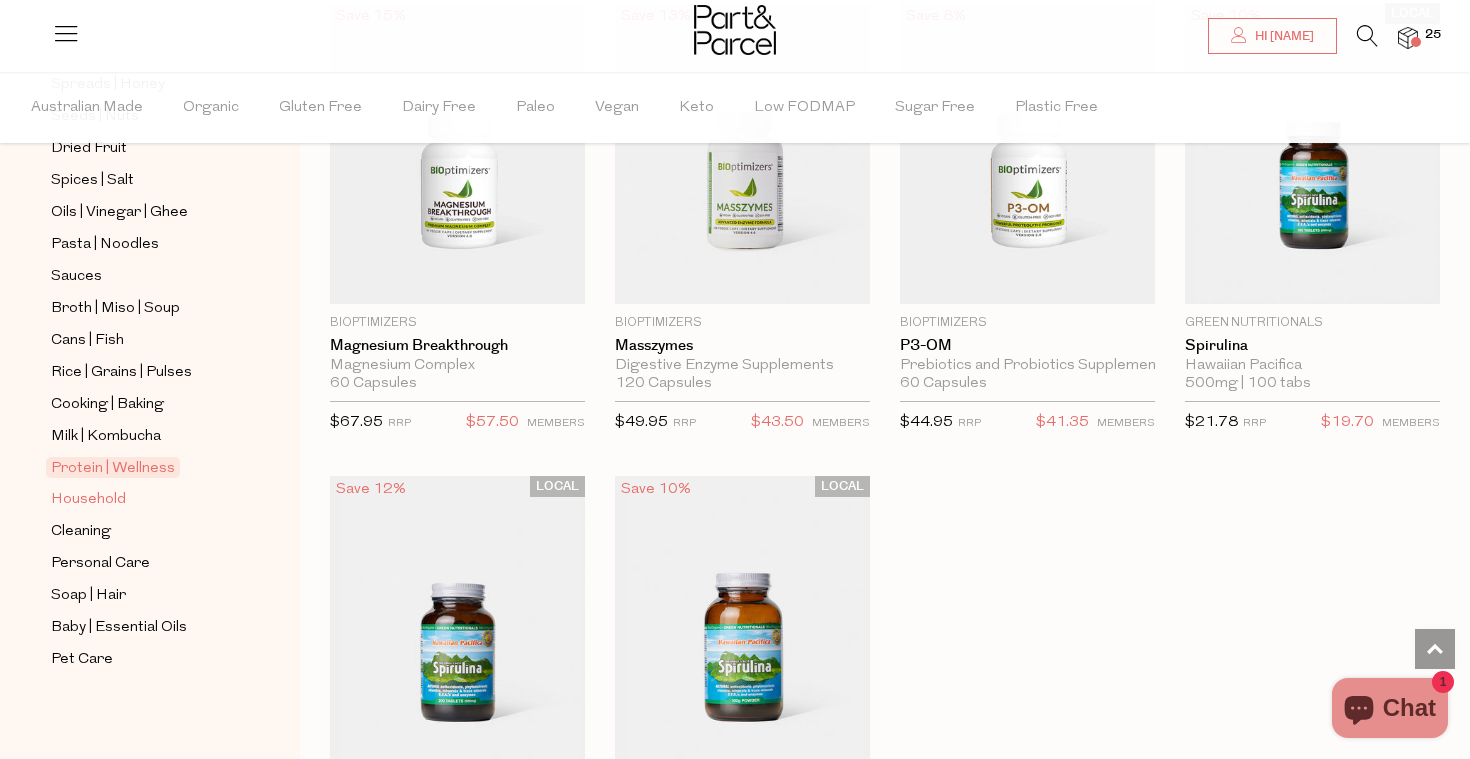 click on "Household" at bounding box center [88, 500] 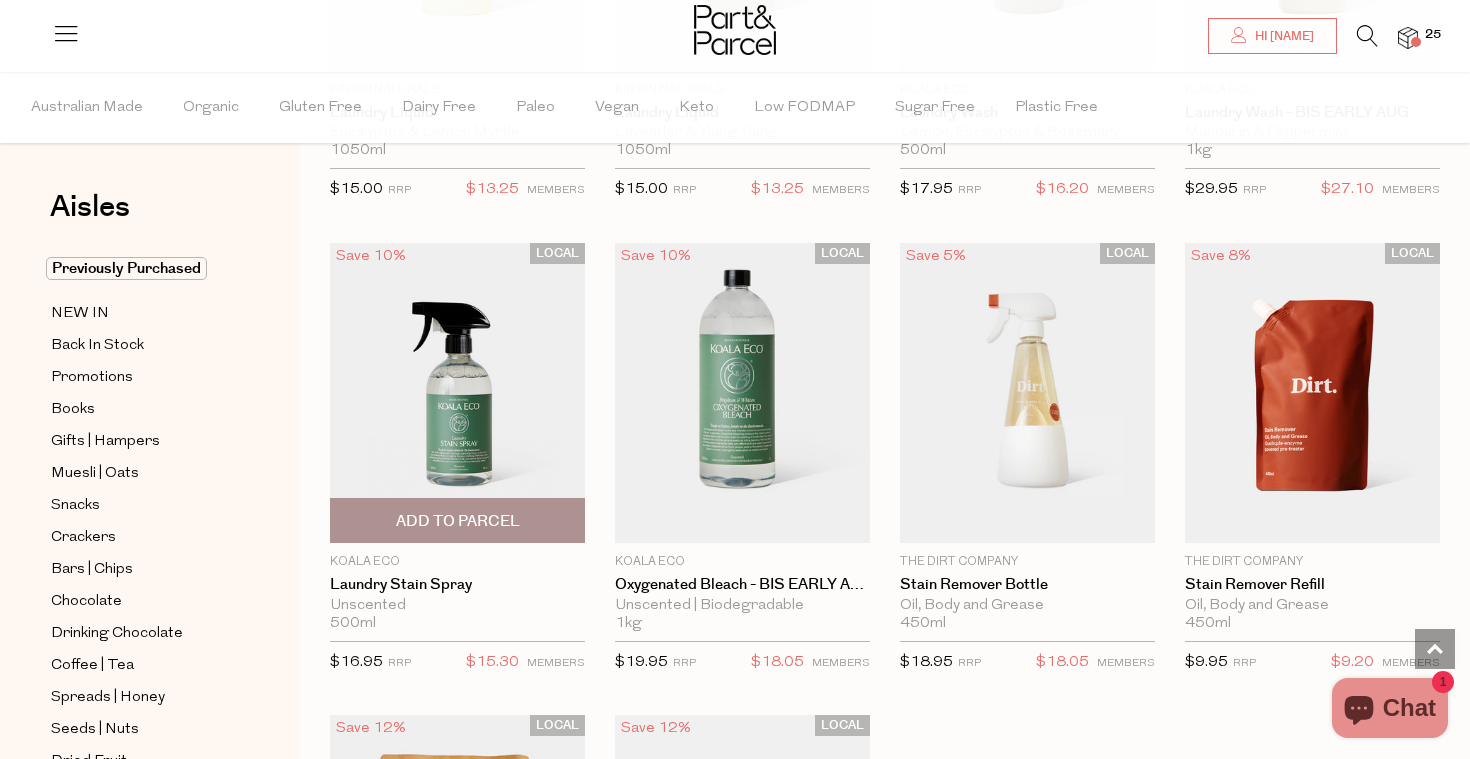 scroll, scrollTop: 5225, scrollLeft: 0, axis: vertical 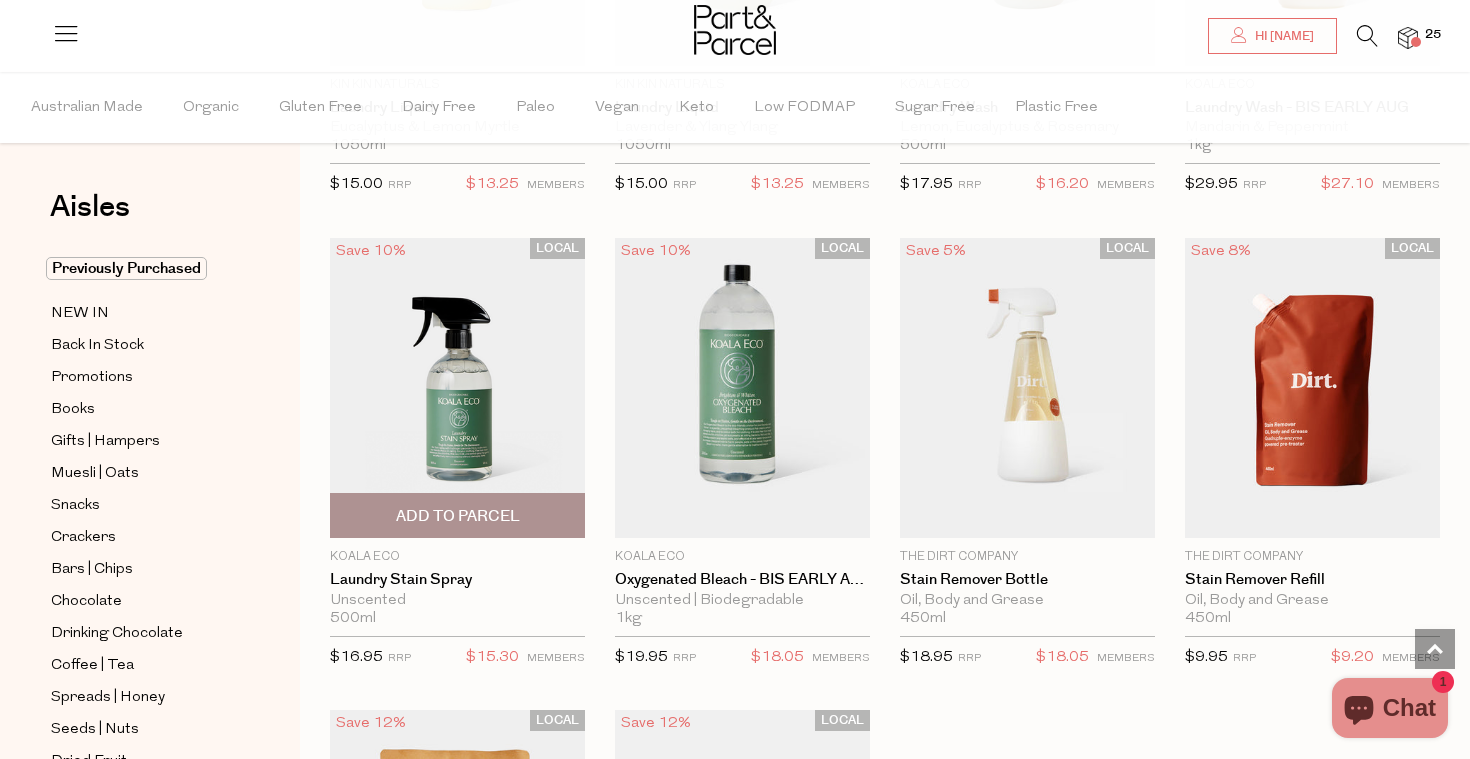 click on "Add To Parcel" at bounding box center (458, 516) 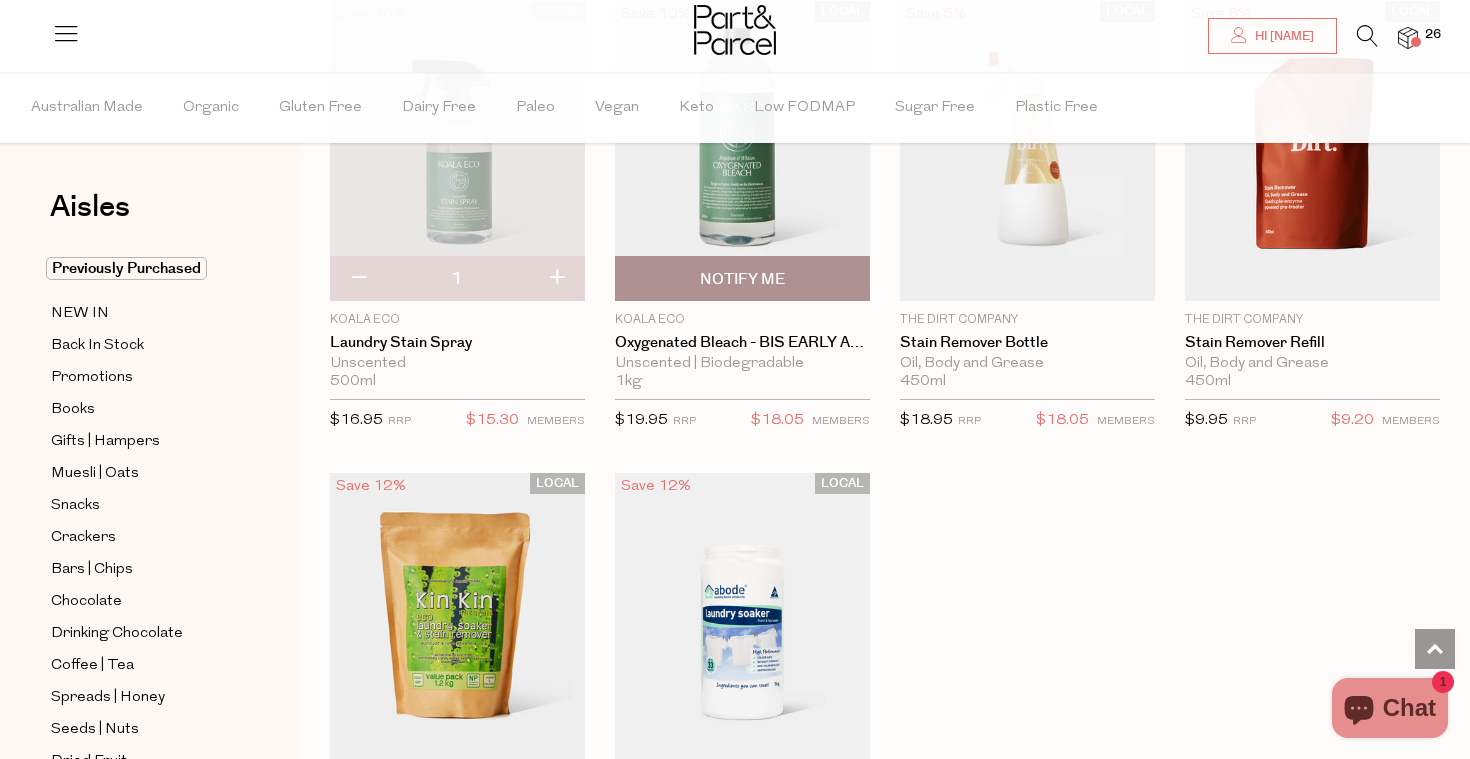 scroll, scrollTop: 5470, scrollLeft: 0, axis: vertical 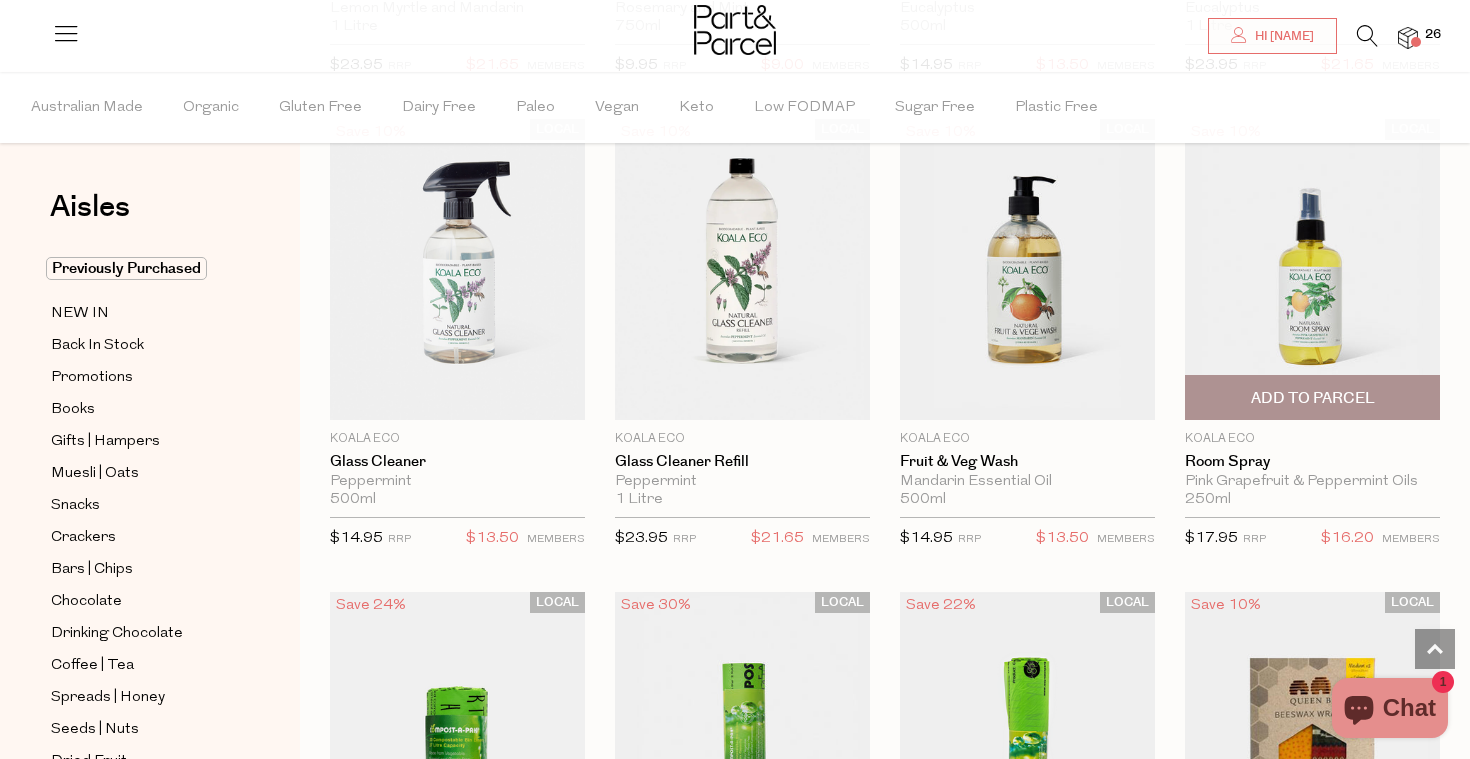 click on "Add To Parcel" at bounding box center [1313, 398] 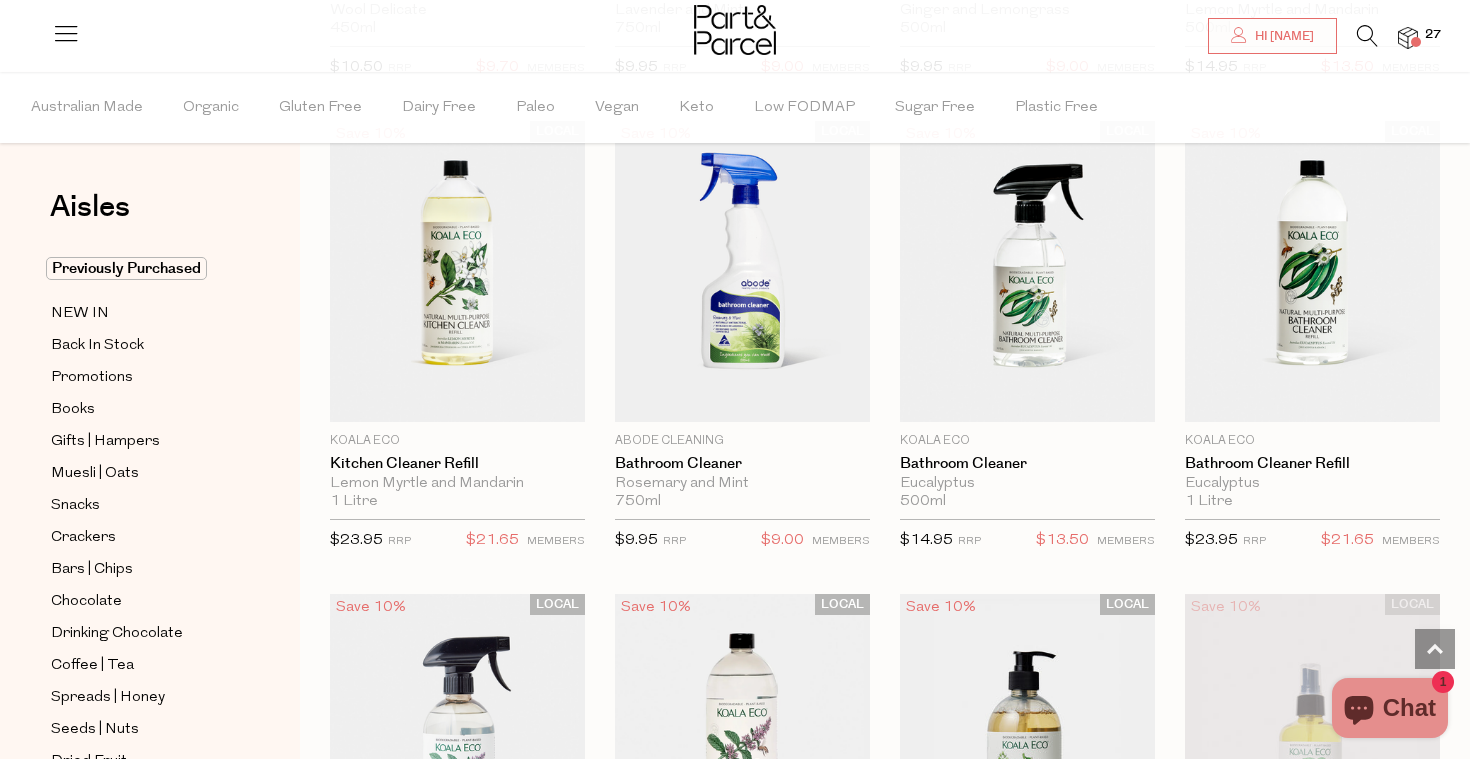 scroll, scrollTop: 7703, scrollLeft: 0, axis: vertical 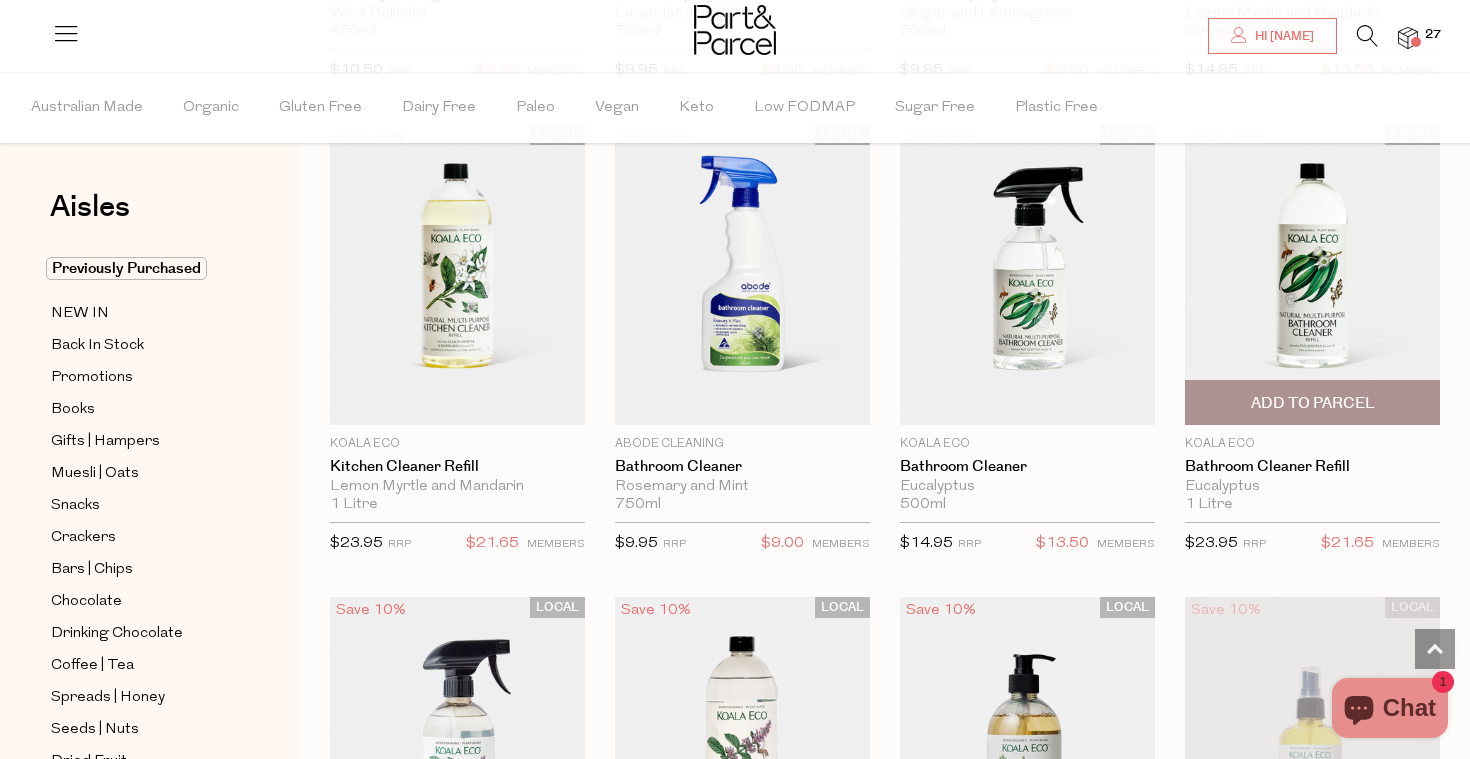 click on "Add To Parcel" at bounding box center [1313, 403] 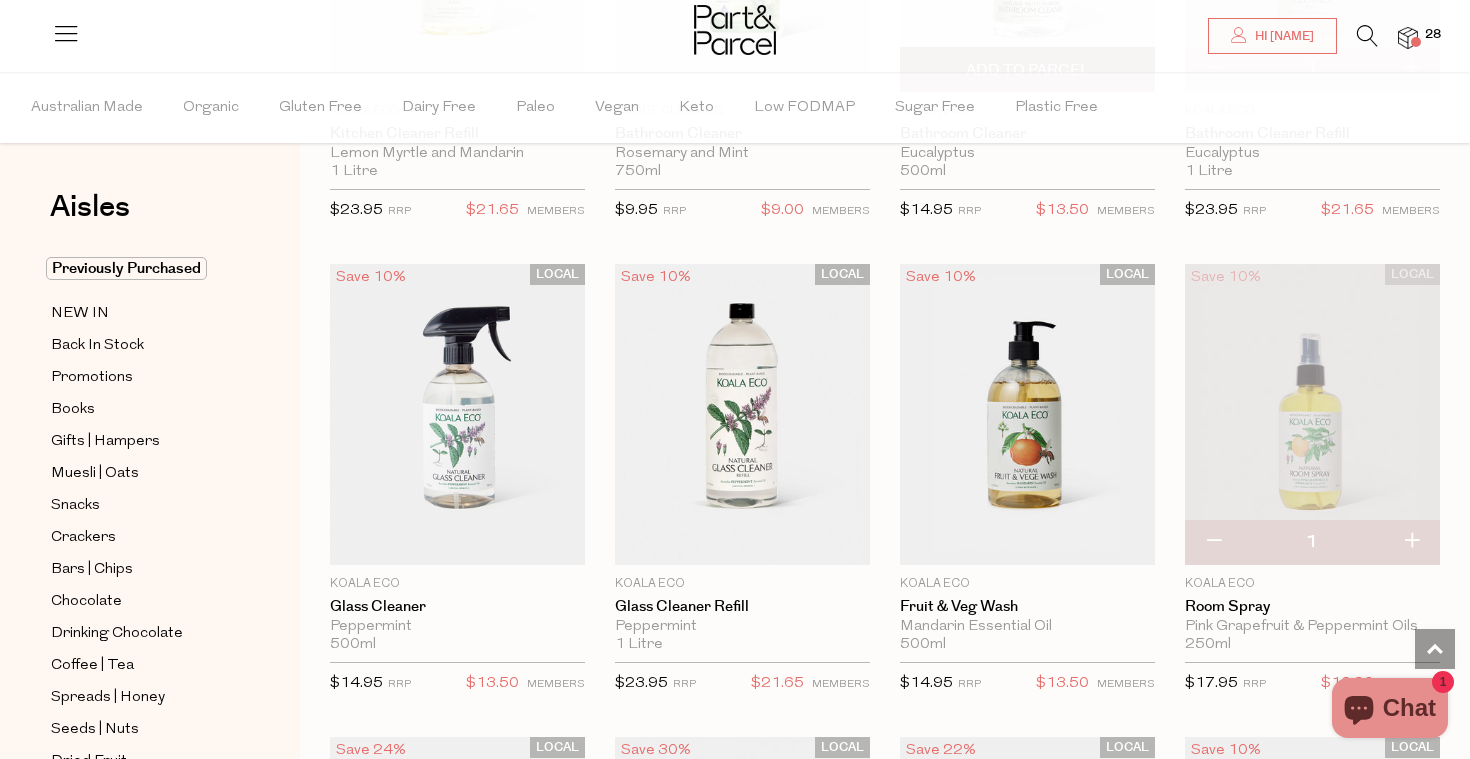 scroll, scrollTop: 8040, scrollLeft: 0, axis: vertical 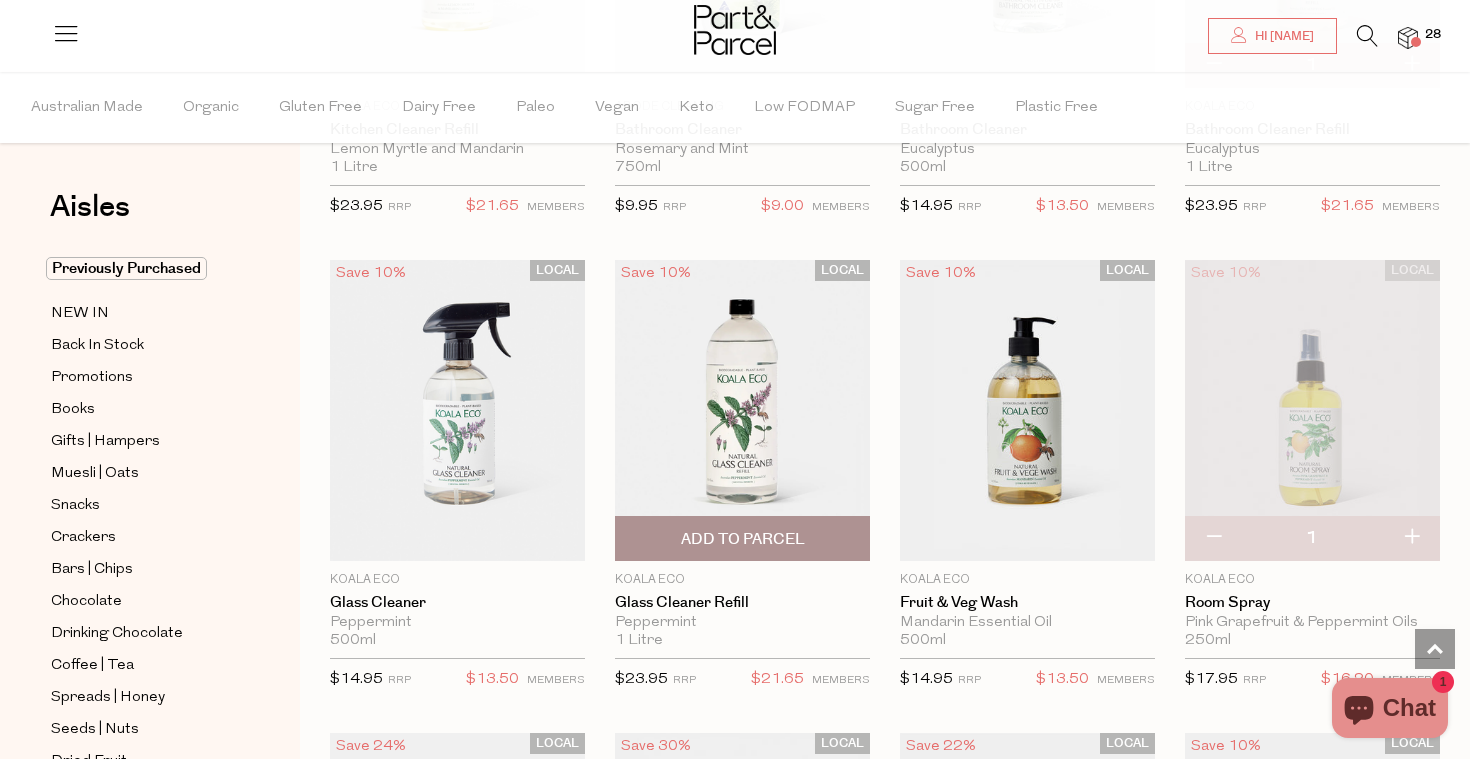 click on "Add To Parcel" at bounding box center (743, 539) 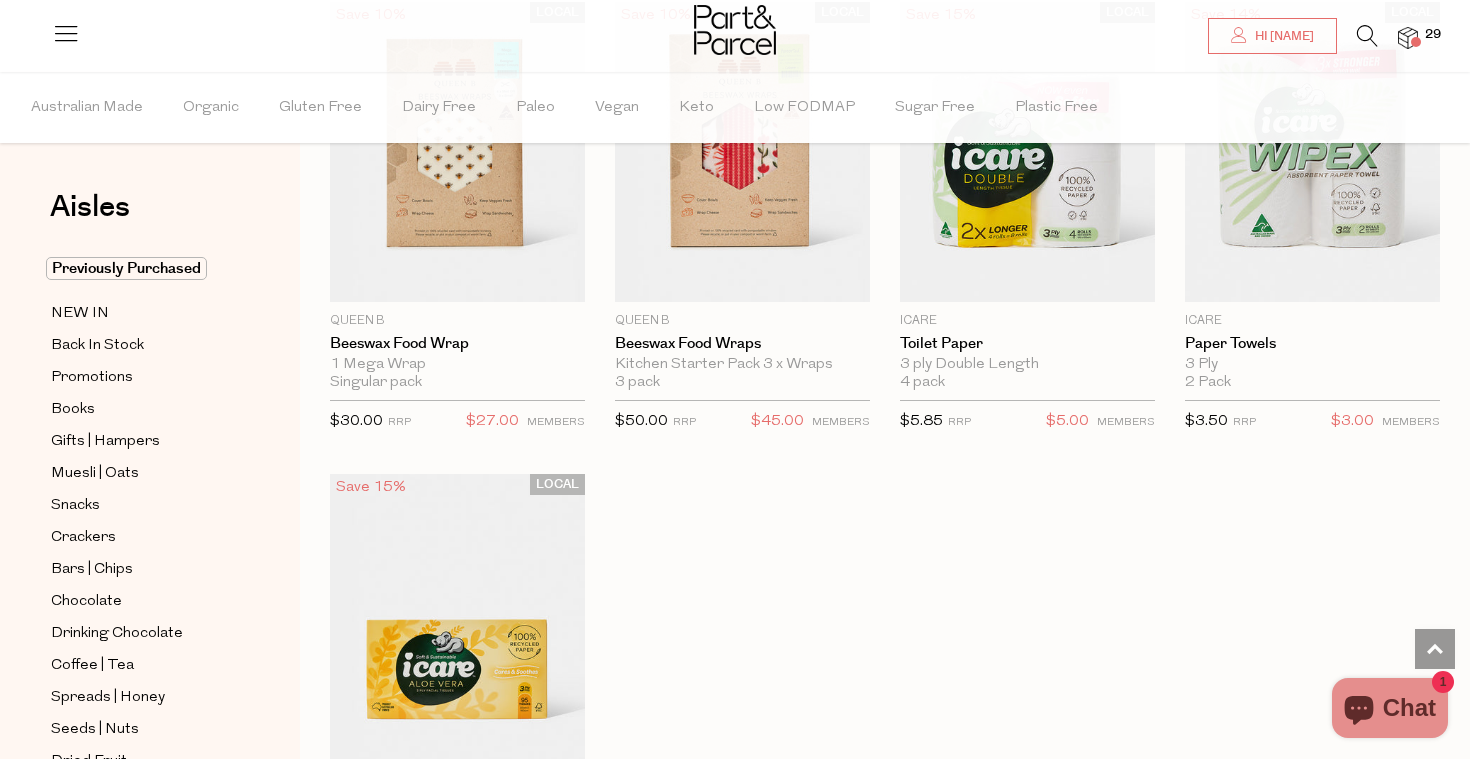 scroll, scrollTop: 9246, scrollLeft: 0, axis: vertical 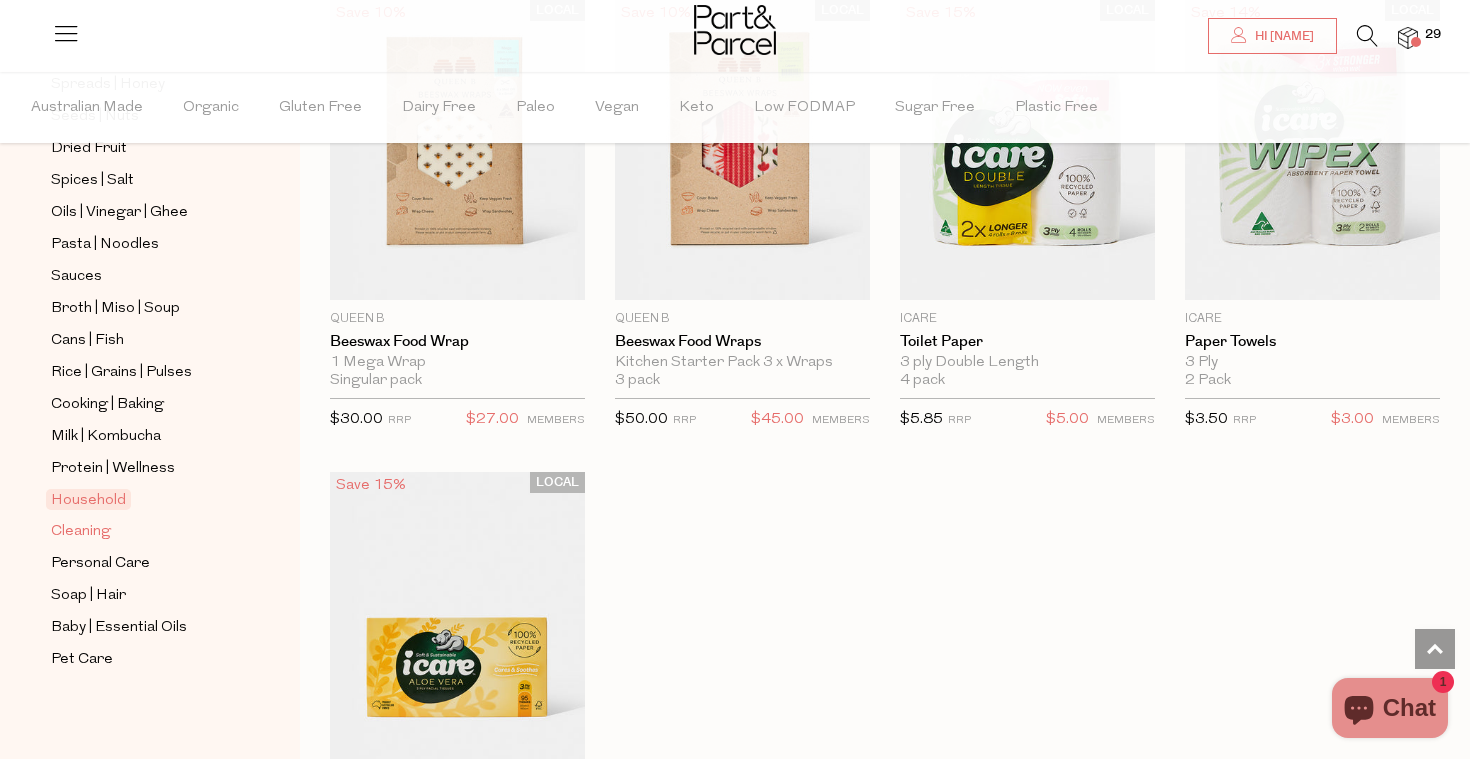 click on "Cleaning" at bounding box center [81, 532] 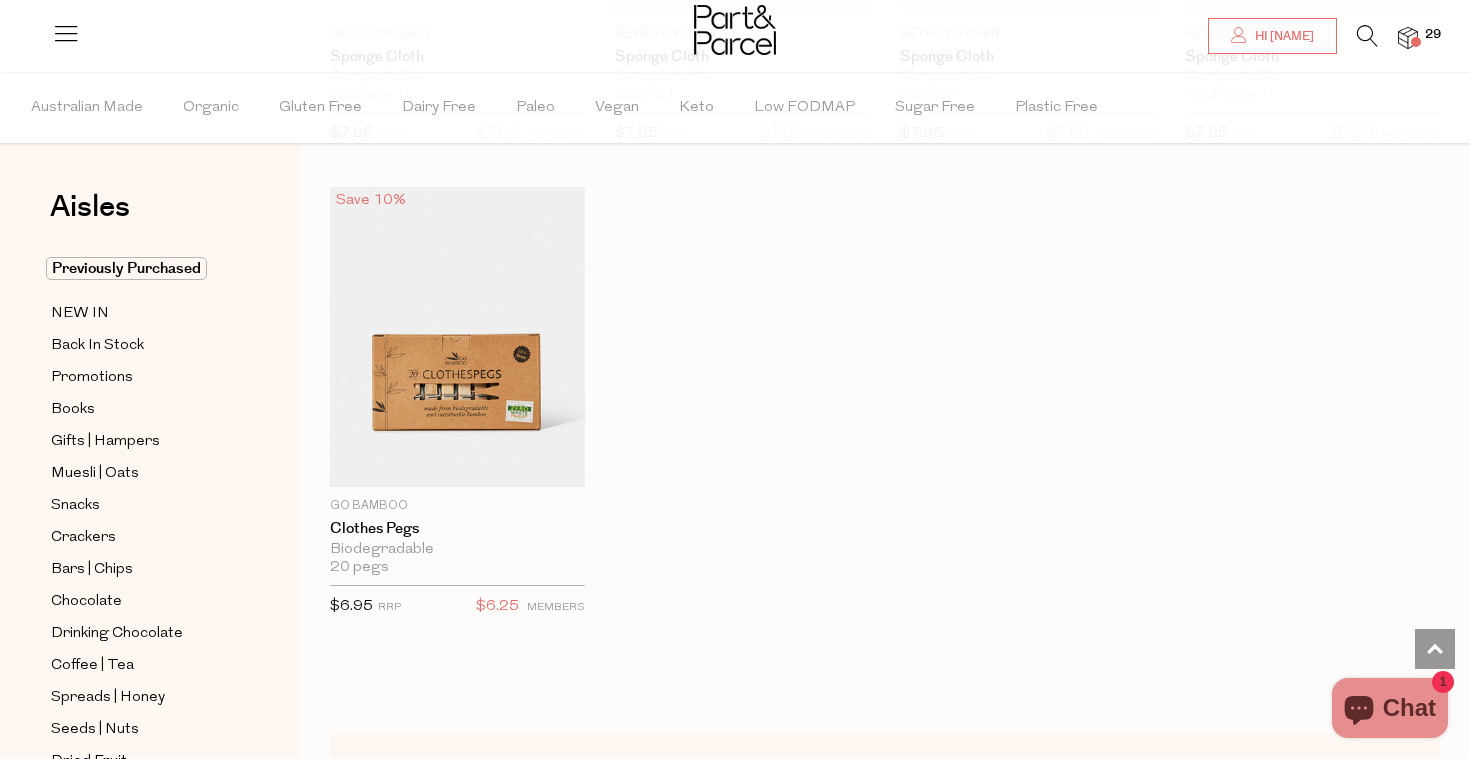 scroll, scrollTop: 1615, scrollLeft: 0, axis: vertical 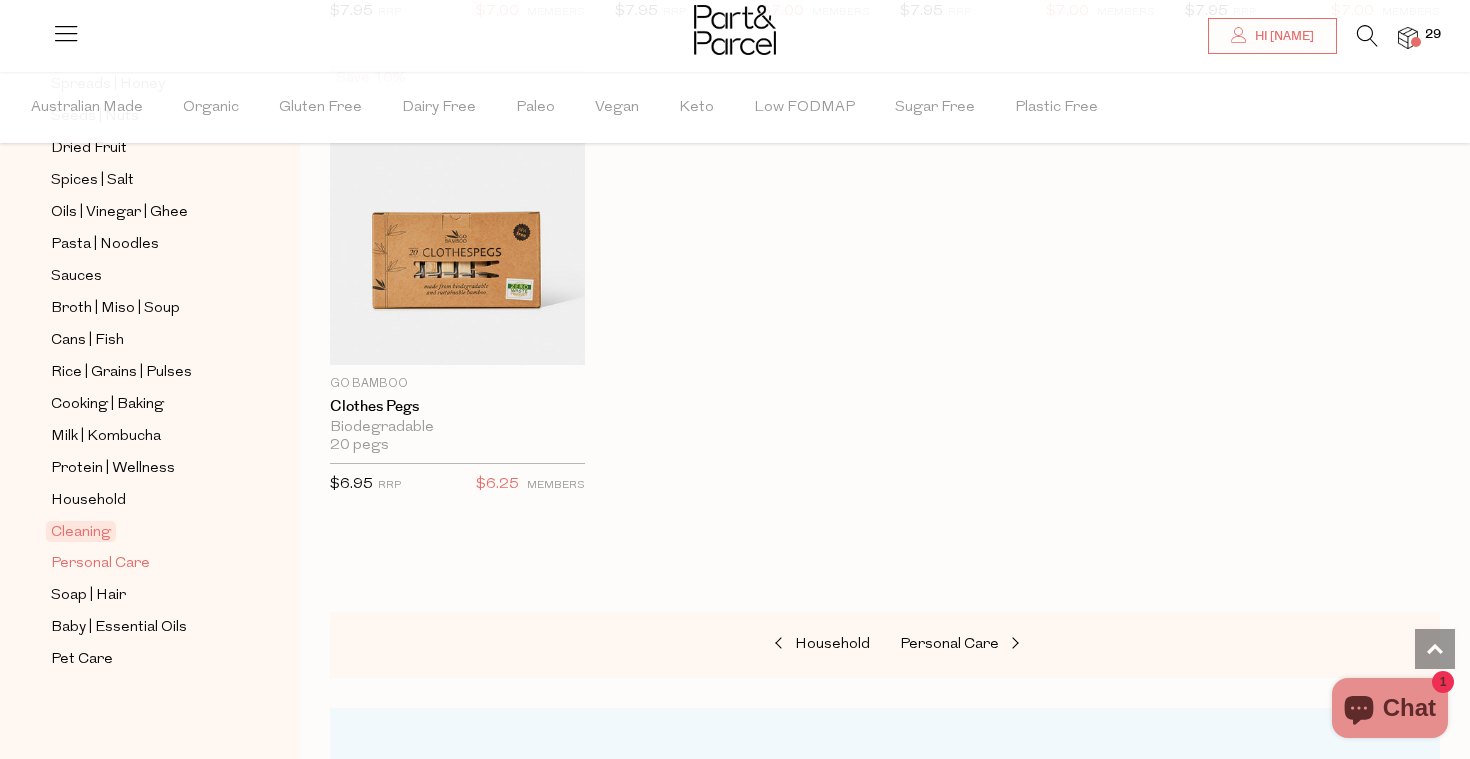 click on "Personal Care" at bounding box center [100, 564] 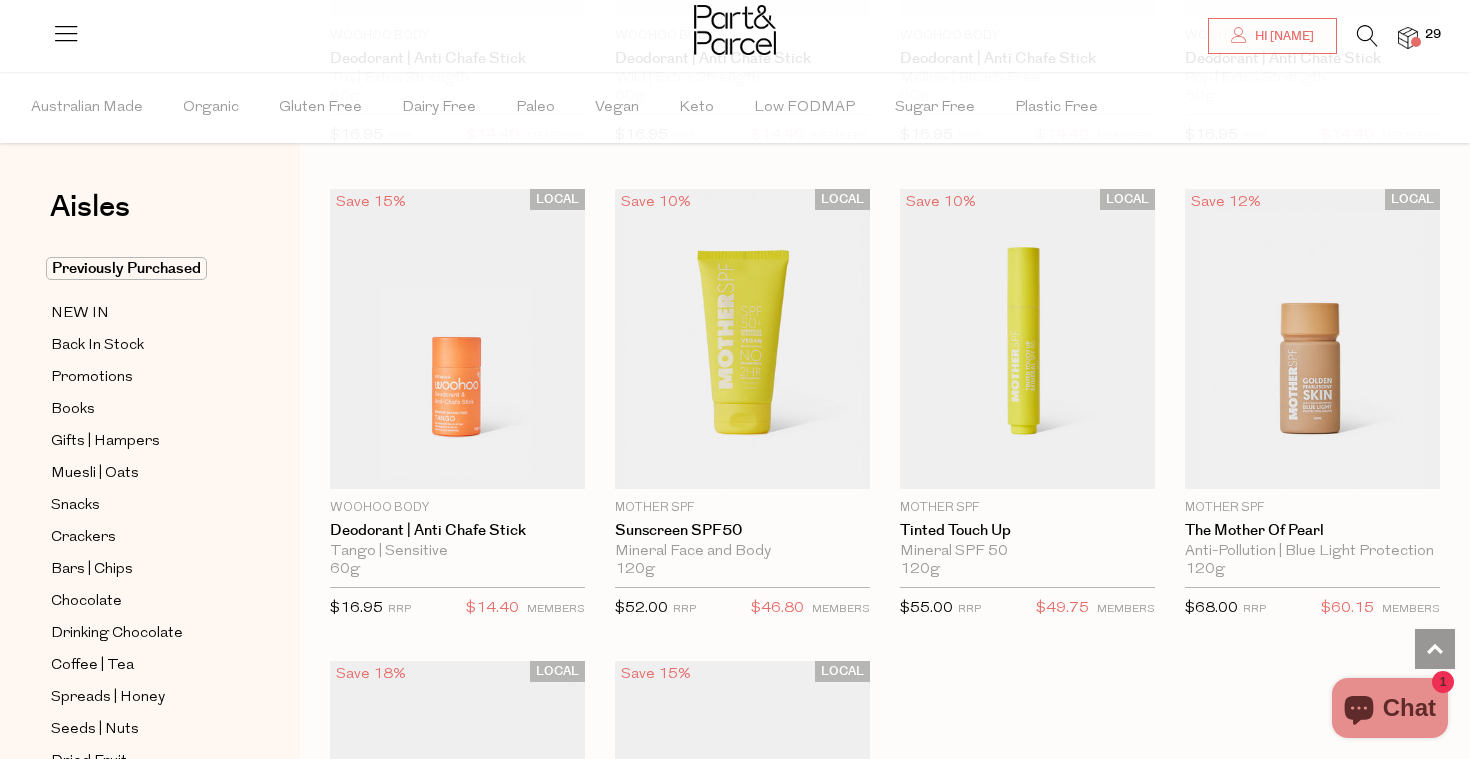 scroll, scrollTop: 5267, scrollLeft: 0, axis: vertical 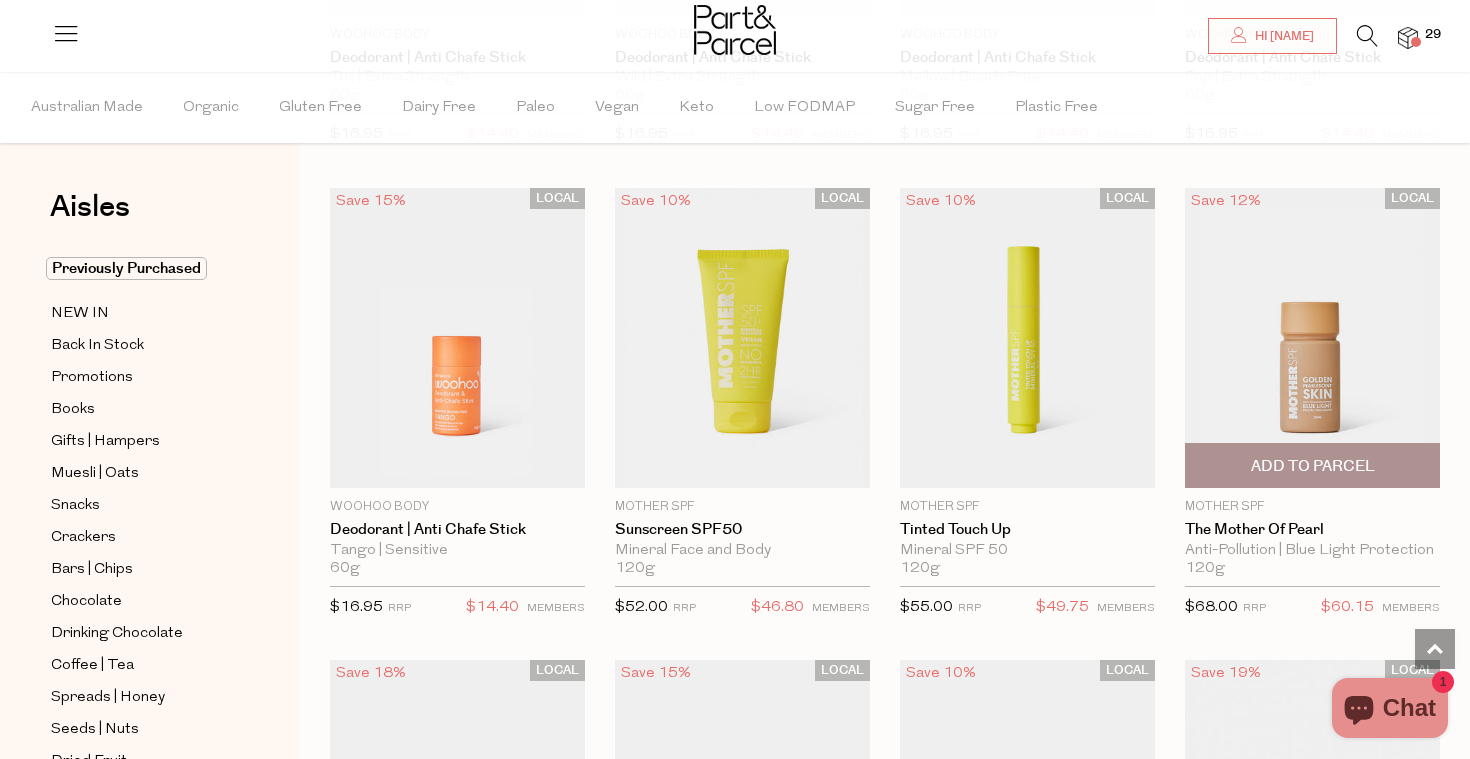 click at bounding box center [1312, 337] 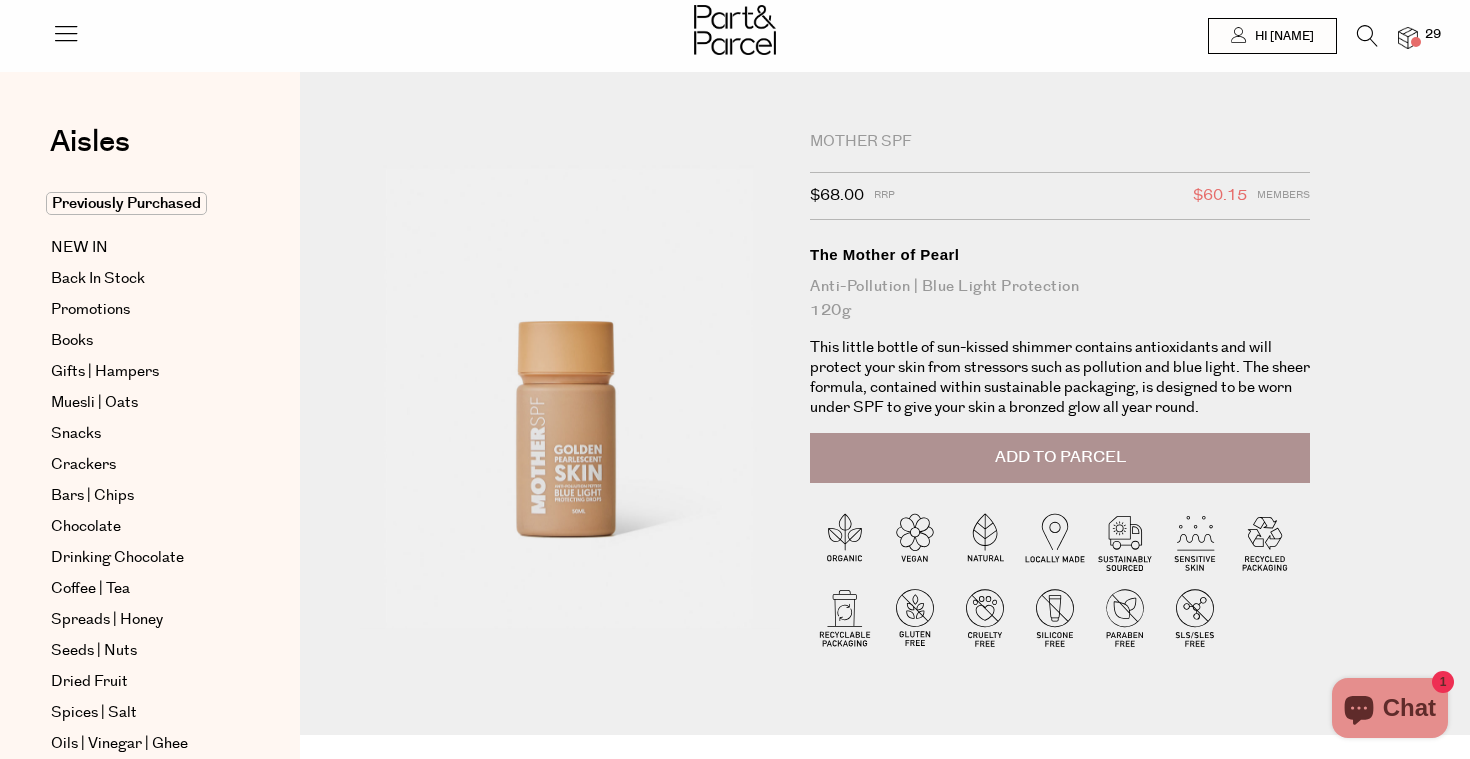 scroll, scrollTop: 0, scrollLeft: 0, axis: both 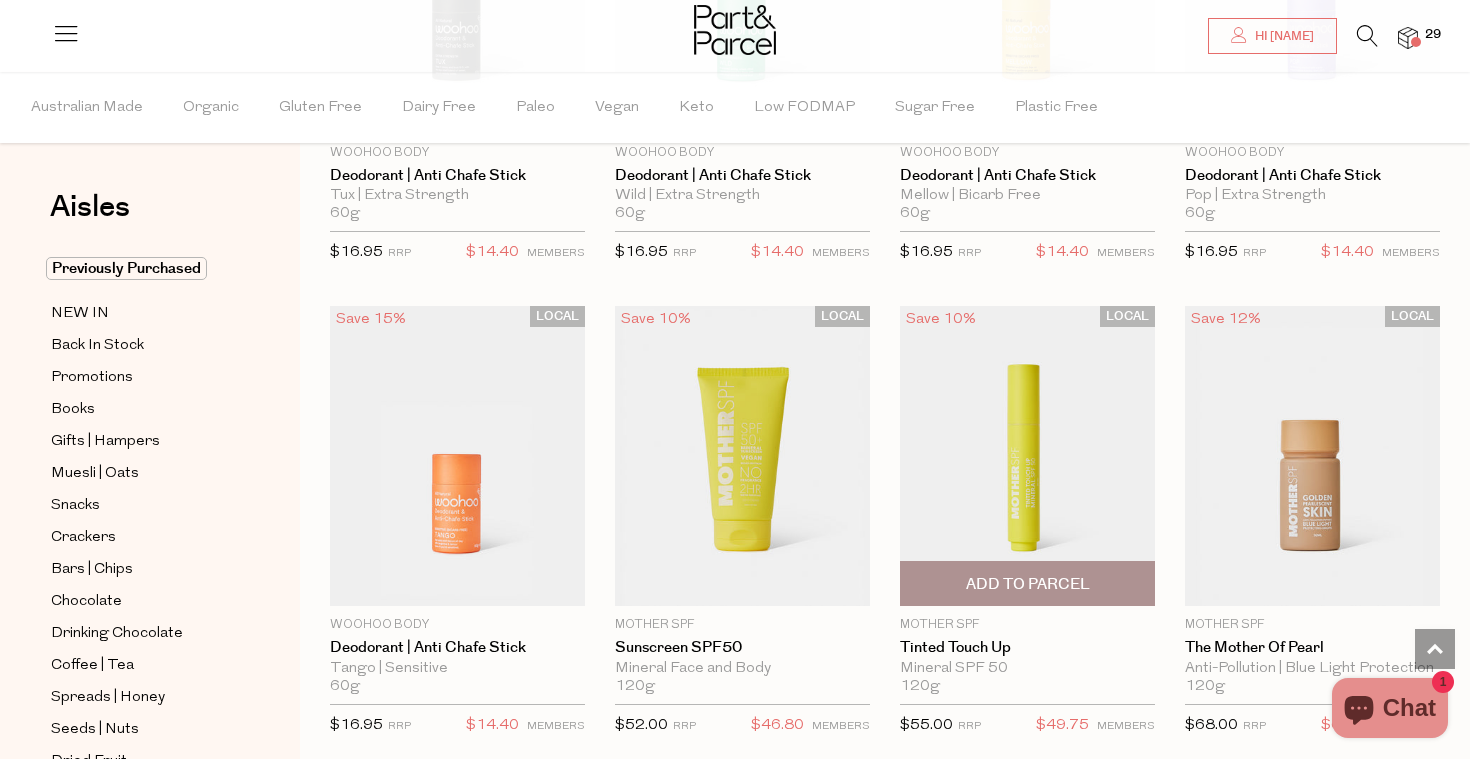 click at bounding box center (1027, 455) 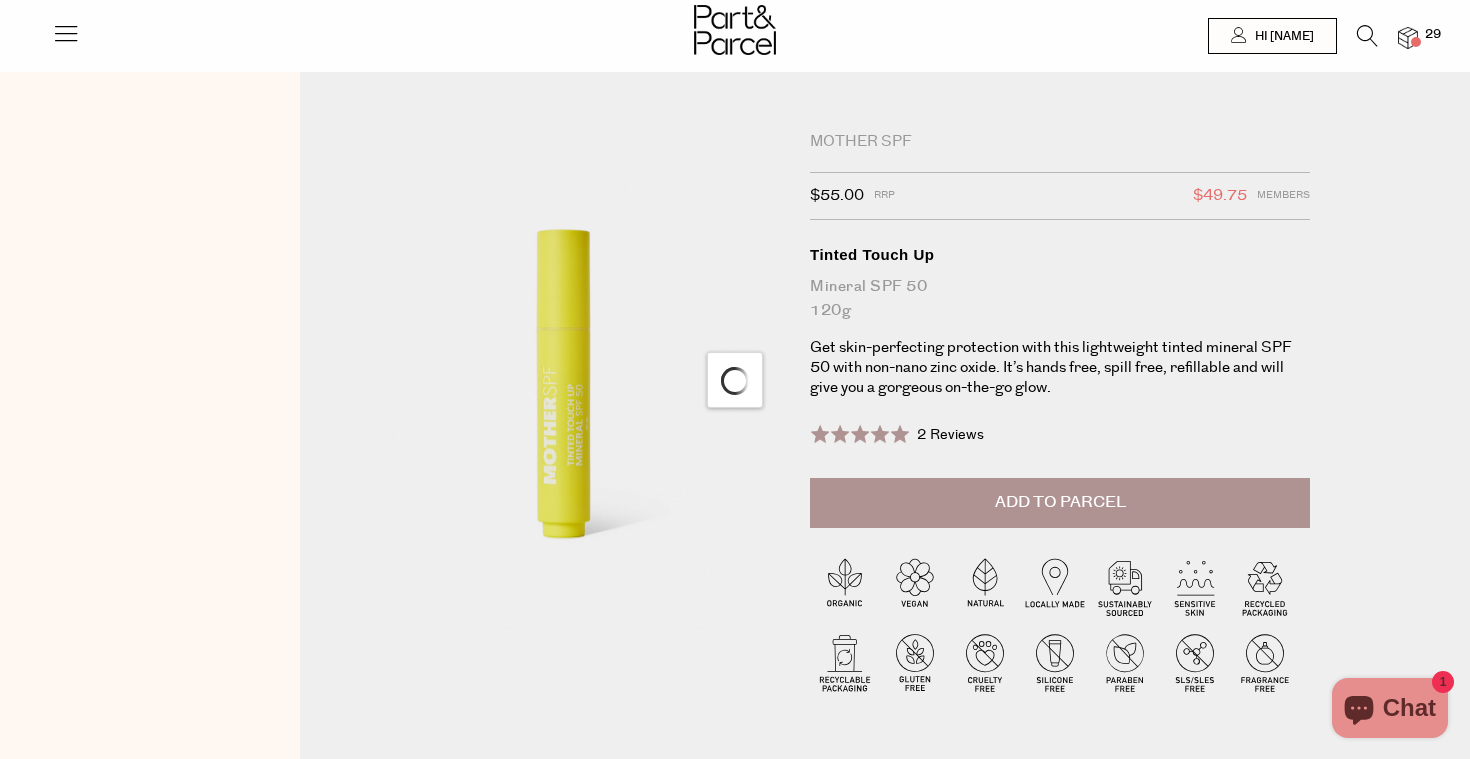 scroll, scrollTop: 0, scrollLeft: 0, axis: both 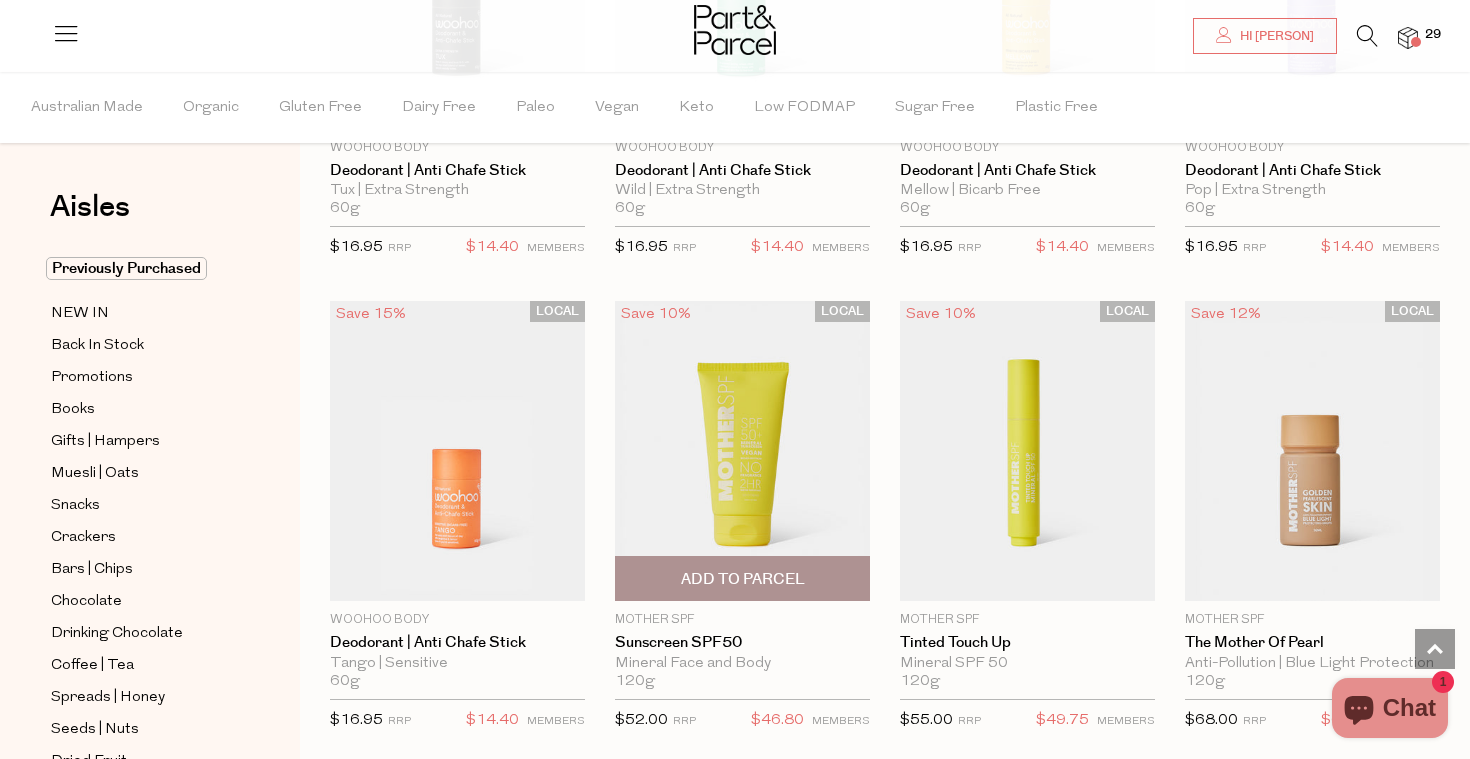 click at bounding box center (742, 450) 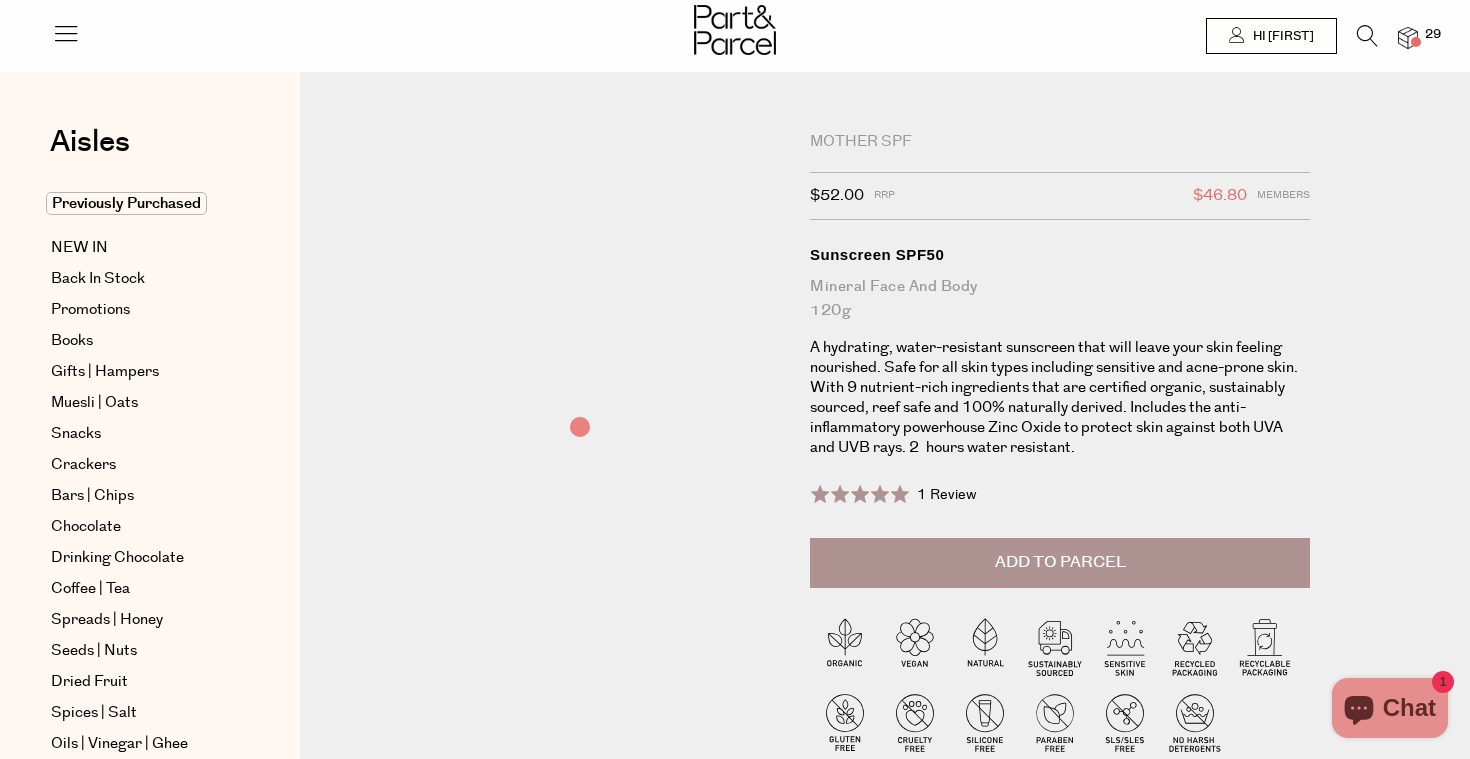 scroll, scrollTop: 0, scrollLeft: 0, axis: both 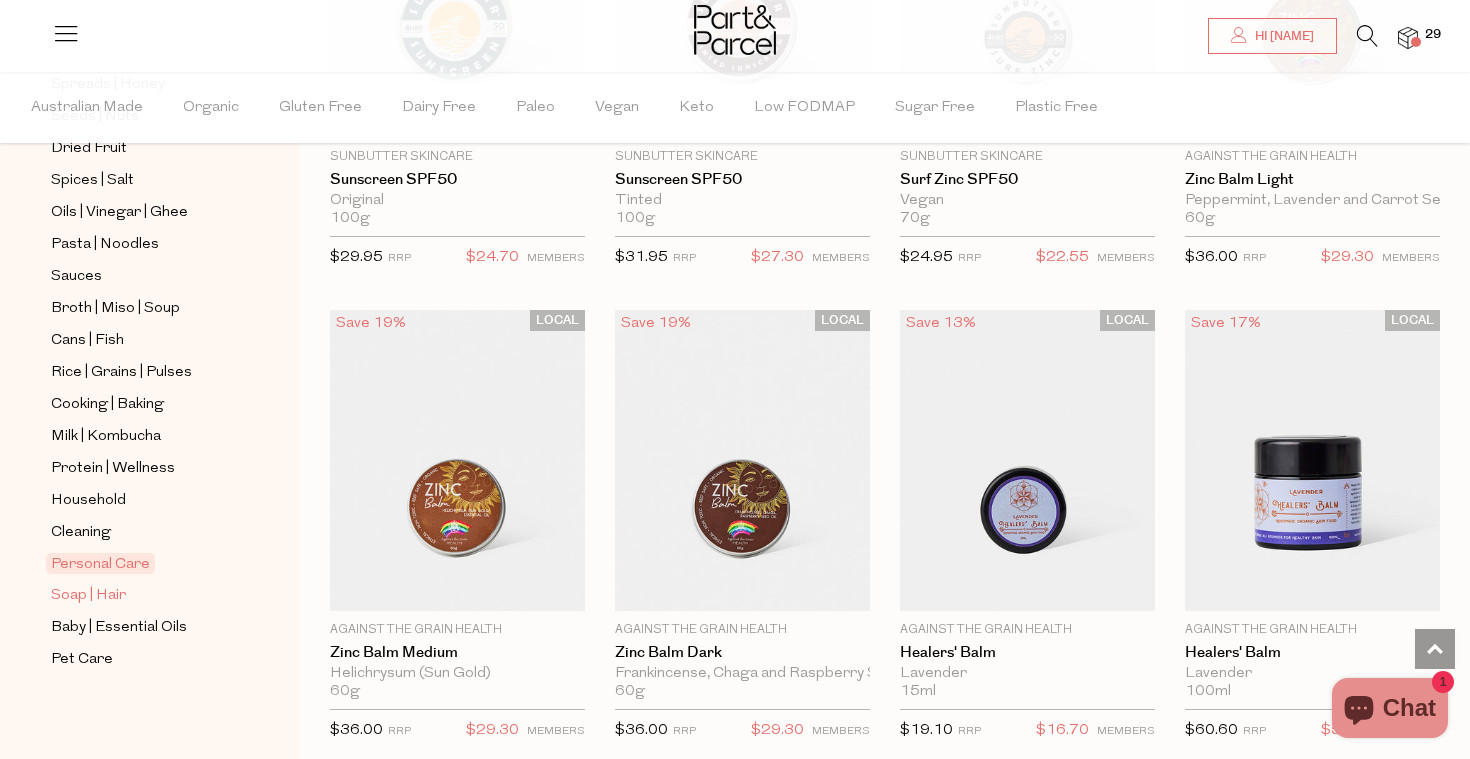 click on "Soap | Hair" at bounding box center [88, 596] 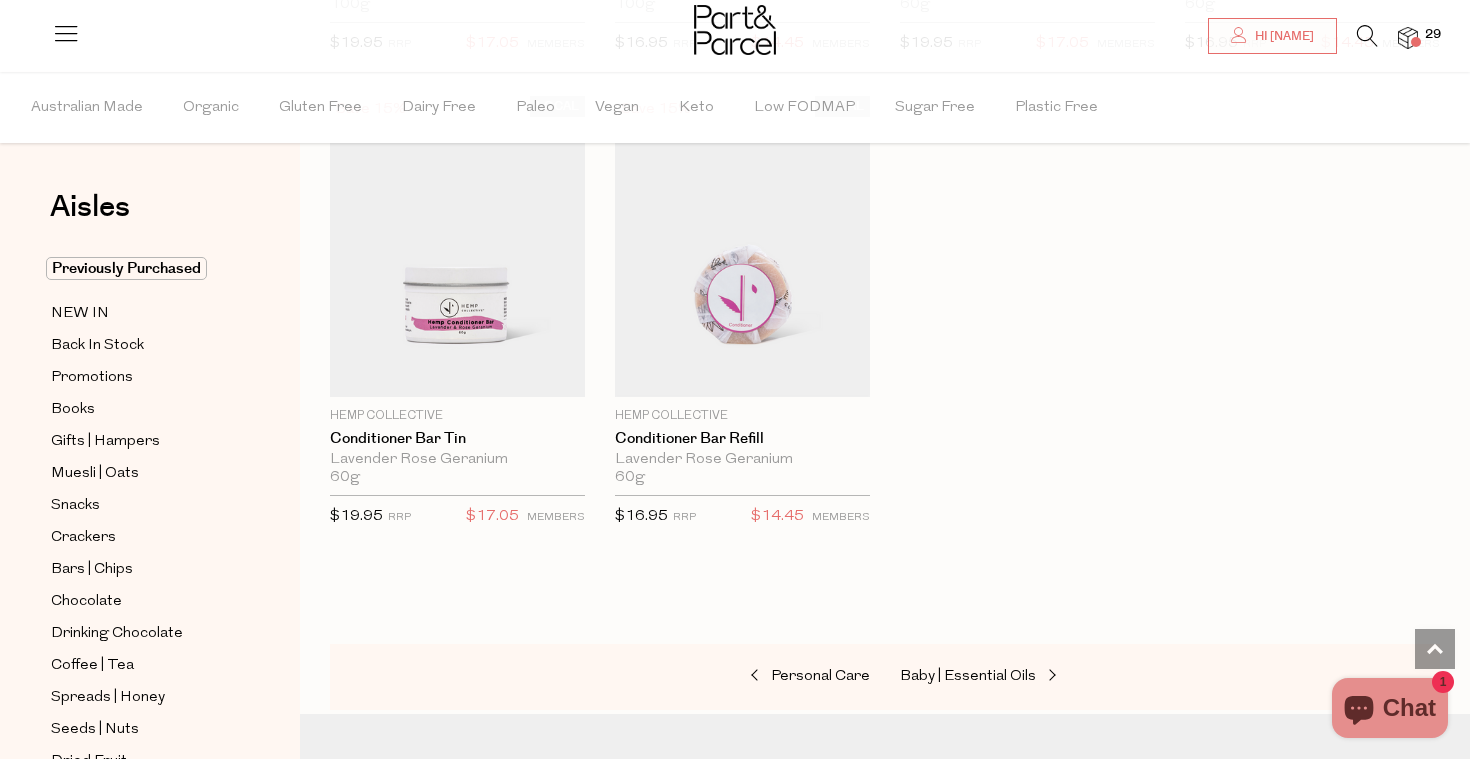 scroll, scrollTop: 5857, scrollLeft: 0, axis: vertical 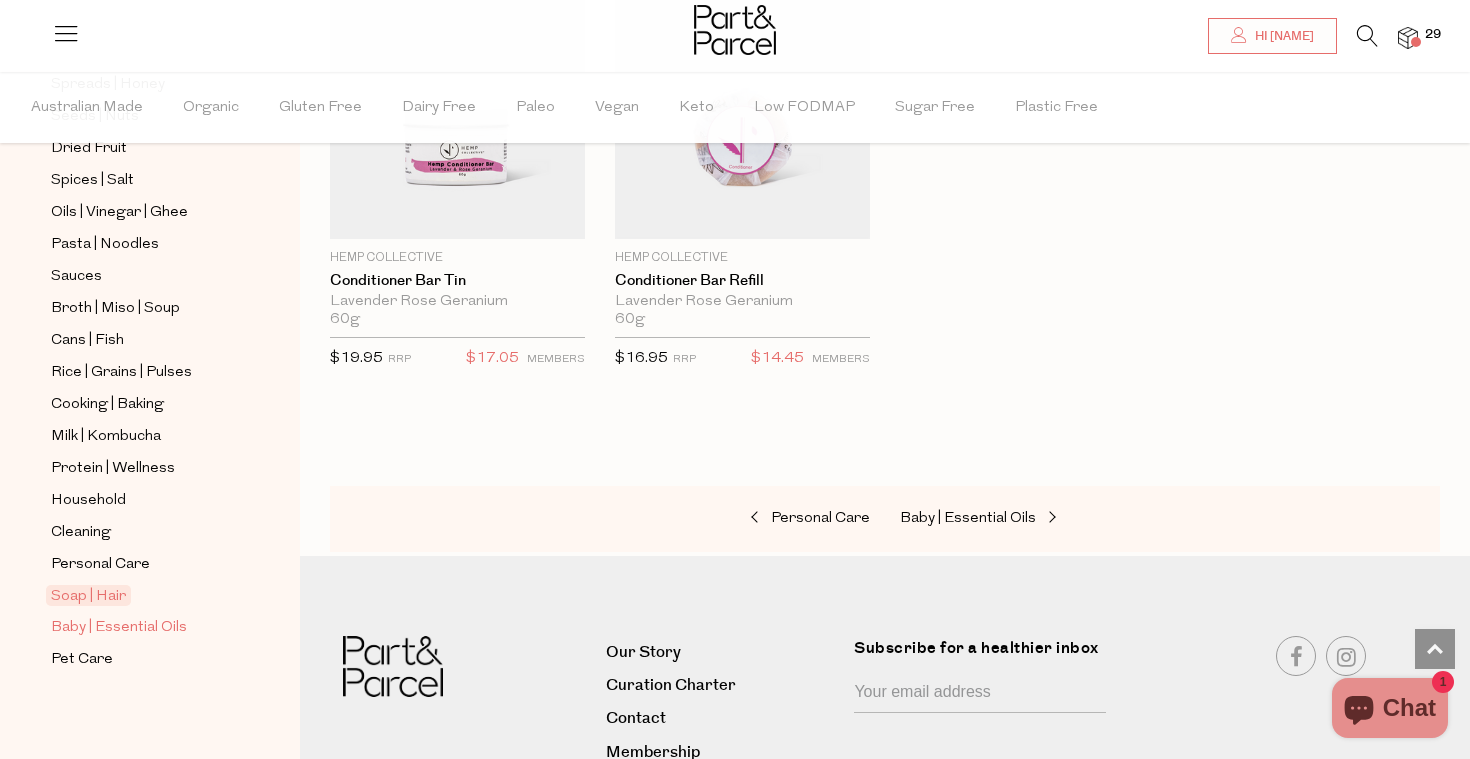 click on "Baby | Essential Oils" at bounding box center (119, 628) 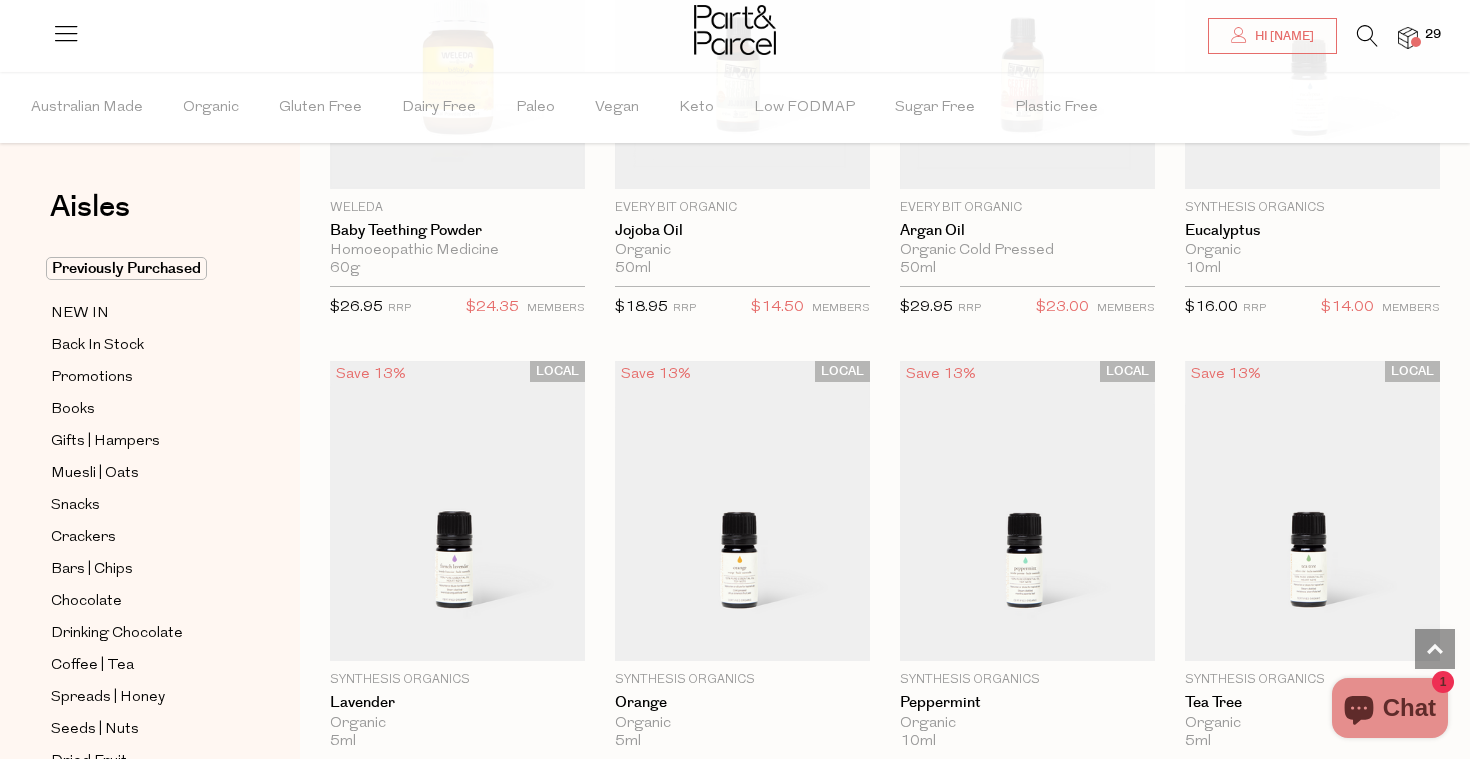 scroll, scrollTop: 1321, scrollLeft: 0, axis: vertical 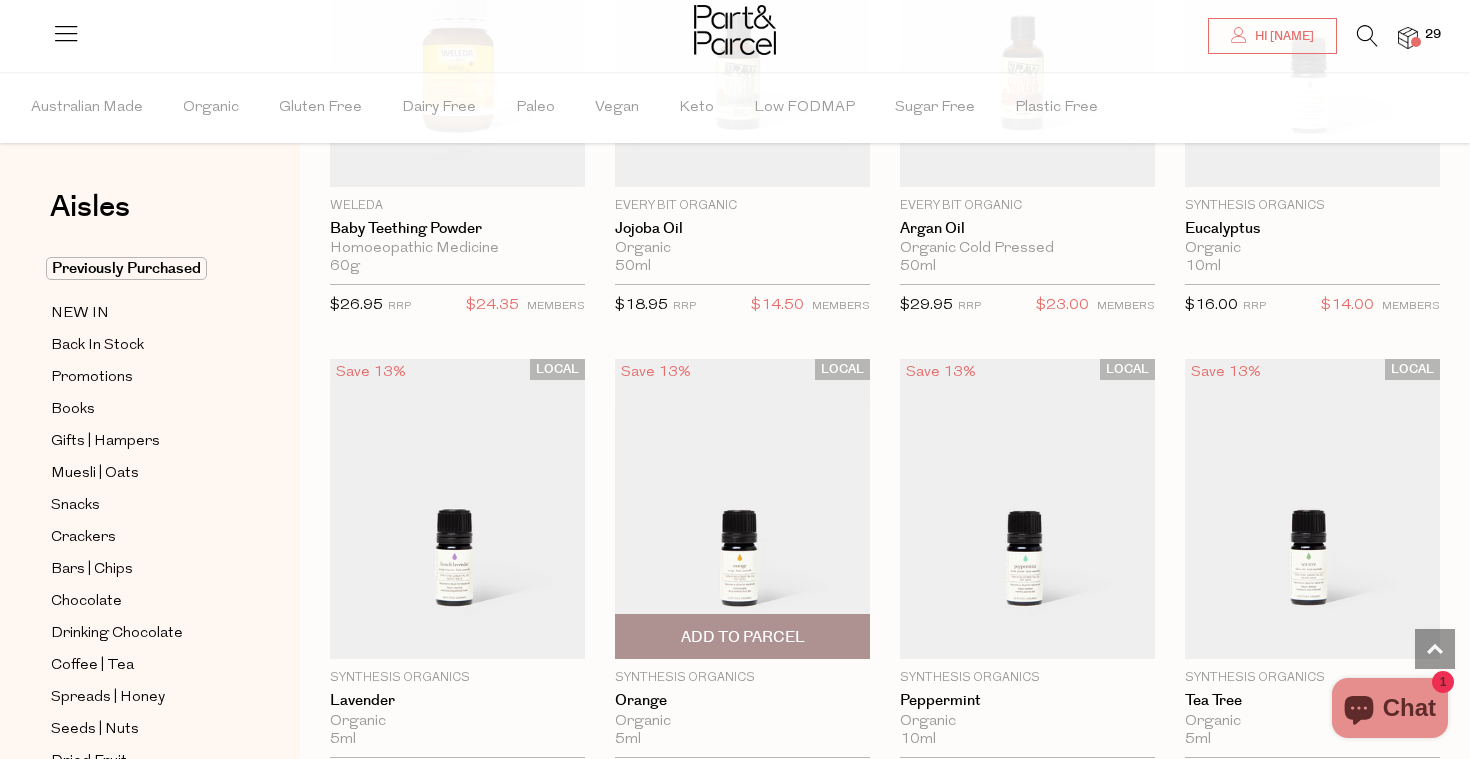 click at bounding box center (742, 508) 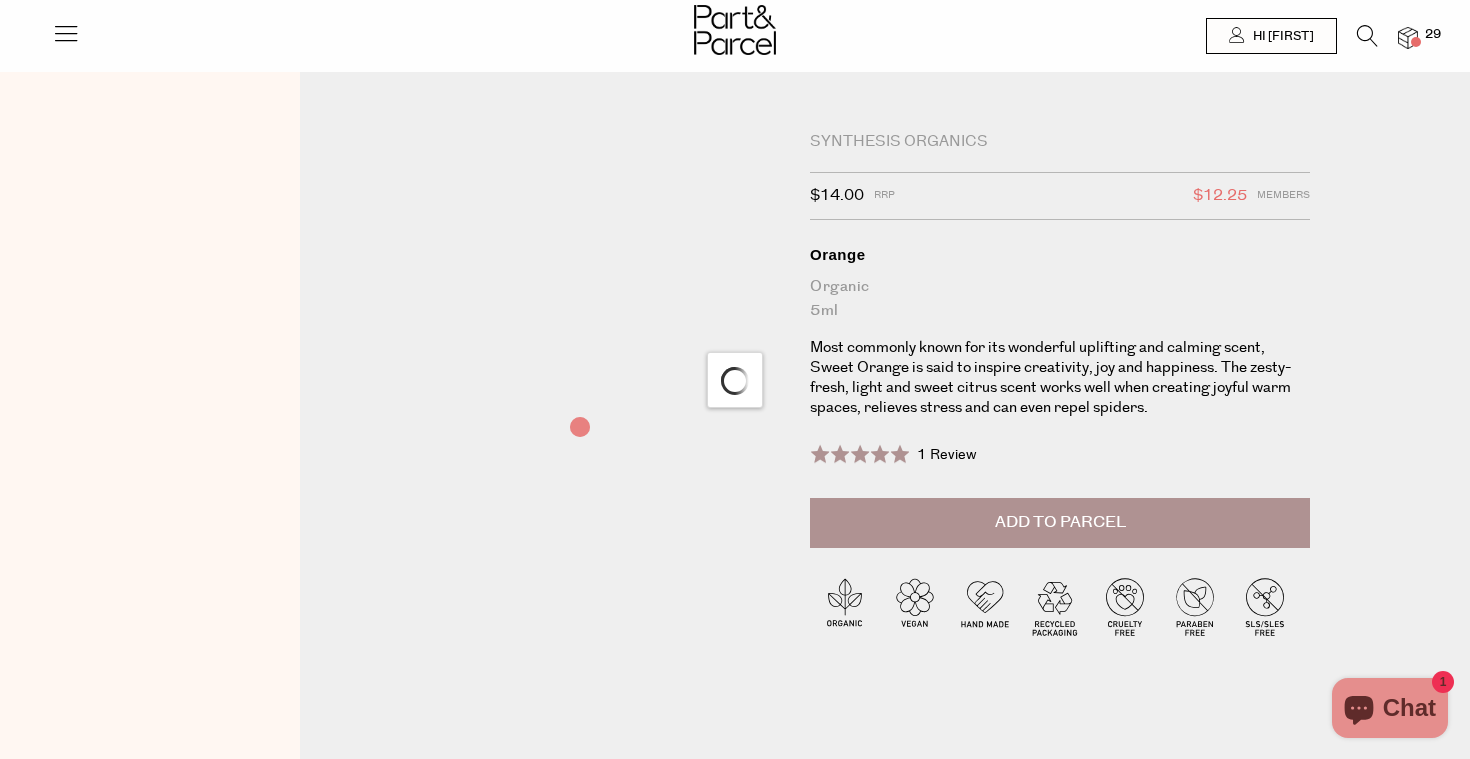 scroll, scrollTop: 0, scrollLeft: 0, axis: both 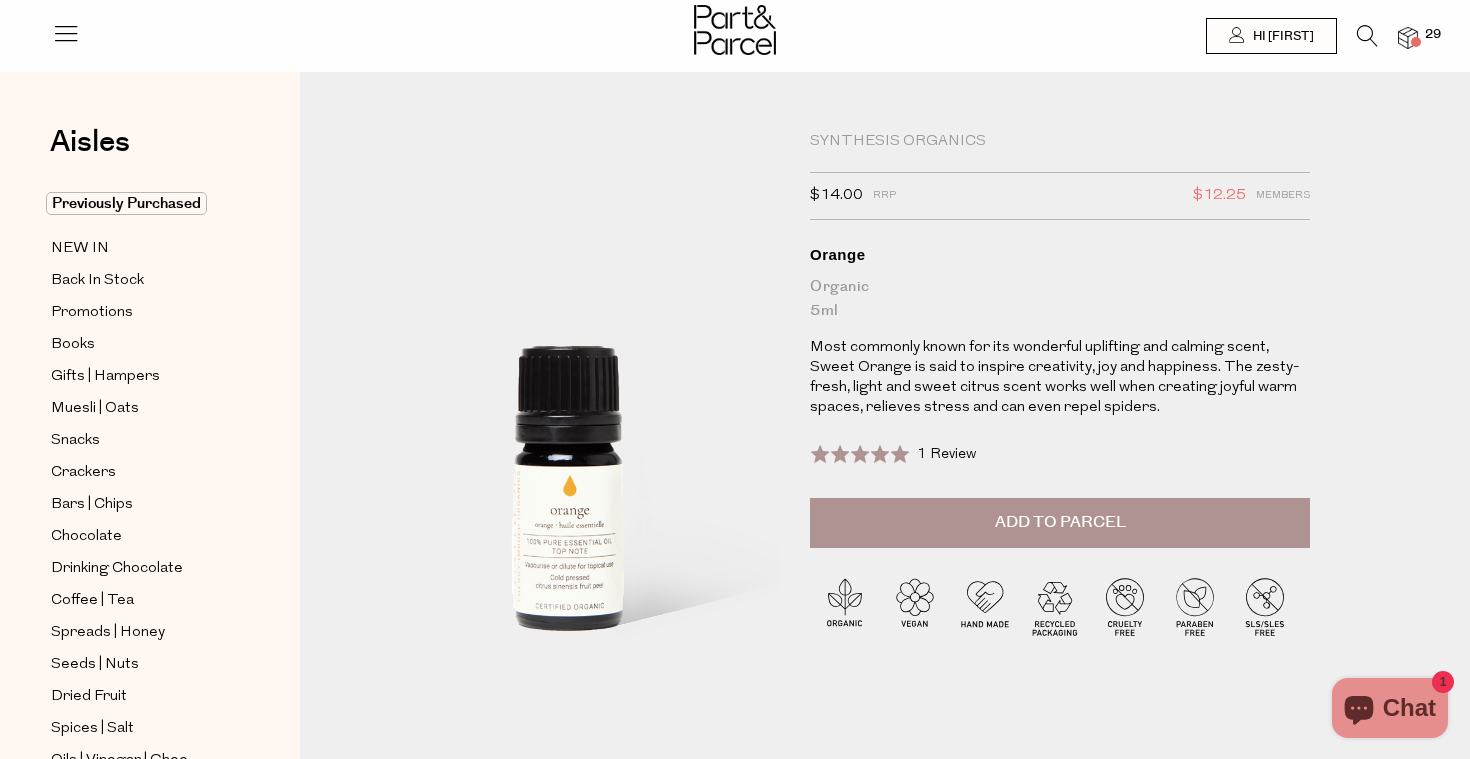 click at bounding box center (578, 341) 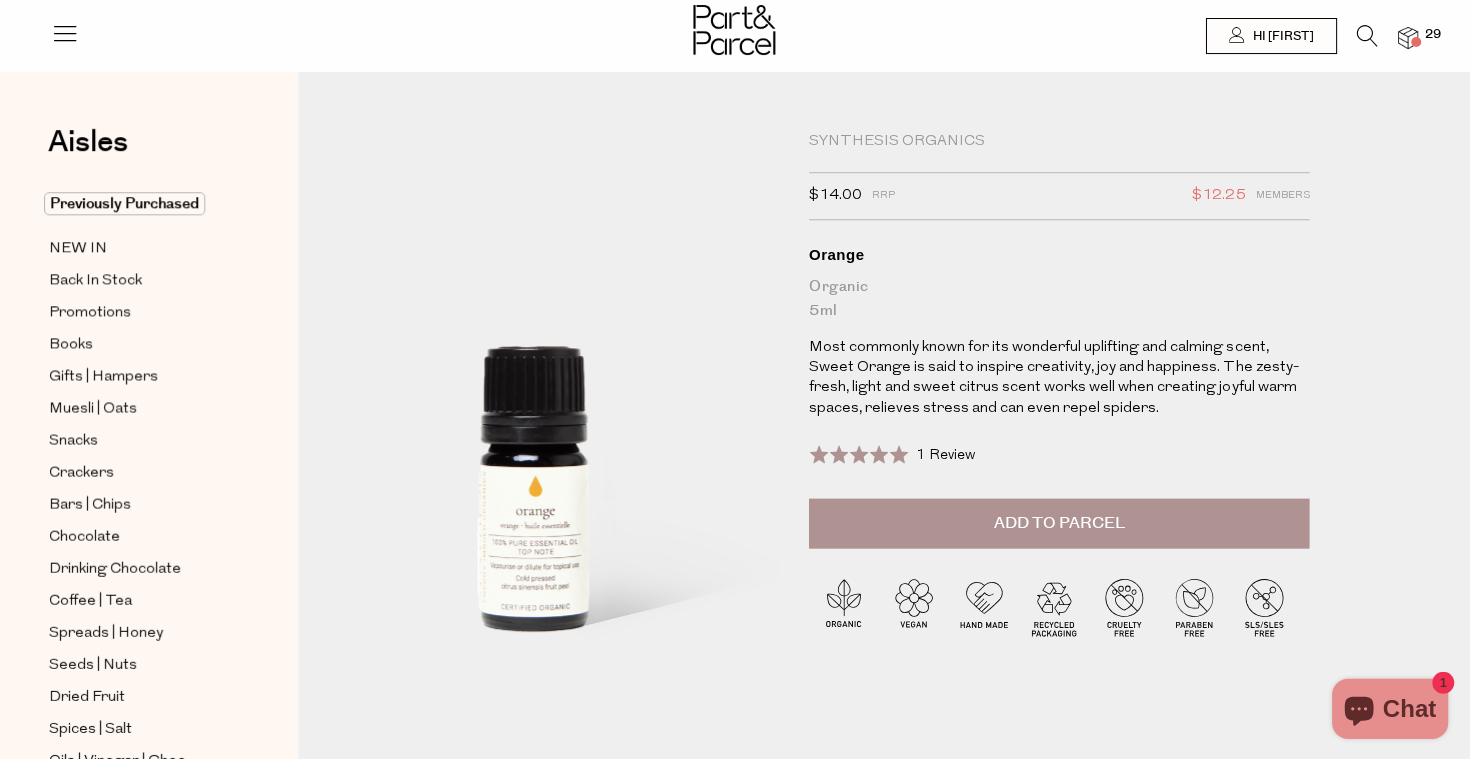 scroll, scrollTop: 0, scrollLeft: 0, axis: both 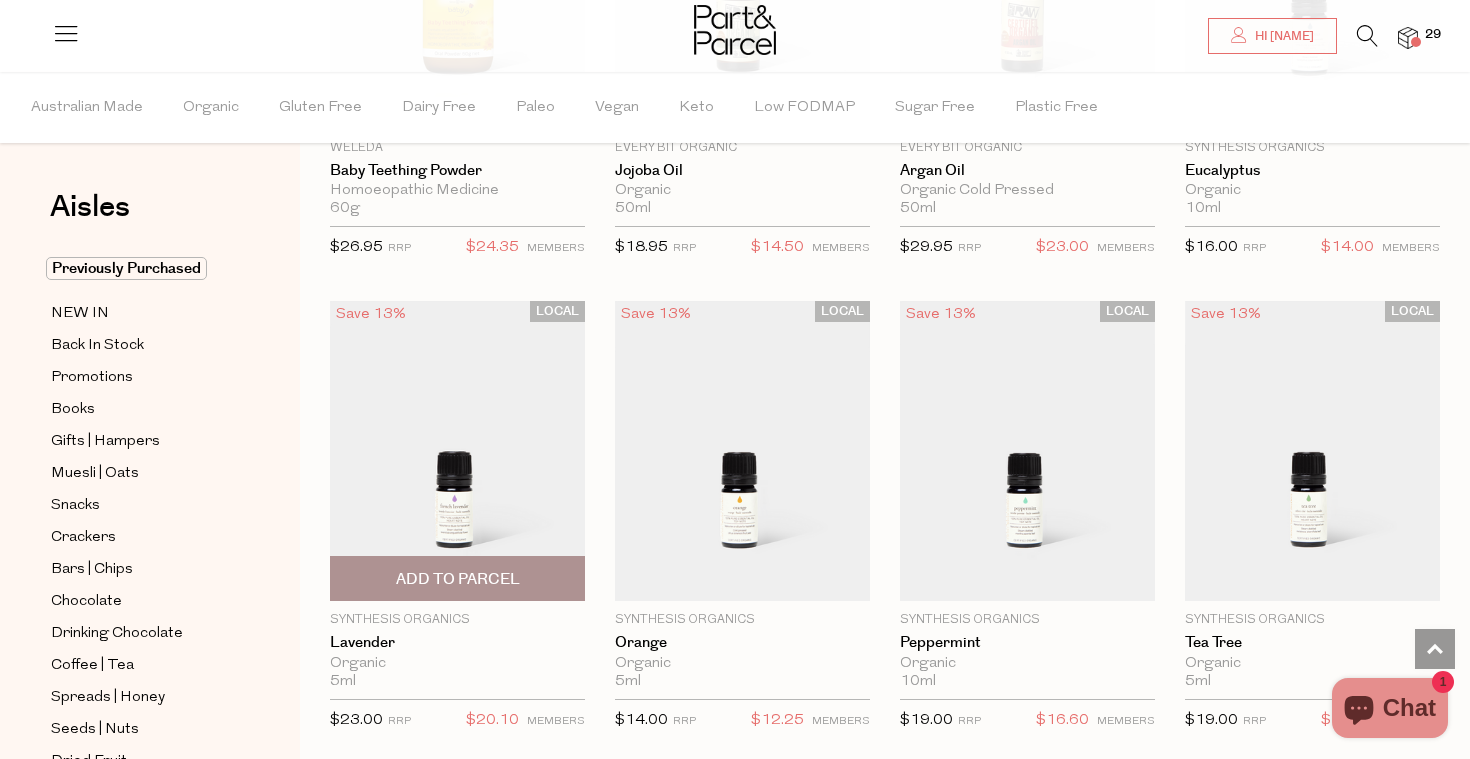 click at bounding box center (457, 450) 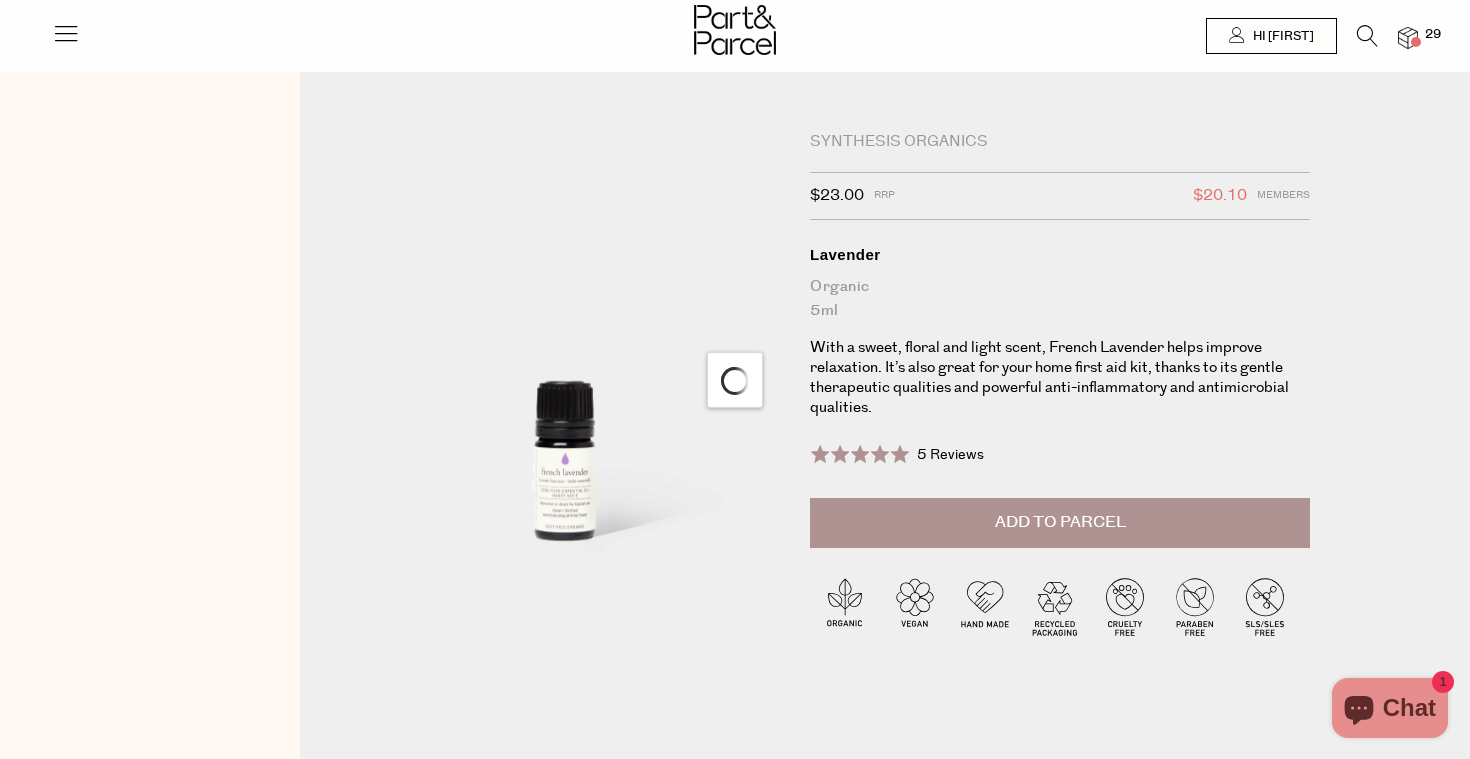 scroll, scrollTop: 0, scrollLeft: 0, axis: both 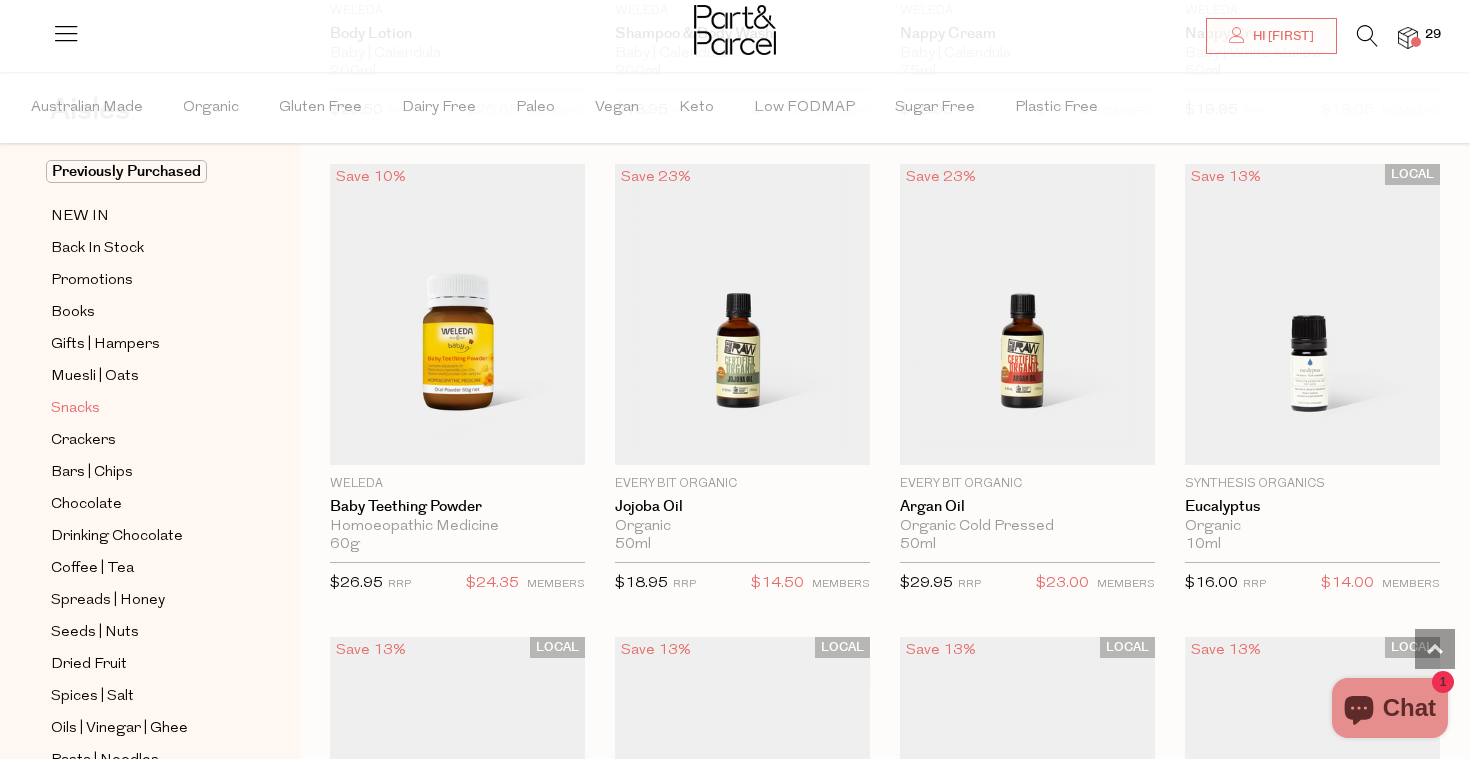 click on "Snacks" at bounding box center (75, 409) 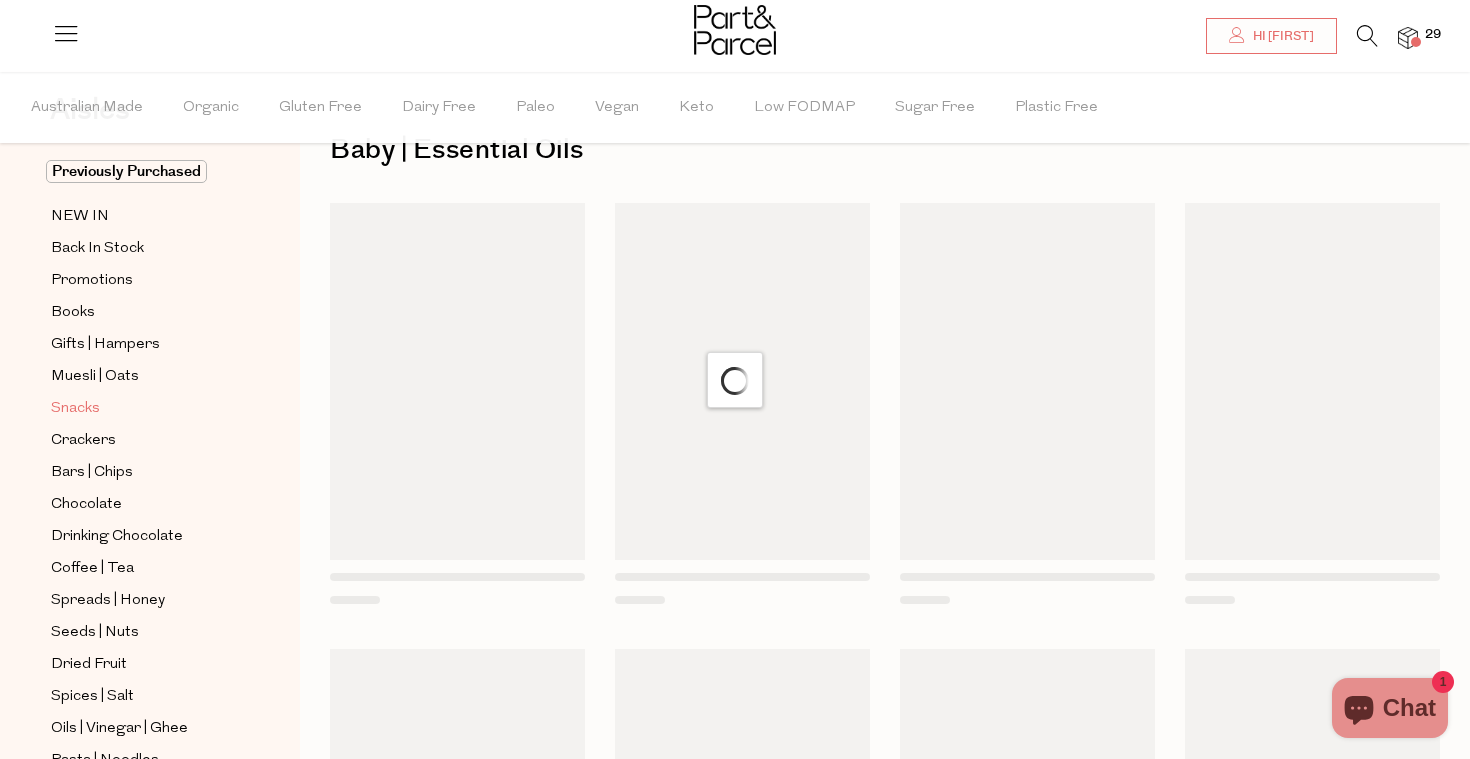 scroll, scrollTop: 0, scrollLeft: 0, axis: both 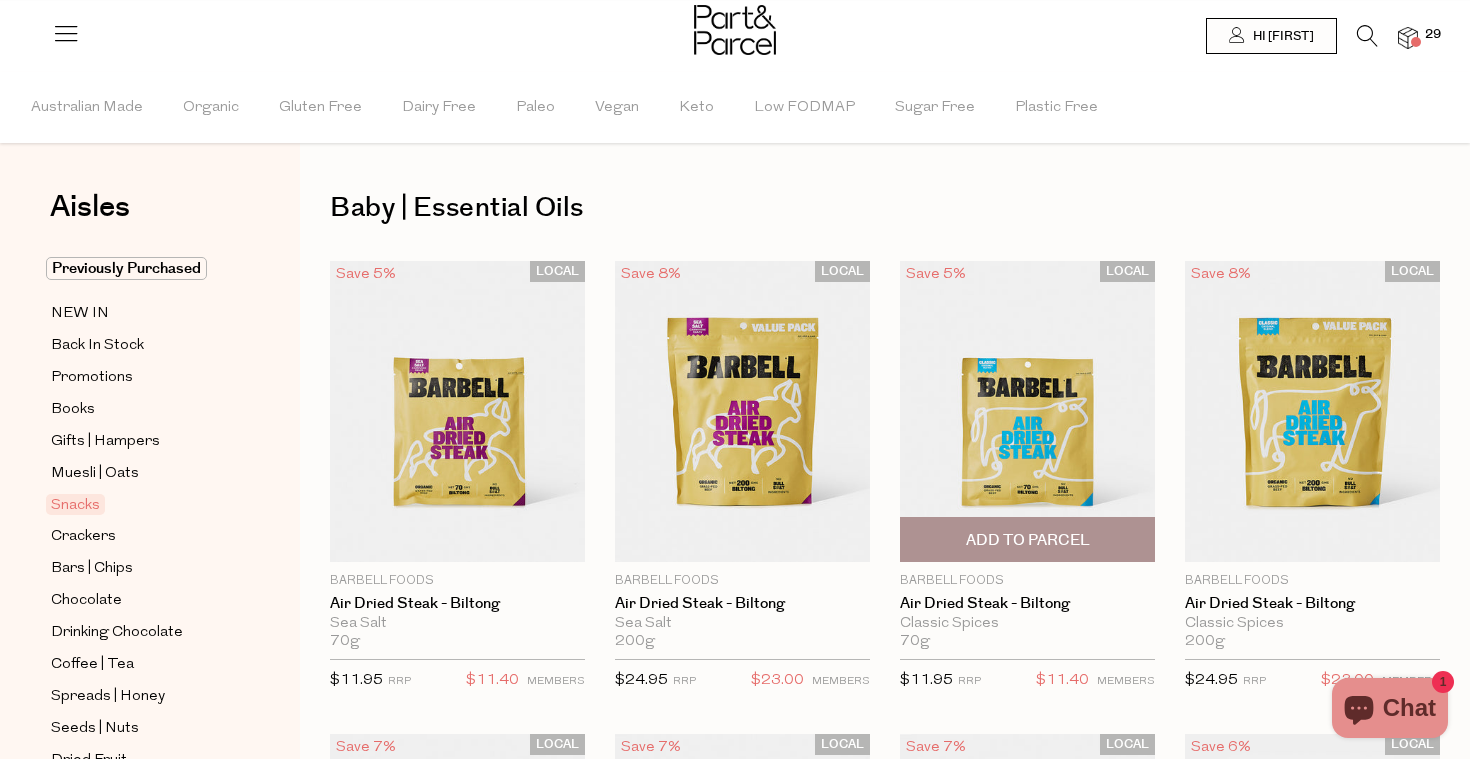 type on "3" 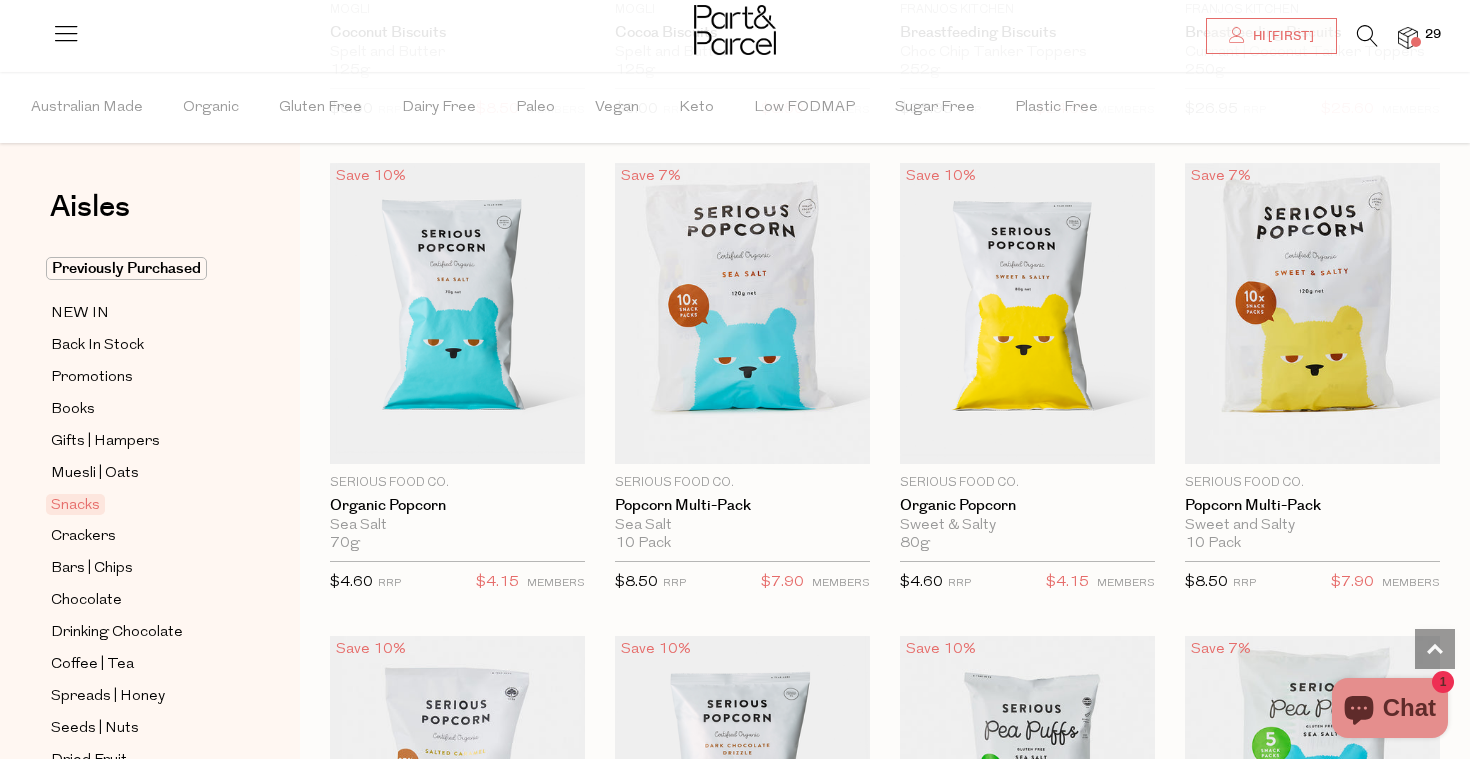 scroll, scrollTop: 4831, scrollLeft: 0, axis: vertical 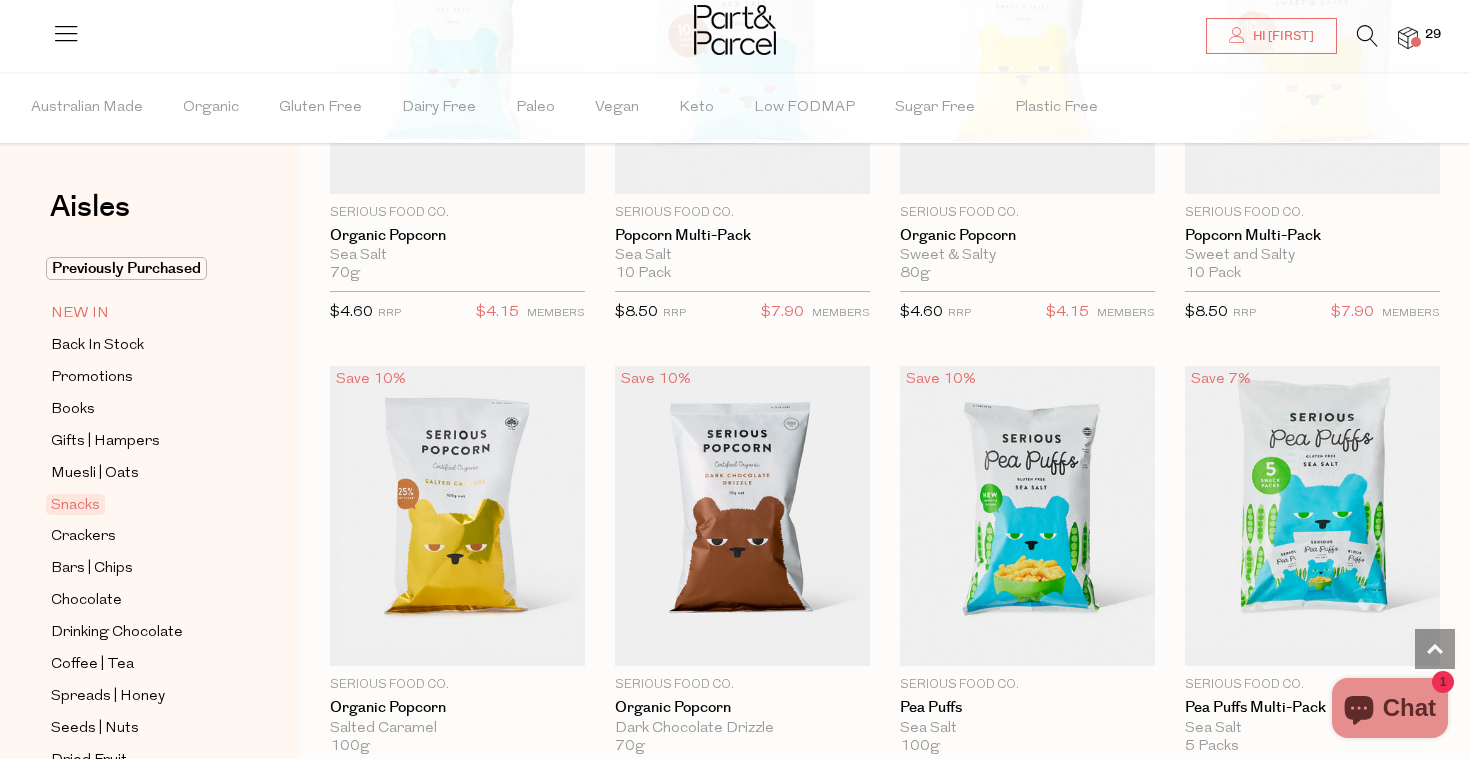 click on "NEW IN" at bounding box center (80, 314) 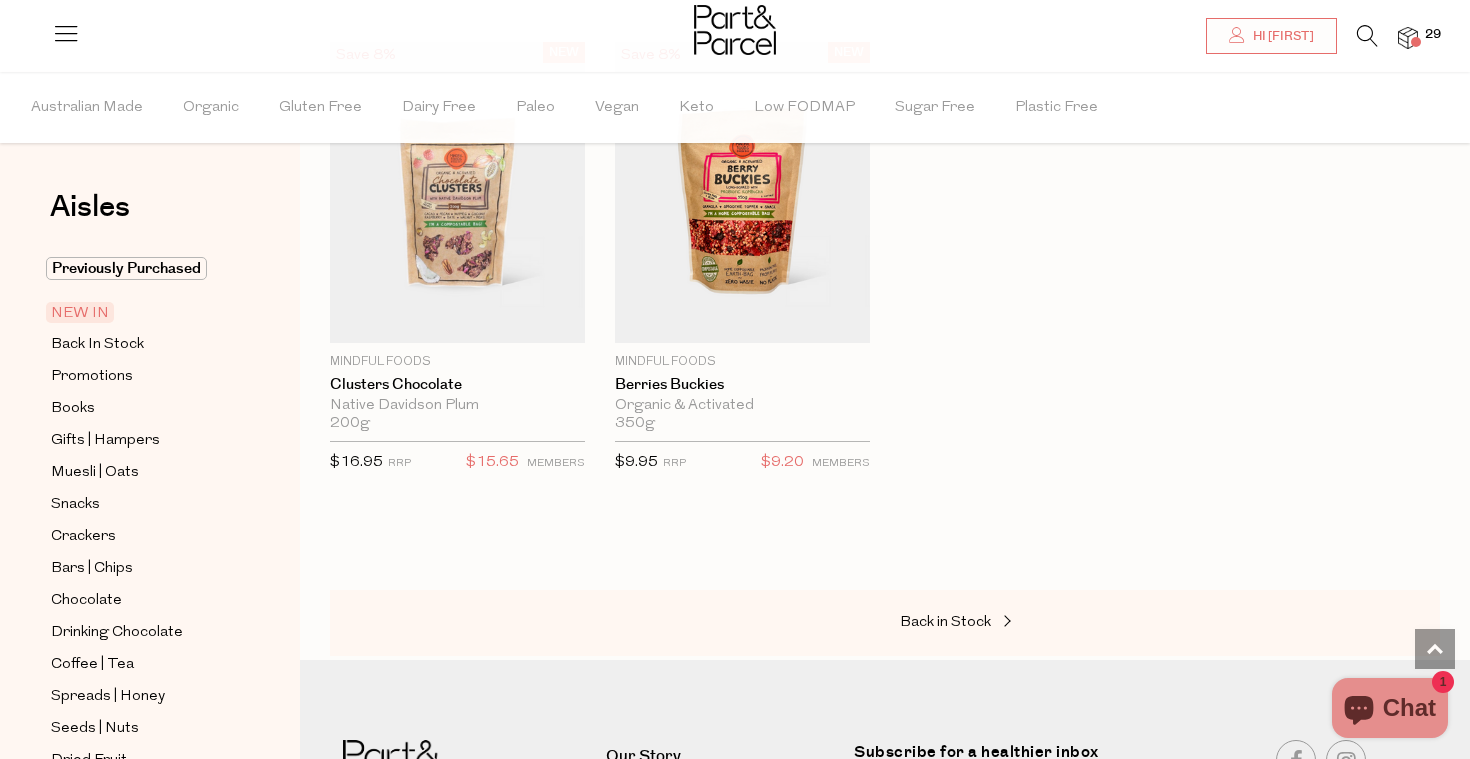 scroll, scrollTop: 3057, scrollLeft: 0, axis: vertical 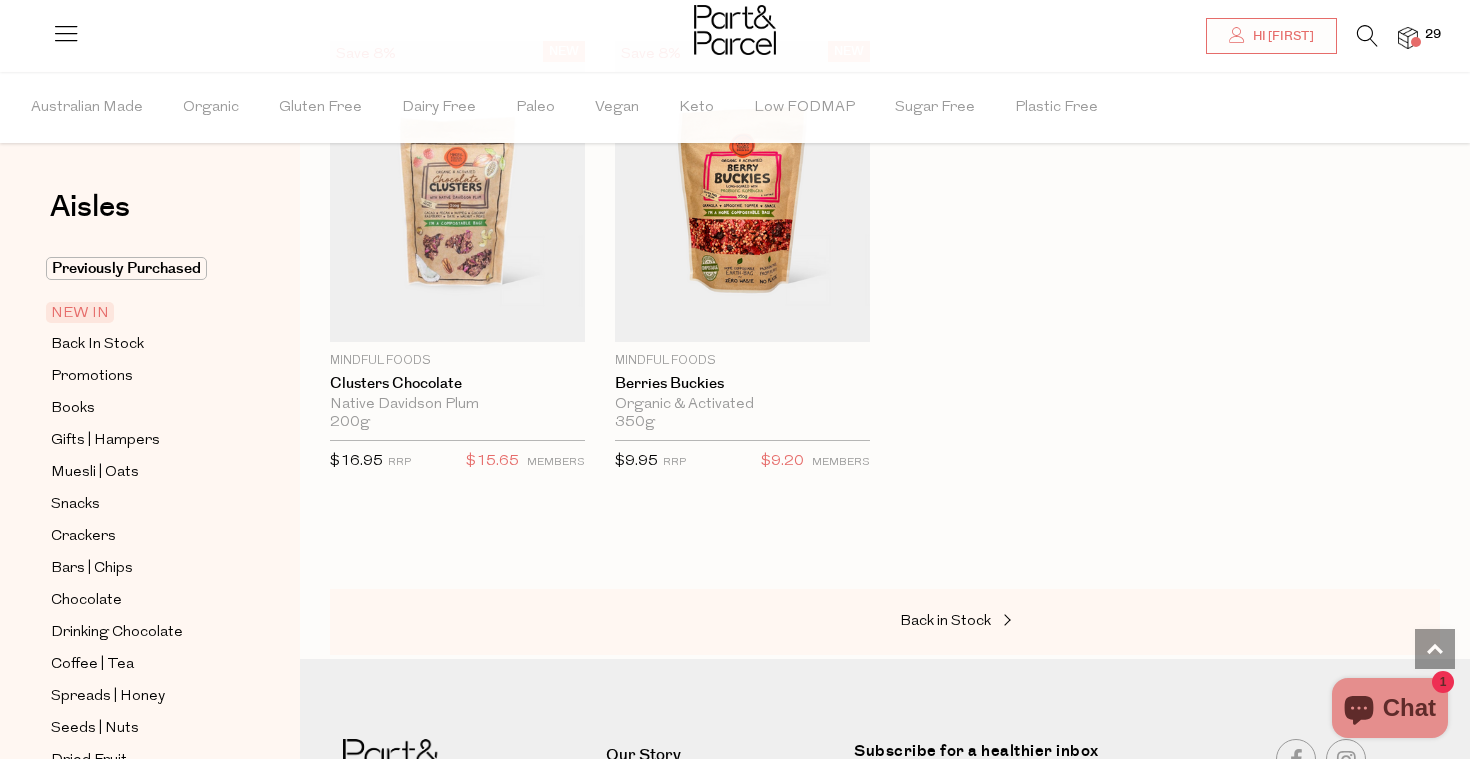 click at bounding box center [1408, 38] 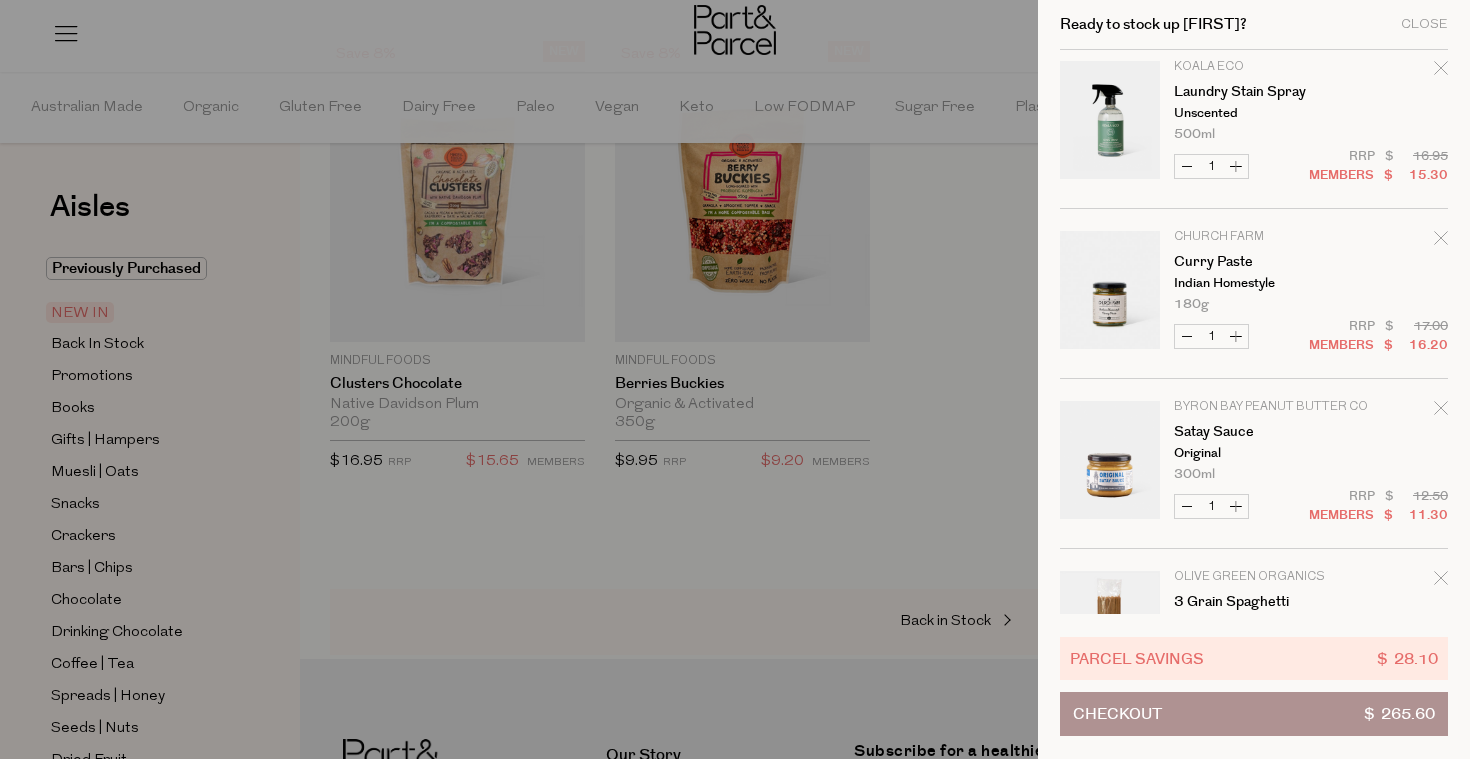 scroll, scrollTop: 0, scrollLeft: 0, axis: both 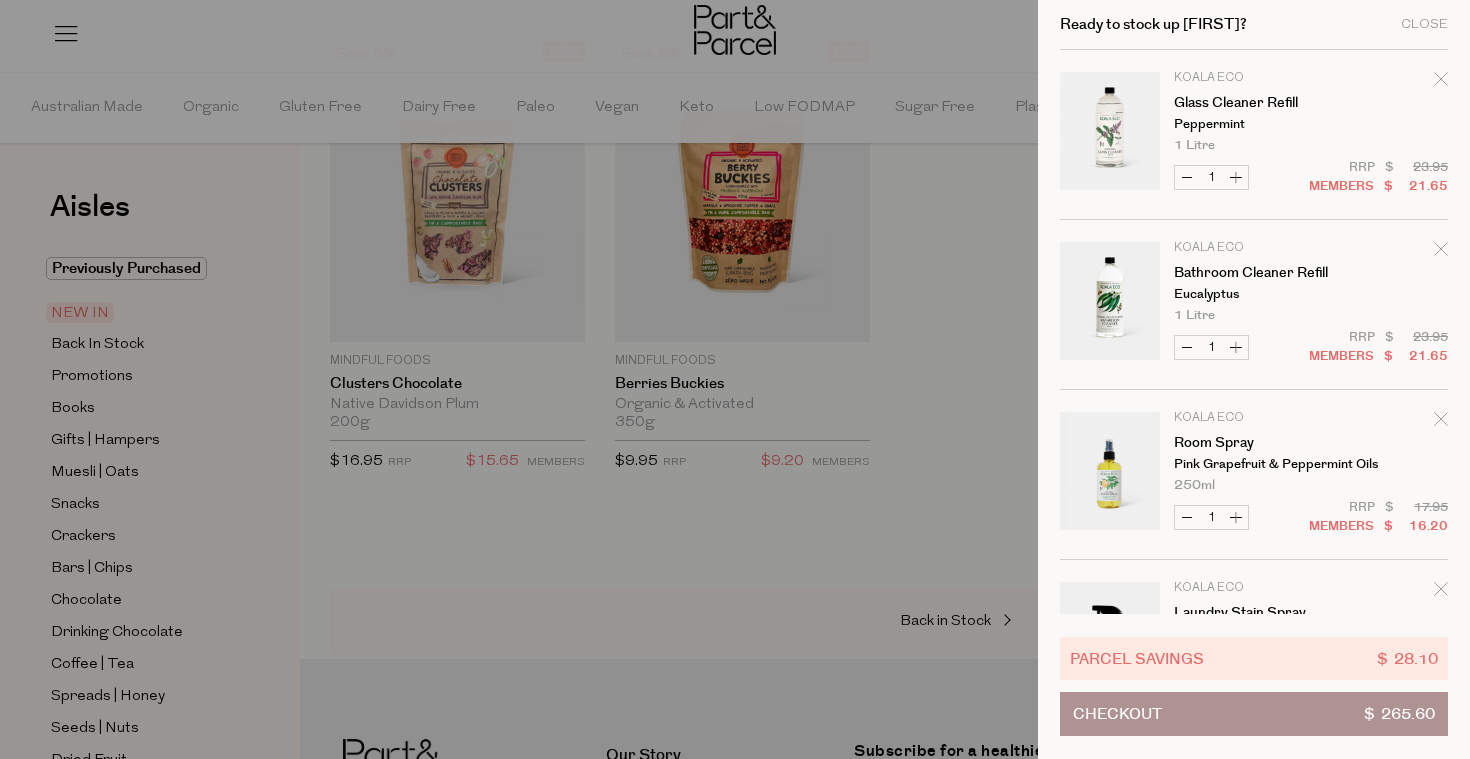 click at bounding box center [735, 379] 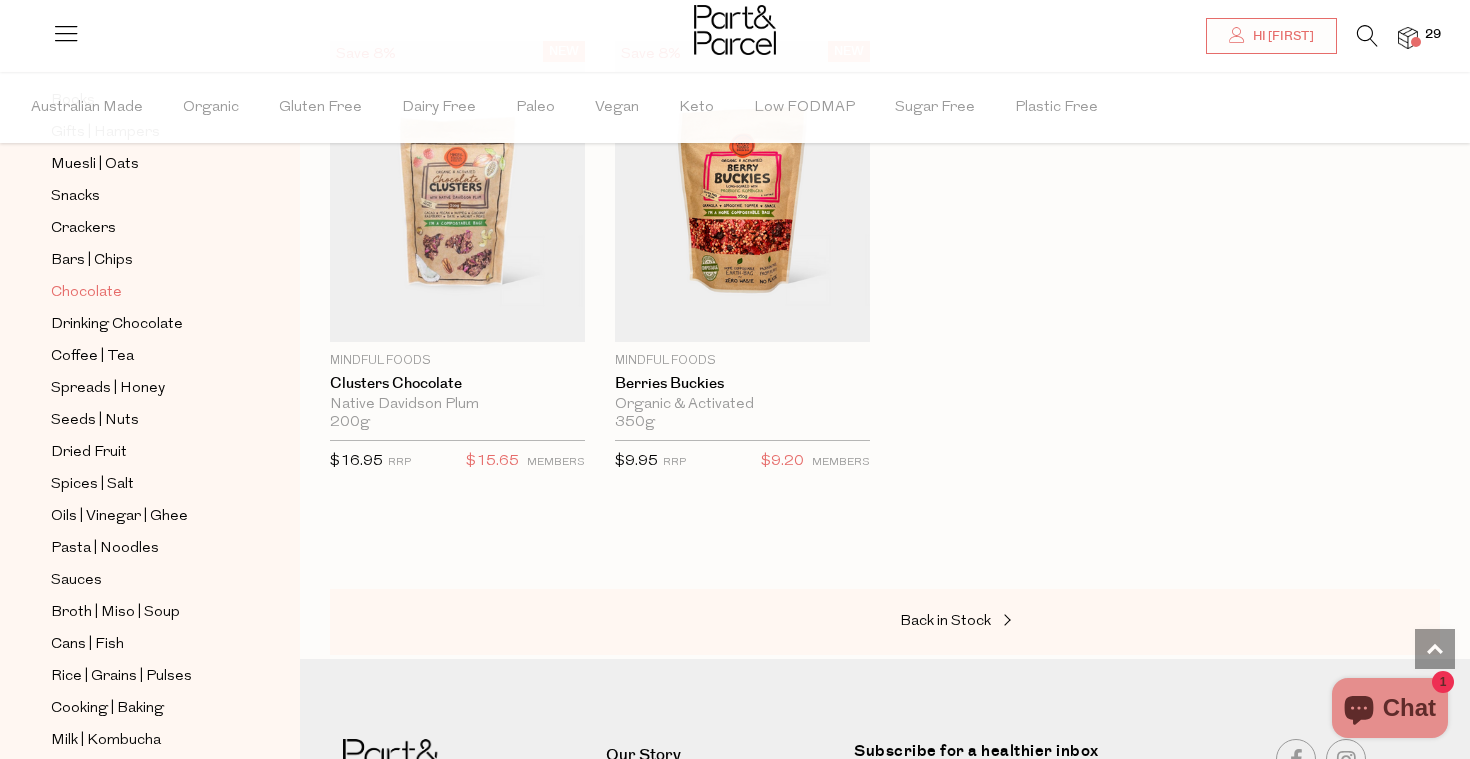 scroll, scrollTop: 324, scrollLeft: 0, axis: vertical 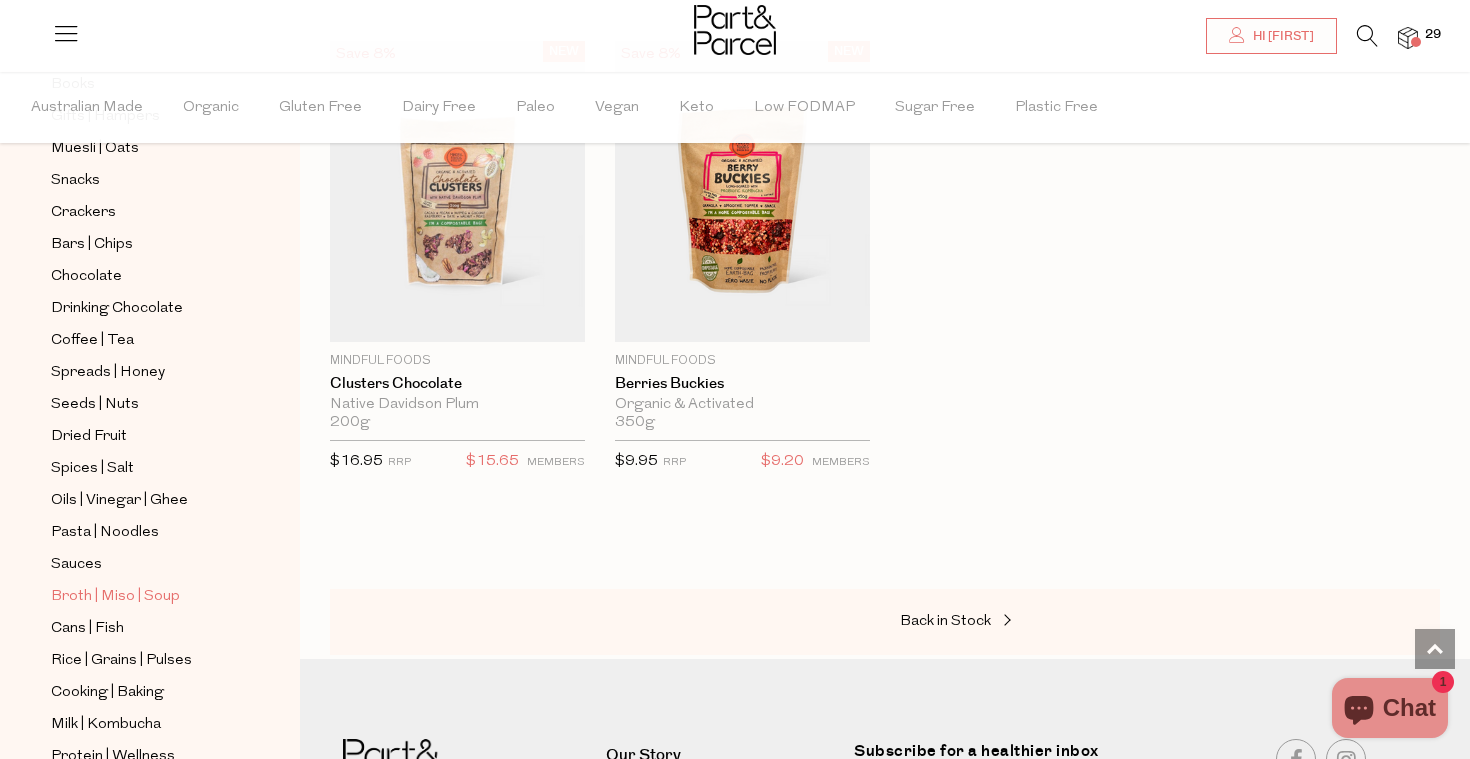 click on "Broth | Miso | Soup" at bounding box center [115, 597] 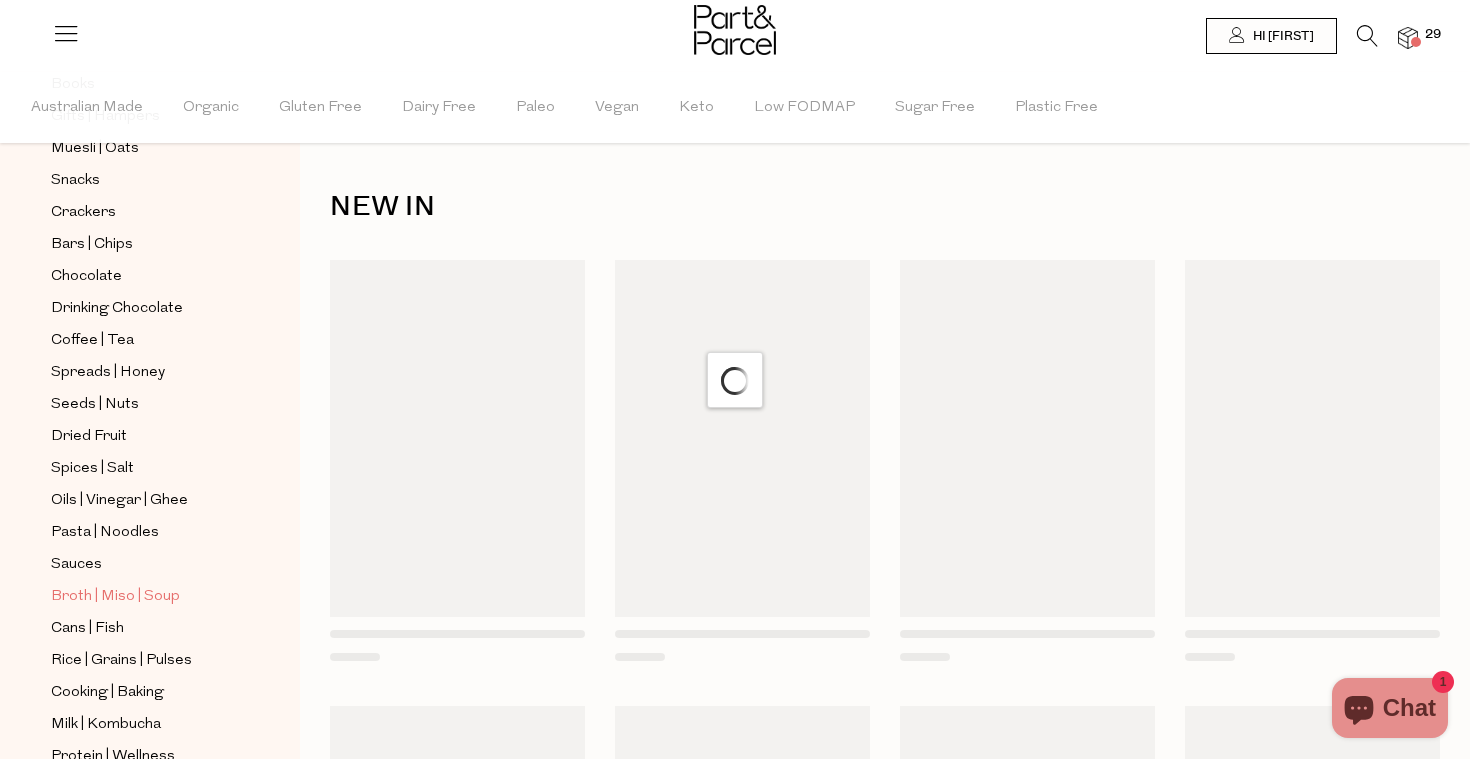 scroll, scrollTop: 0, scrollLeft: 0, axis: both 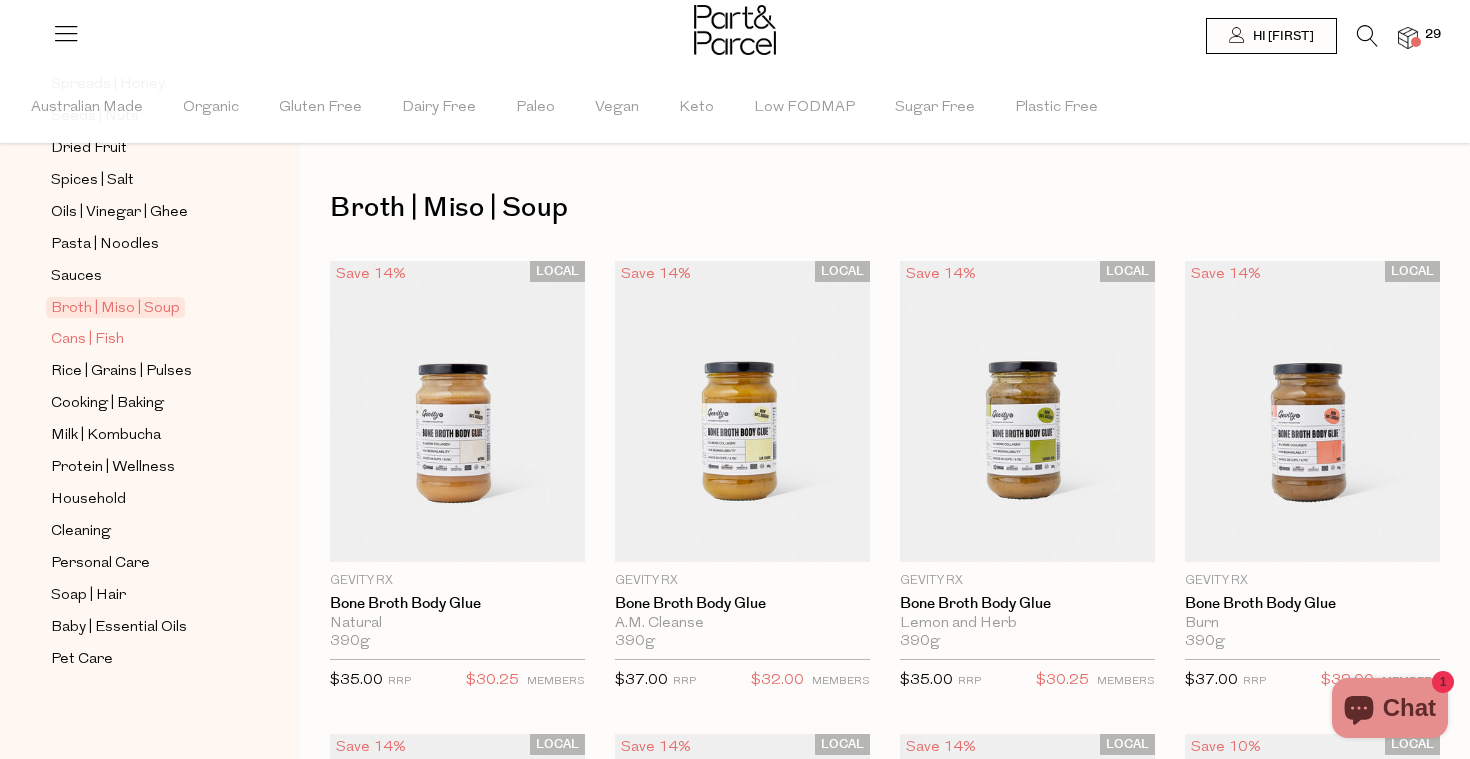 click on "Cans | Fish" at bounding box center [87, 340] 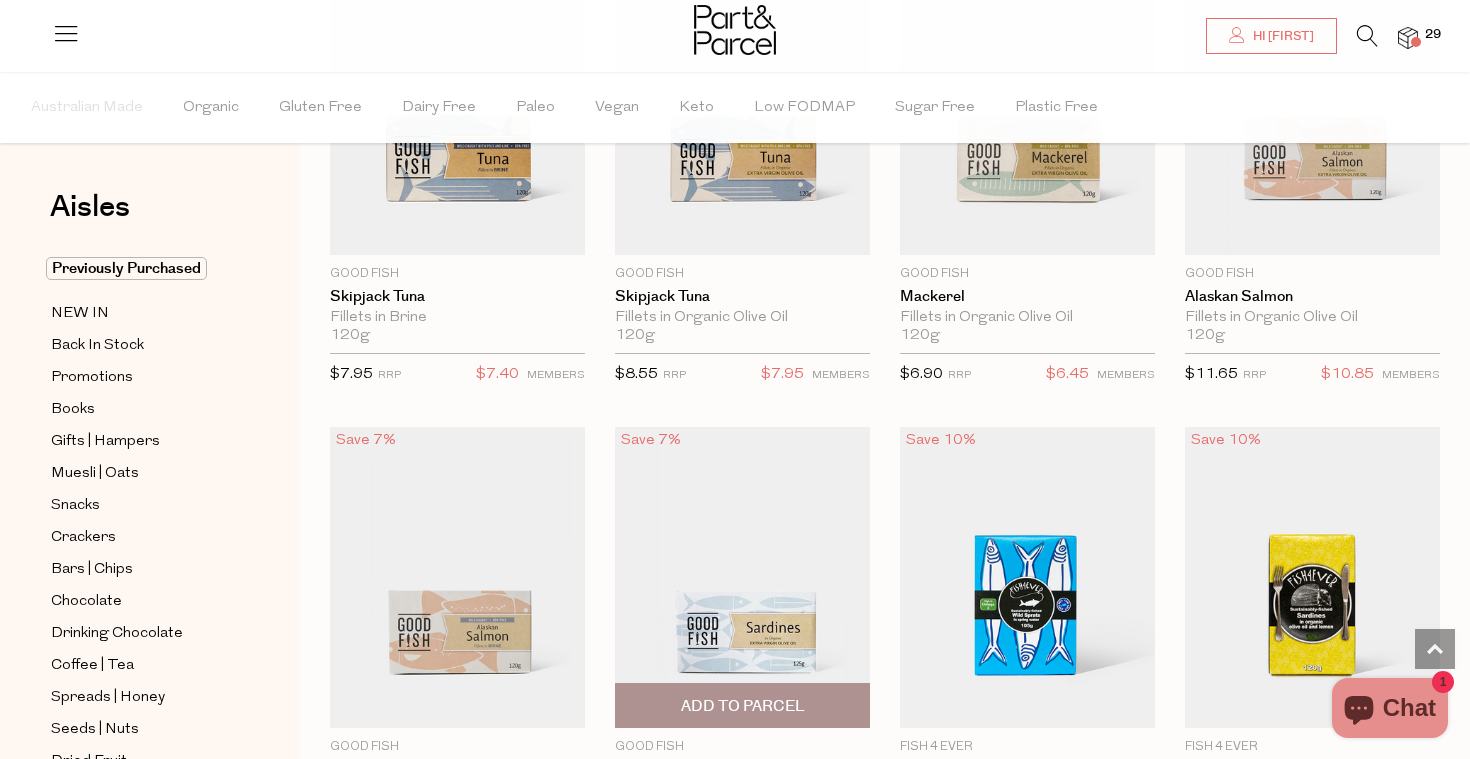 scroll, scrollTop: 2157, scrollLeft: 0, axis: vertical 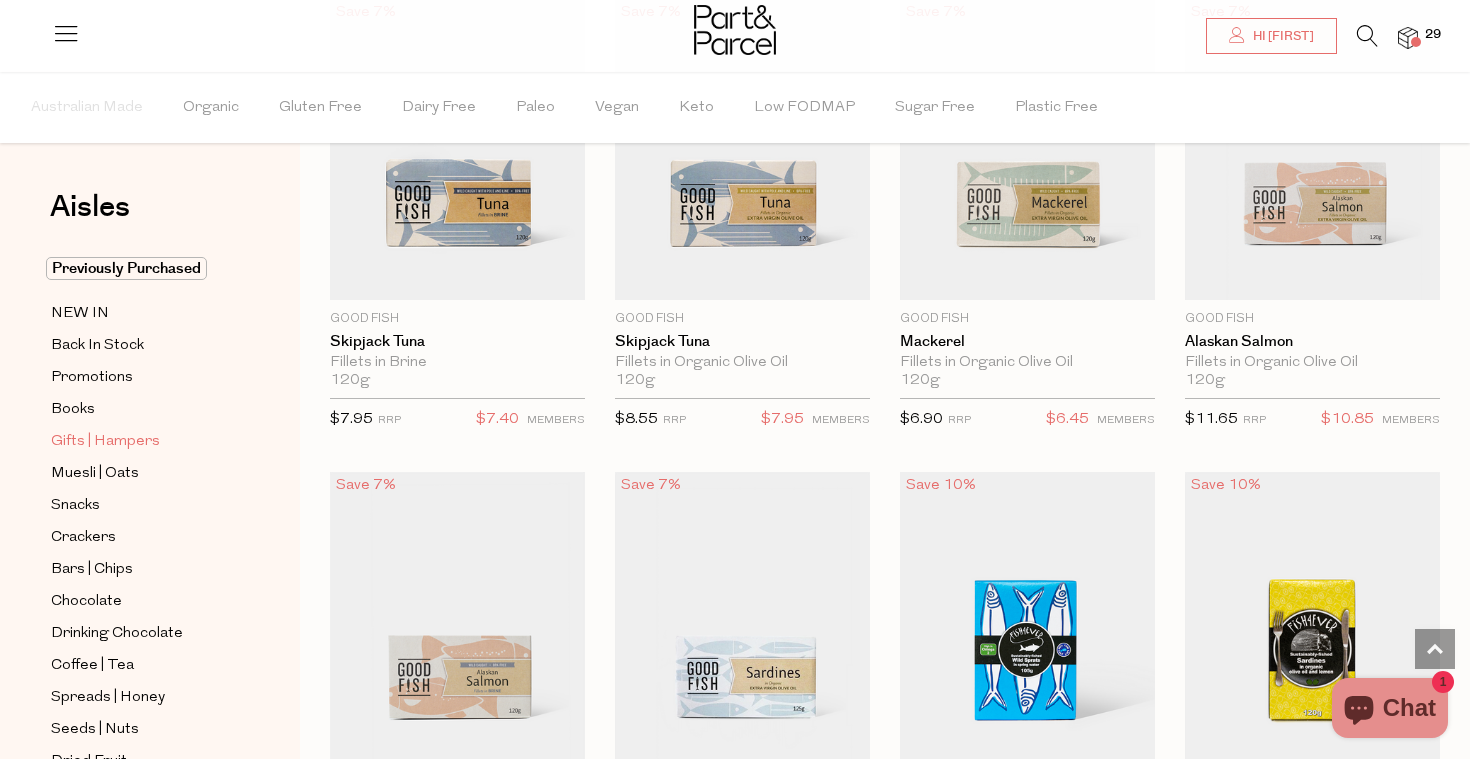 click on "Gifts | Hampers" at bounding box center (105, 442) 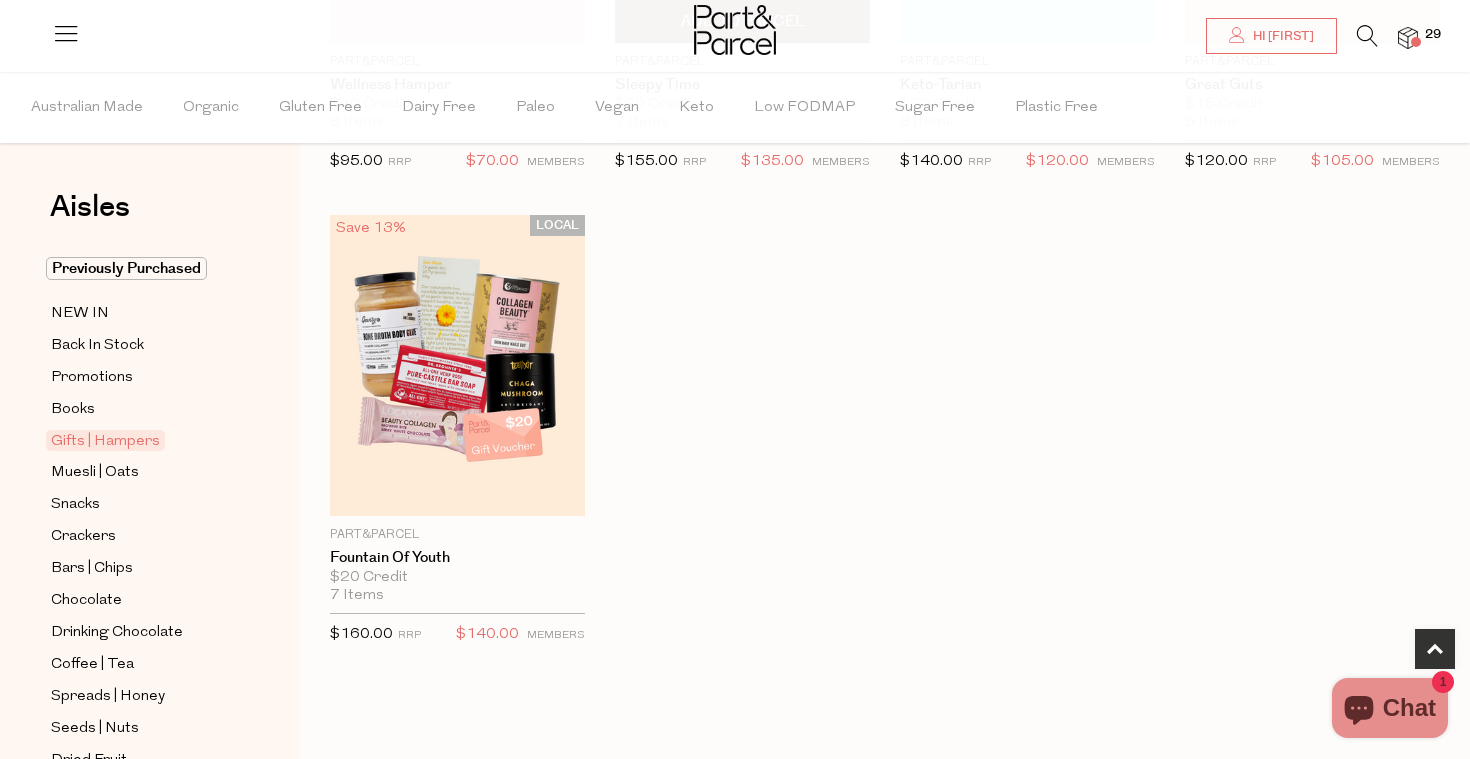 scroll, scrollTop: 1038, scrollLeft: 0, axis: vertical 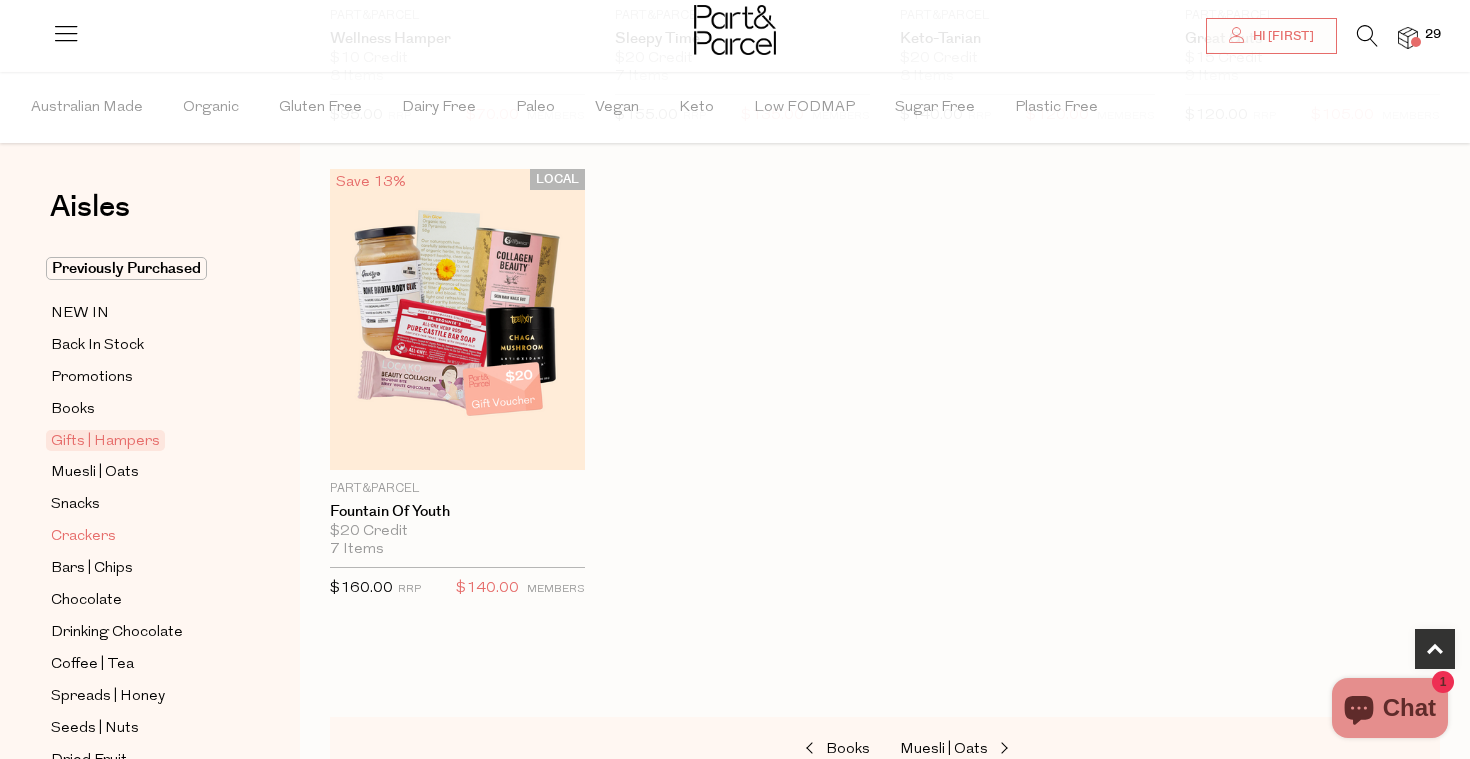 click on "Crackers" at bounding box center (83, 537) 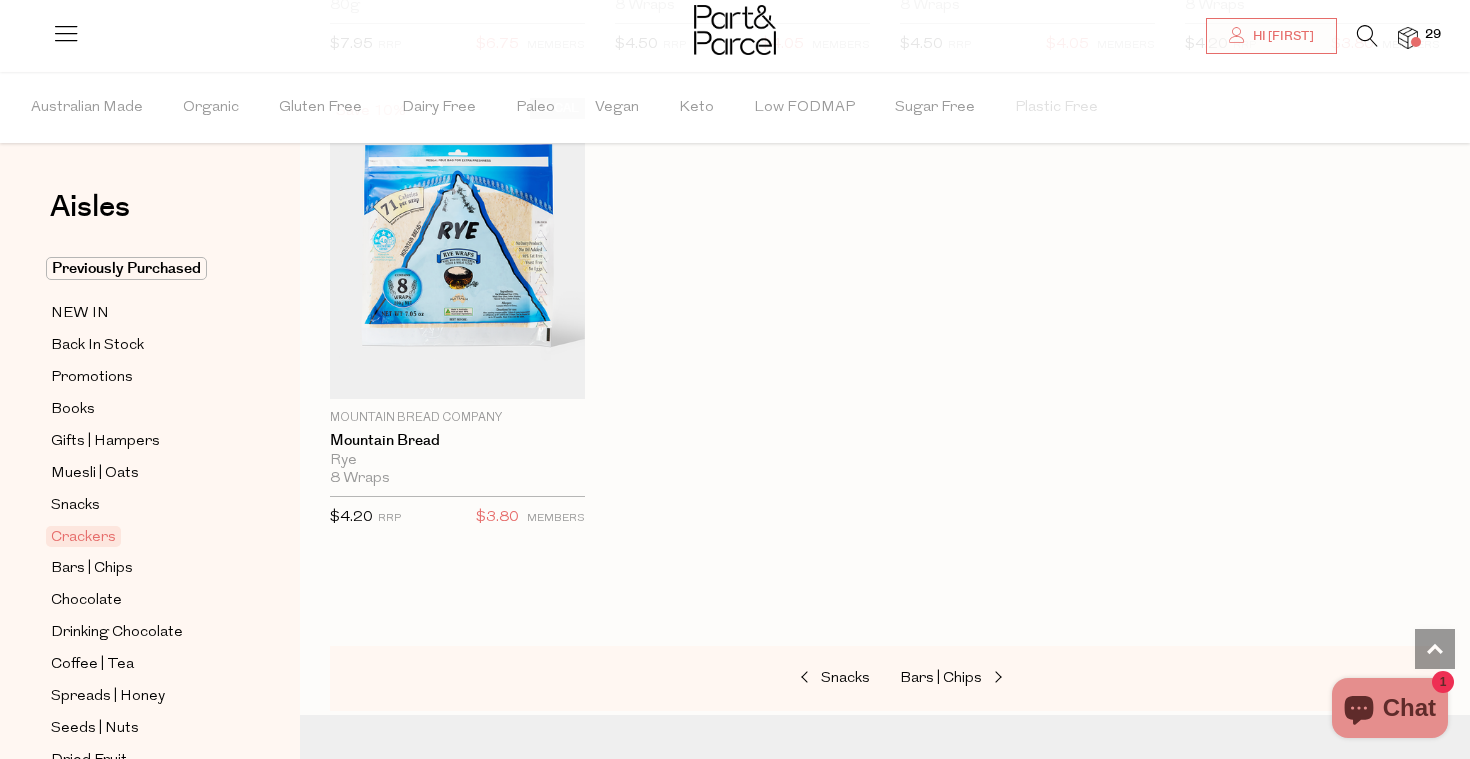 scroll, scrollTop: 4276, scrollLeft: 0, axis: vertical 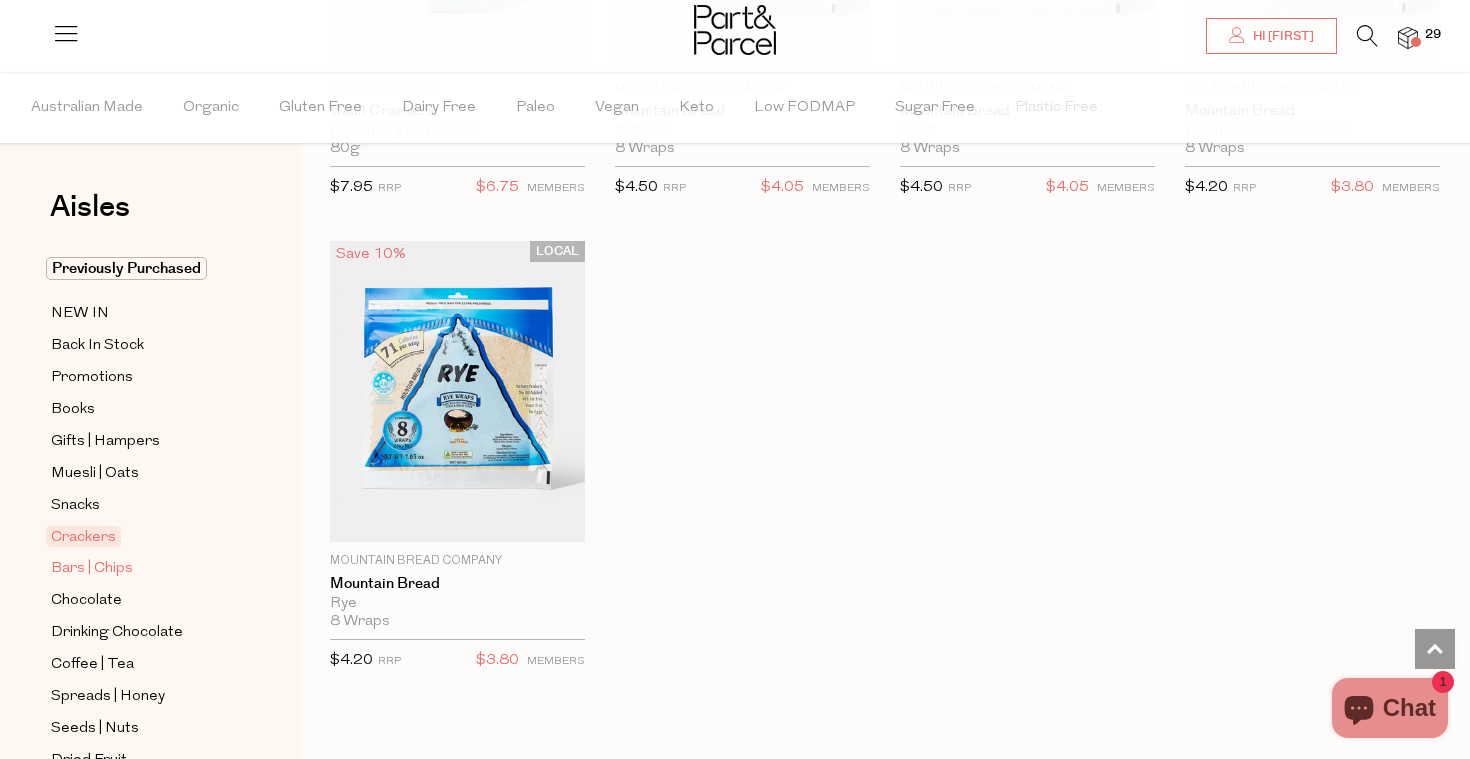 click on "Bars | Chips" at bounding box center (92, 569) 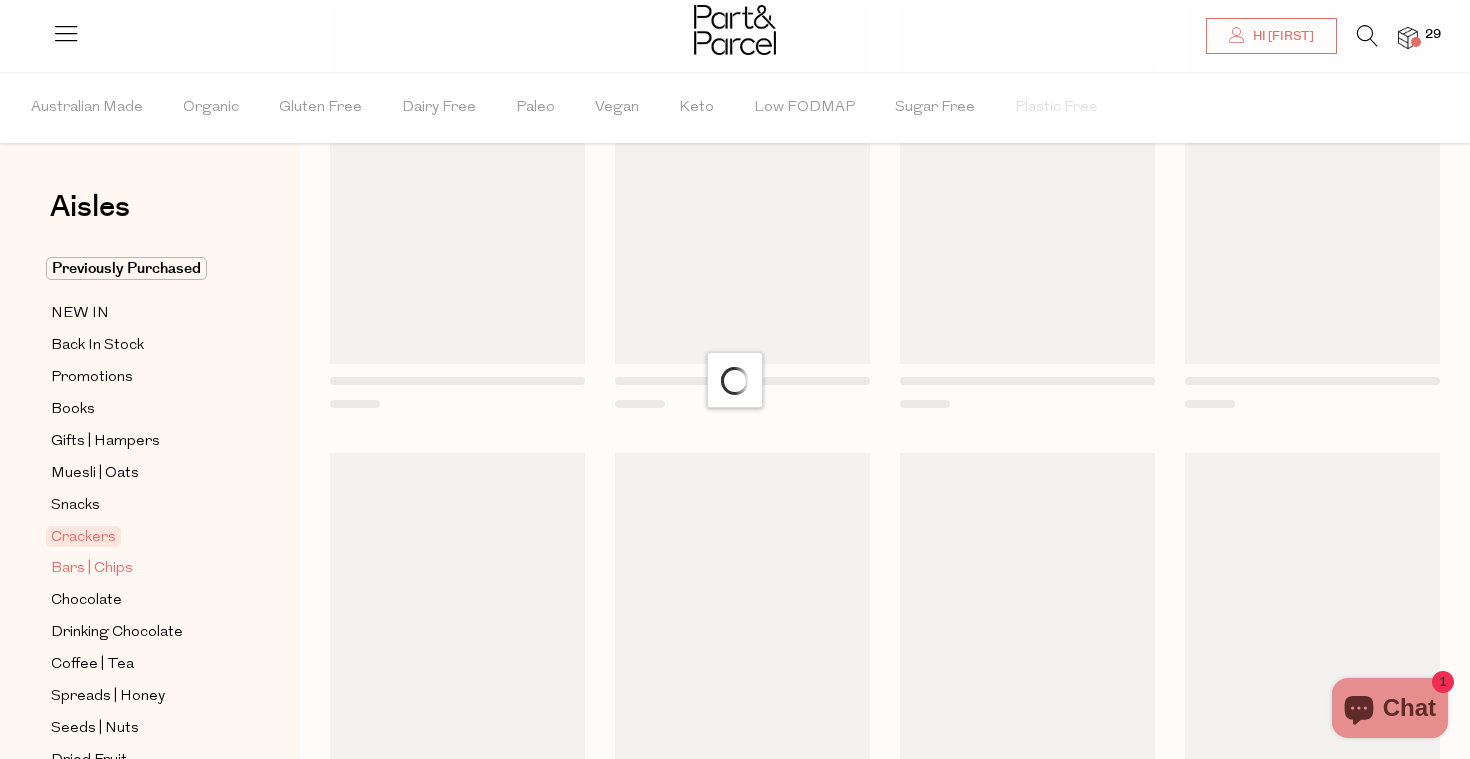 scroll, scrollTop: 0, scrollLeft: 0, axis: both 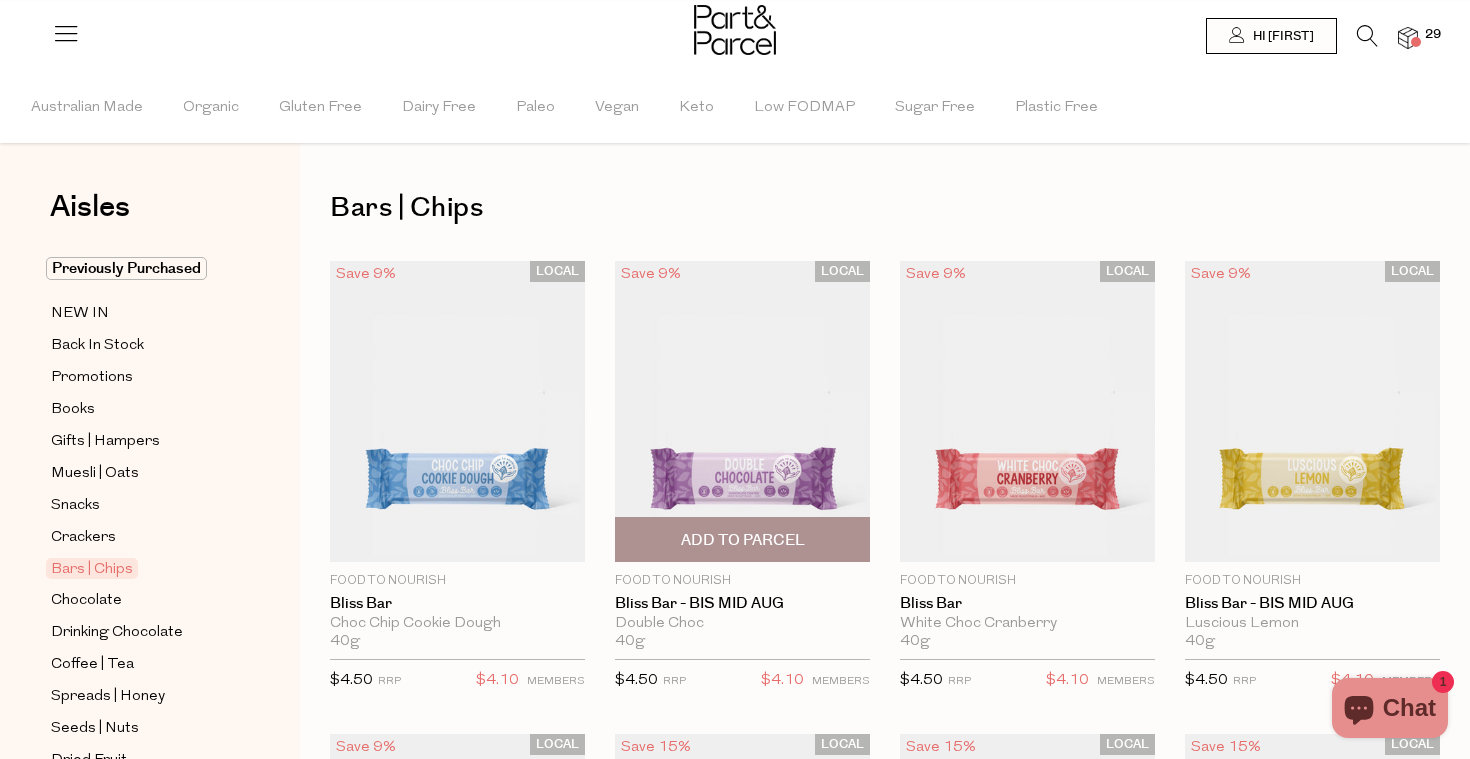 type on "2" 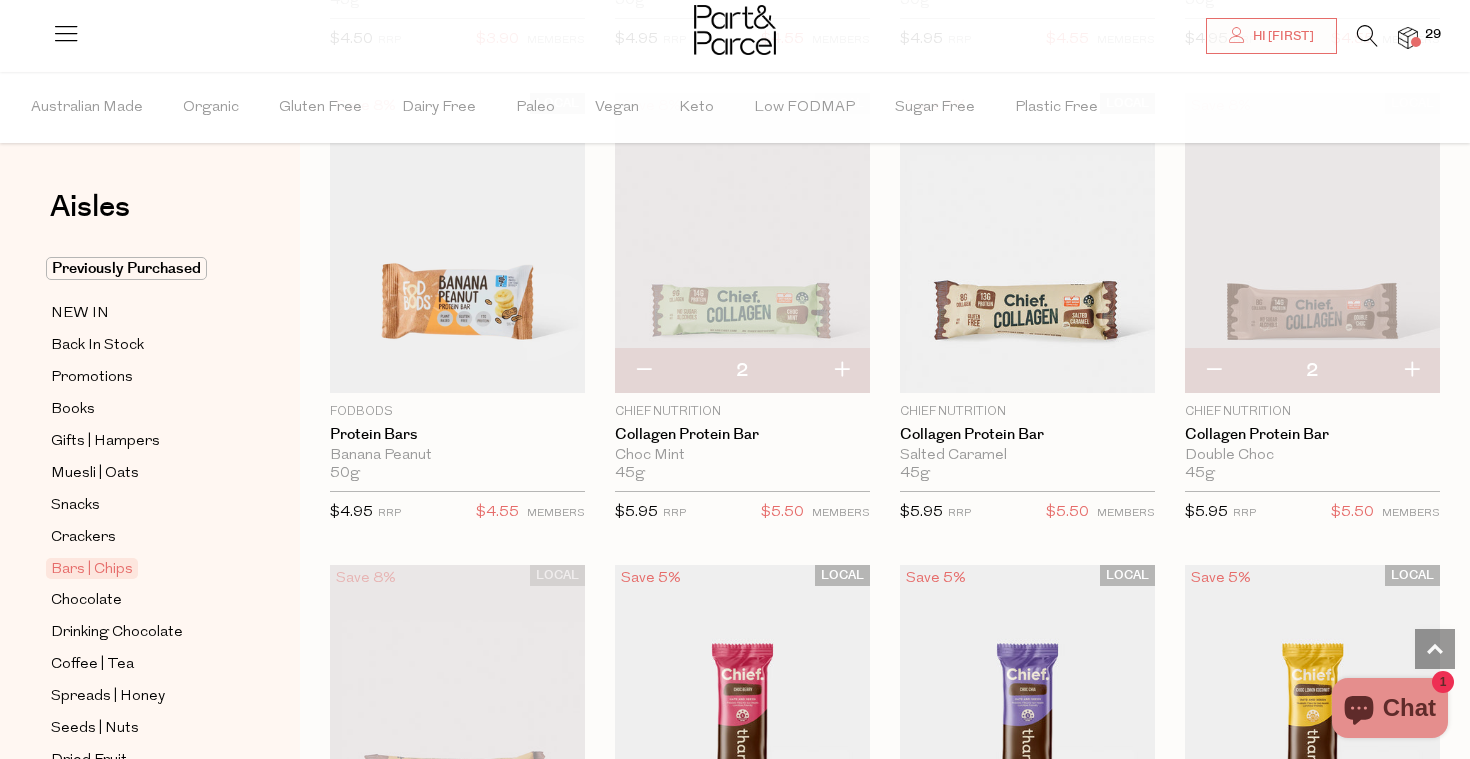 scroll, scrollTop: 1710, scrollLeft: 0, axis: vertical 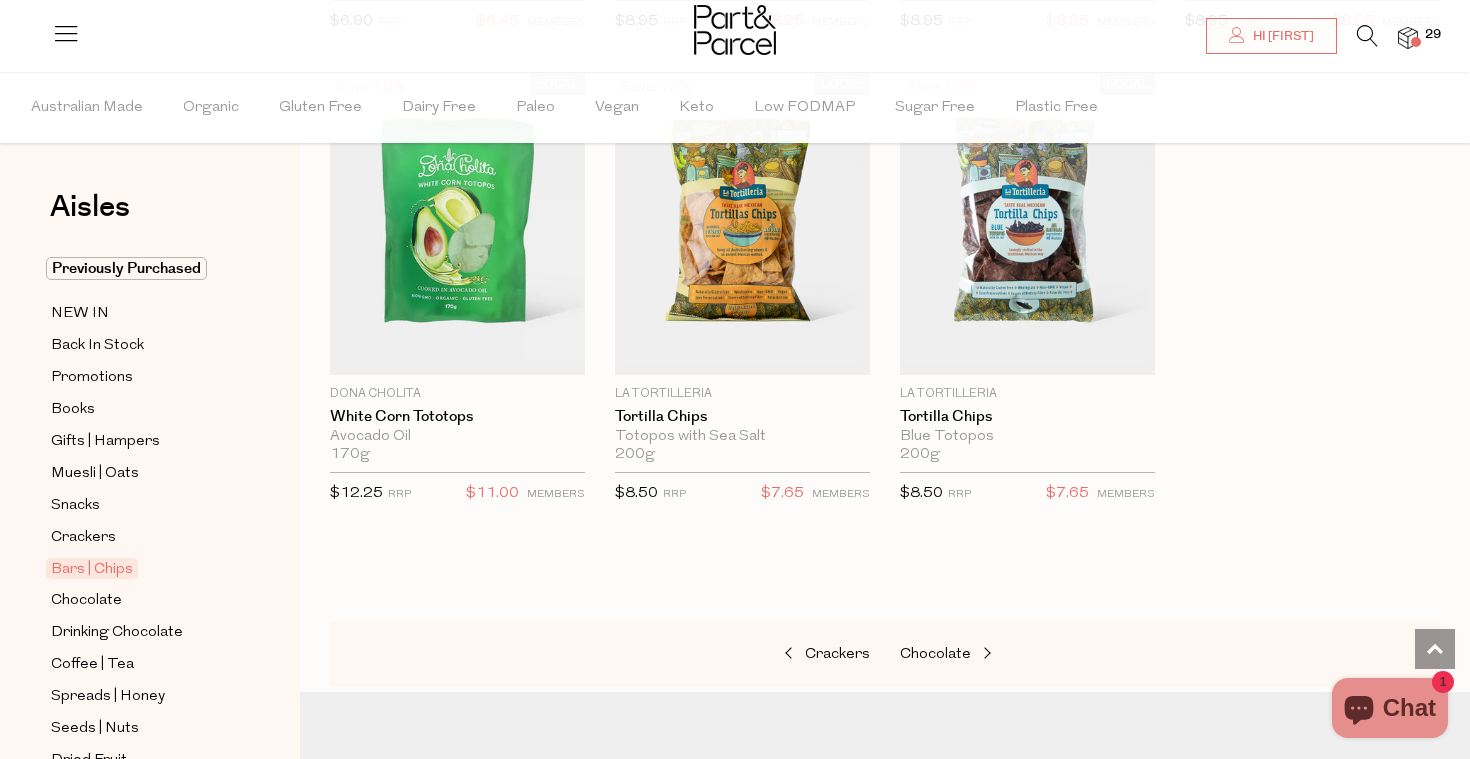 click at bounding box center (1408, 38) 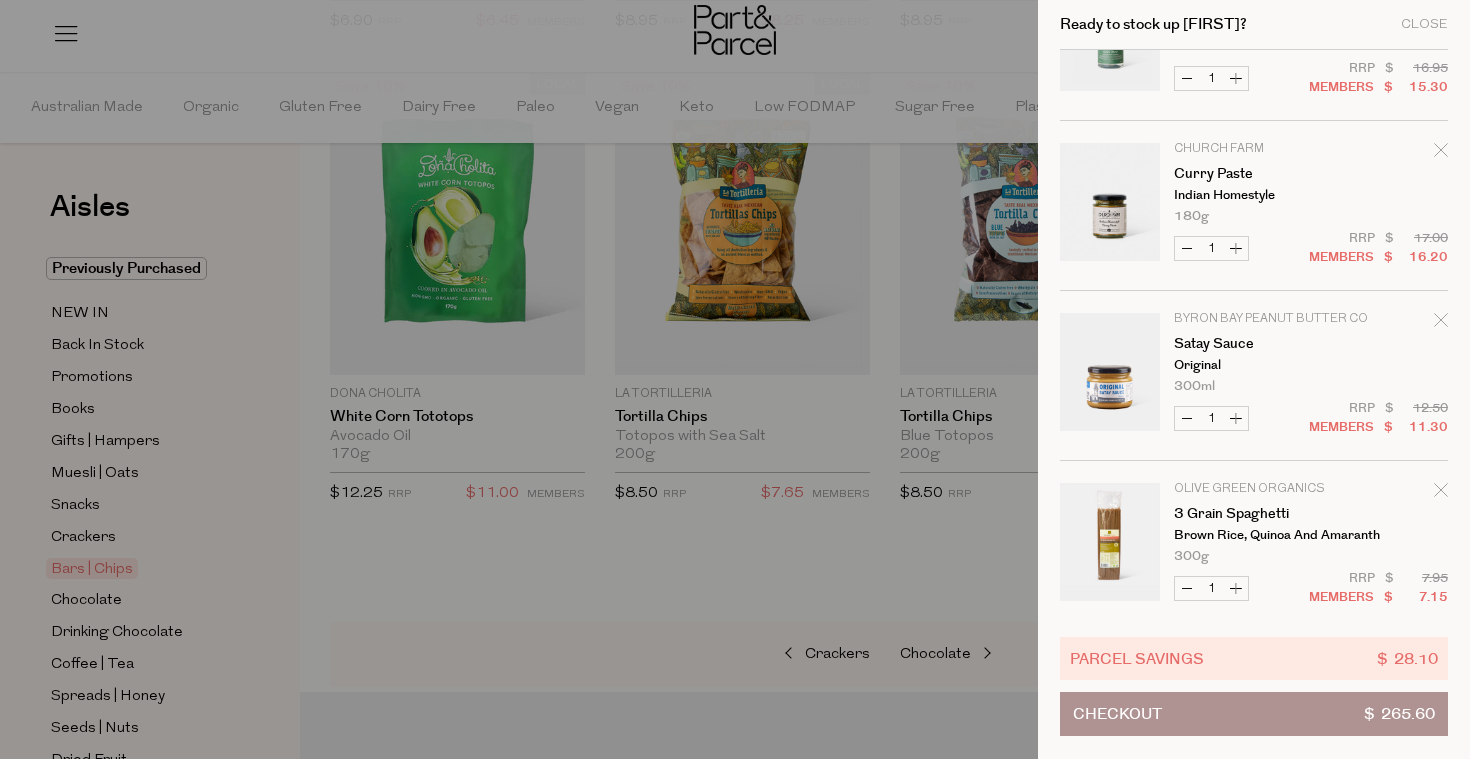 scroll, scrollTop: 614, scrollLeft: 0, axis: vertical 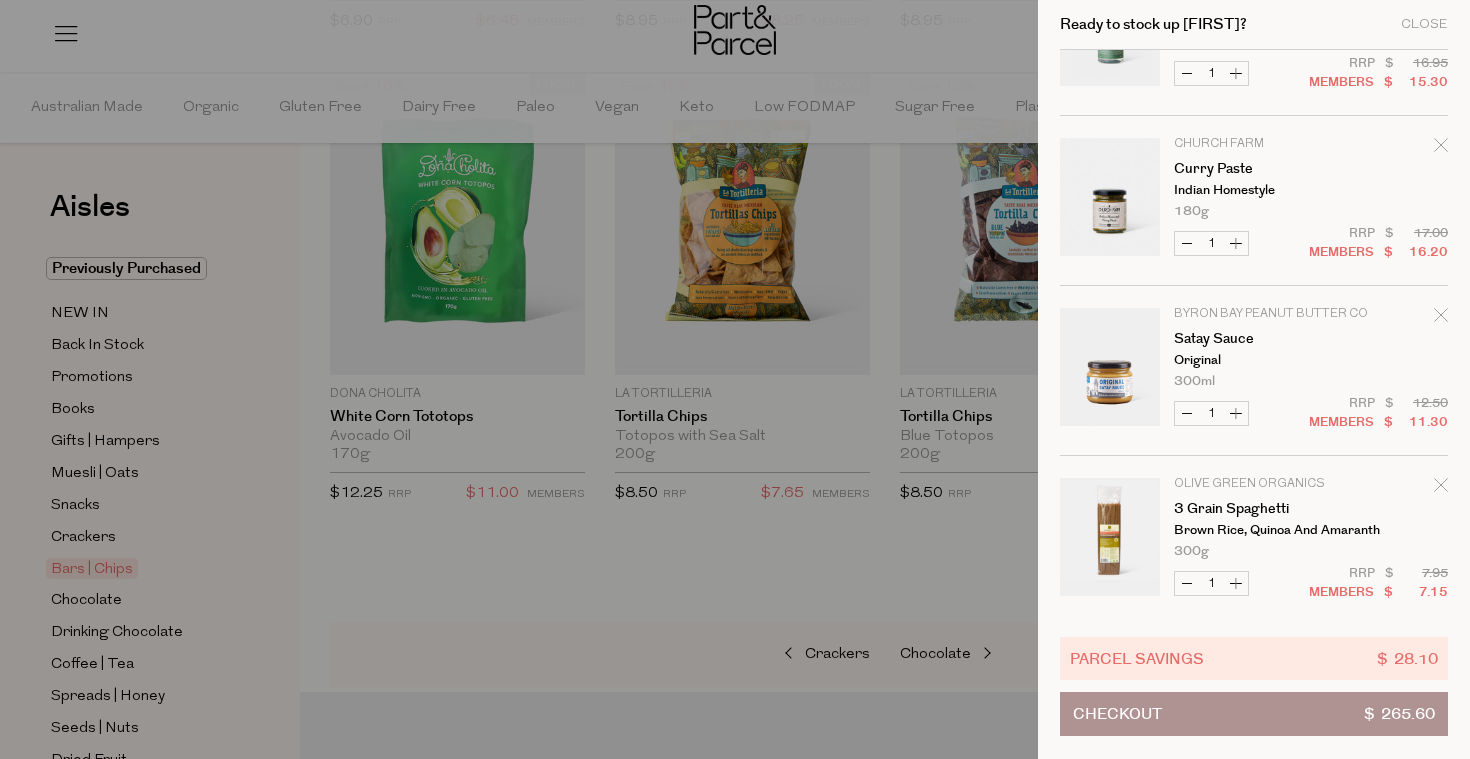 click on "Increase Satay Sauce" at bounding box center [1236, 413] 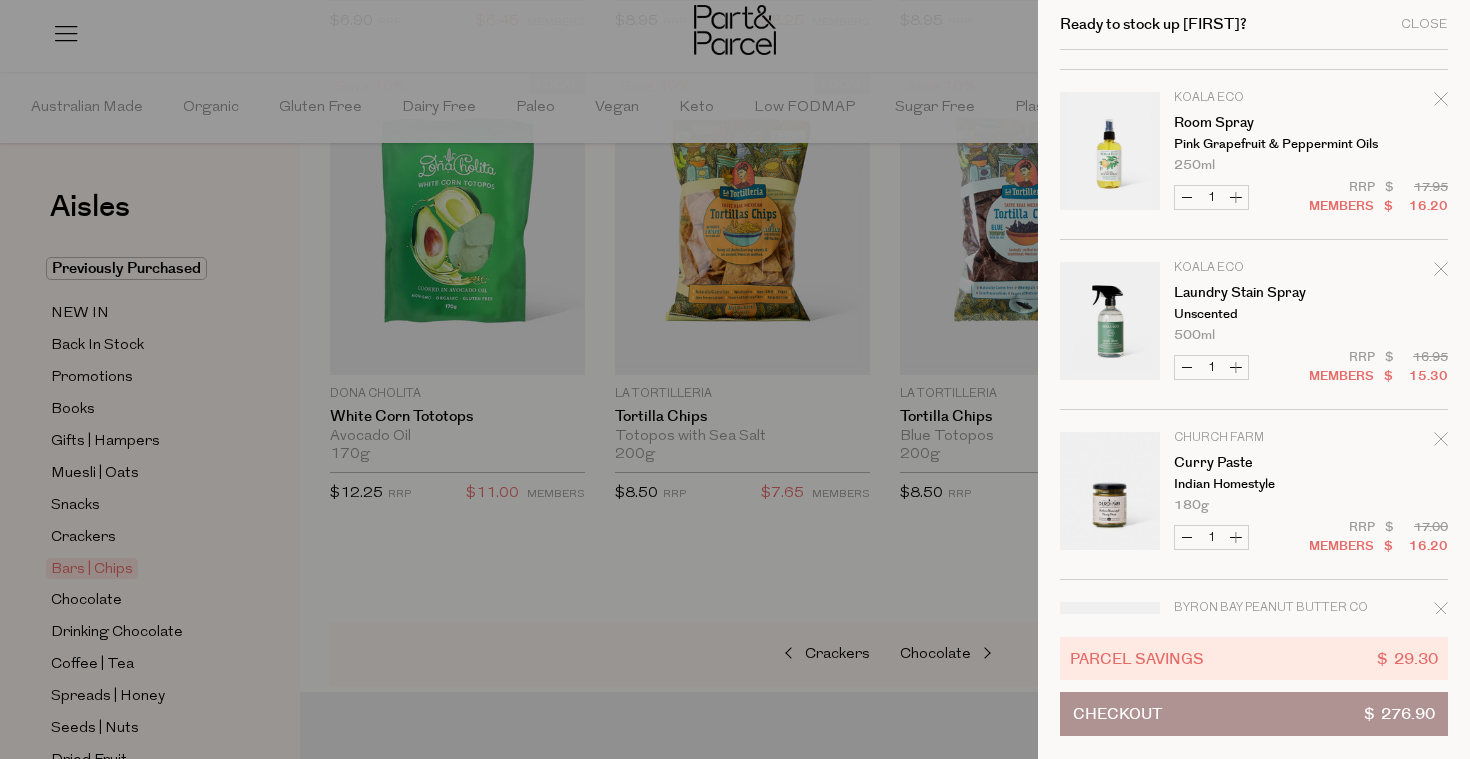 scroll, scrollTop: 423, scrollLeft: 0, axis: vertical 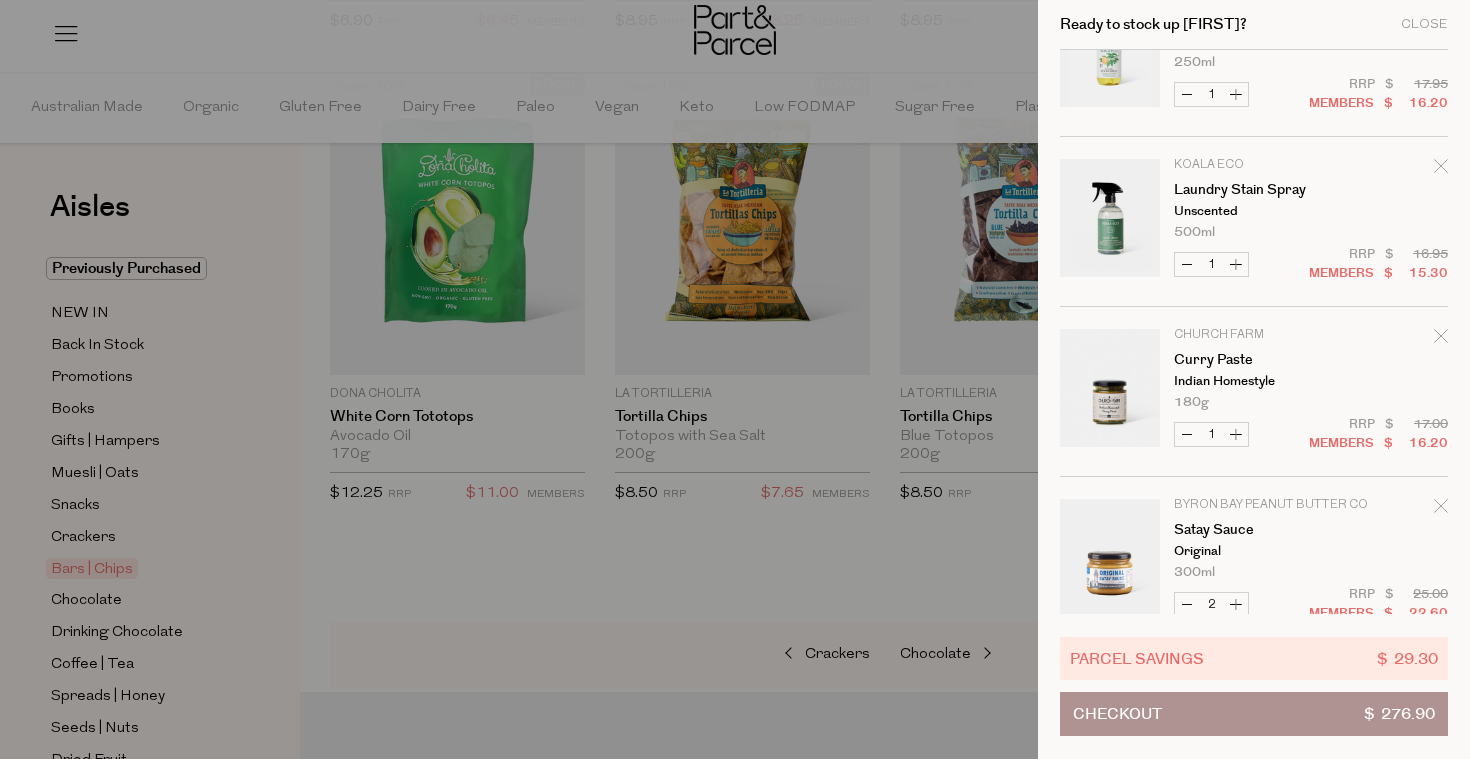 click on "Increase Curry Paste" at bounding box center [1236, 434] 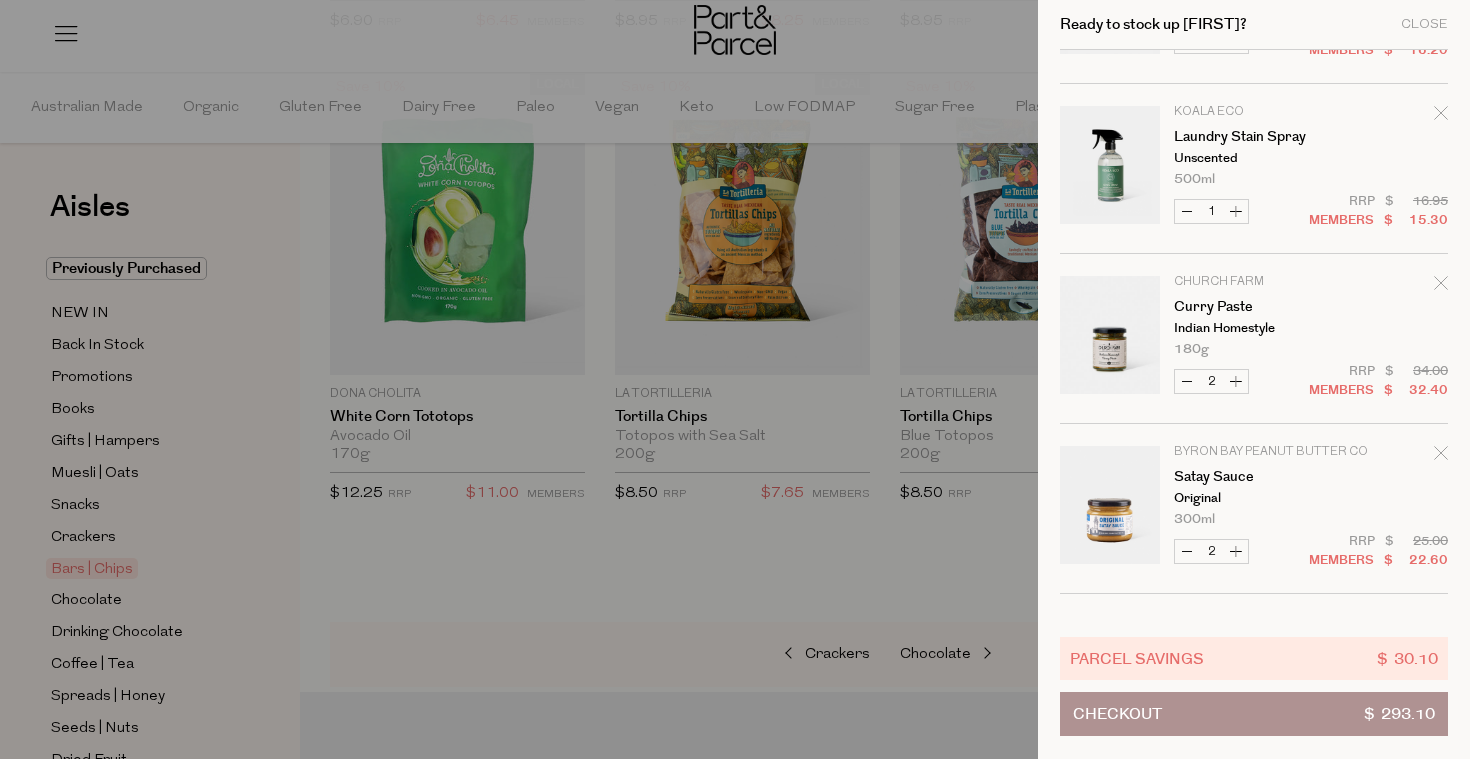 scroll, scrollTop: 528, scrollLeft: 0, axis: vertical 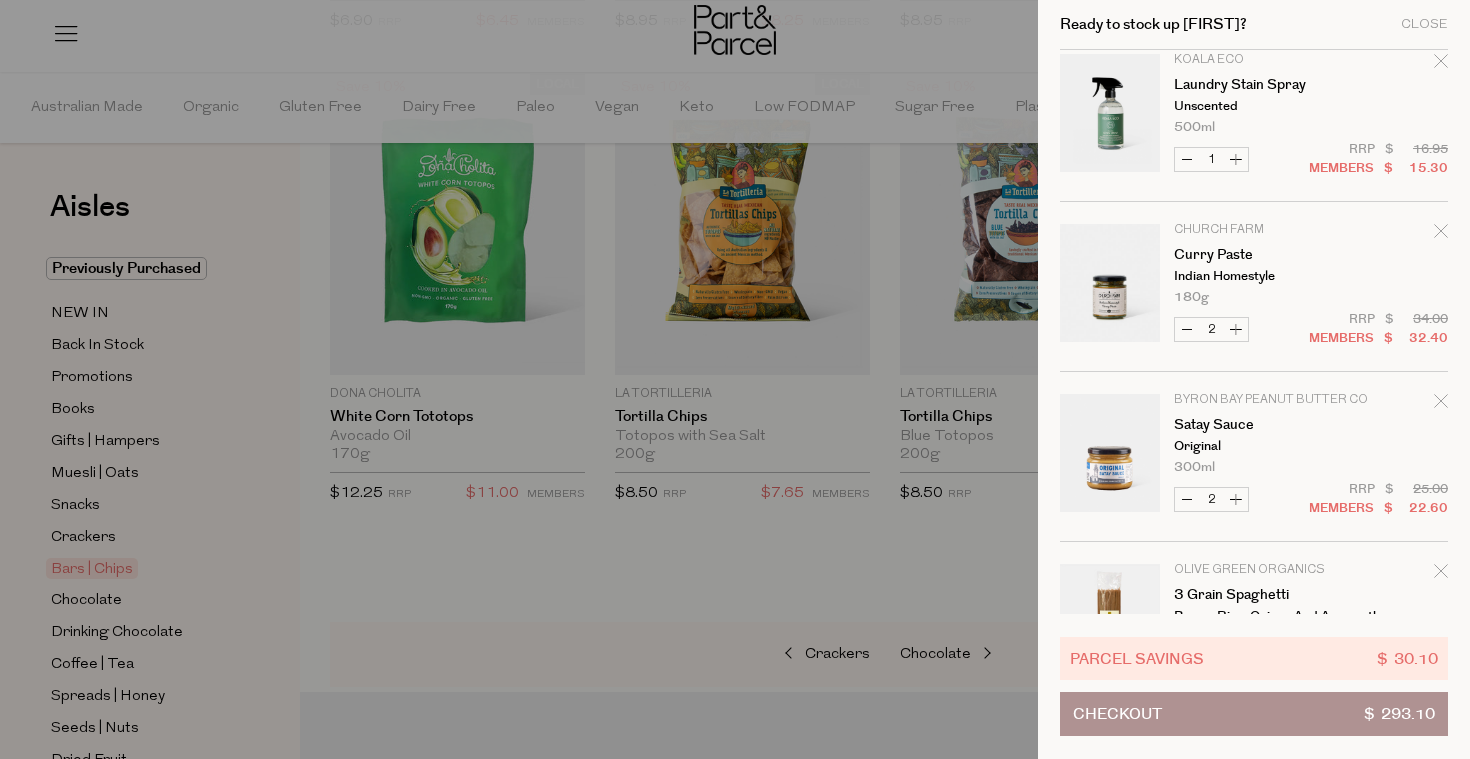 click on "Decrease Curry Paste" at bounding box center (1187, 329) 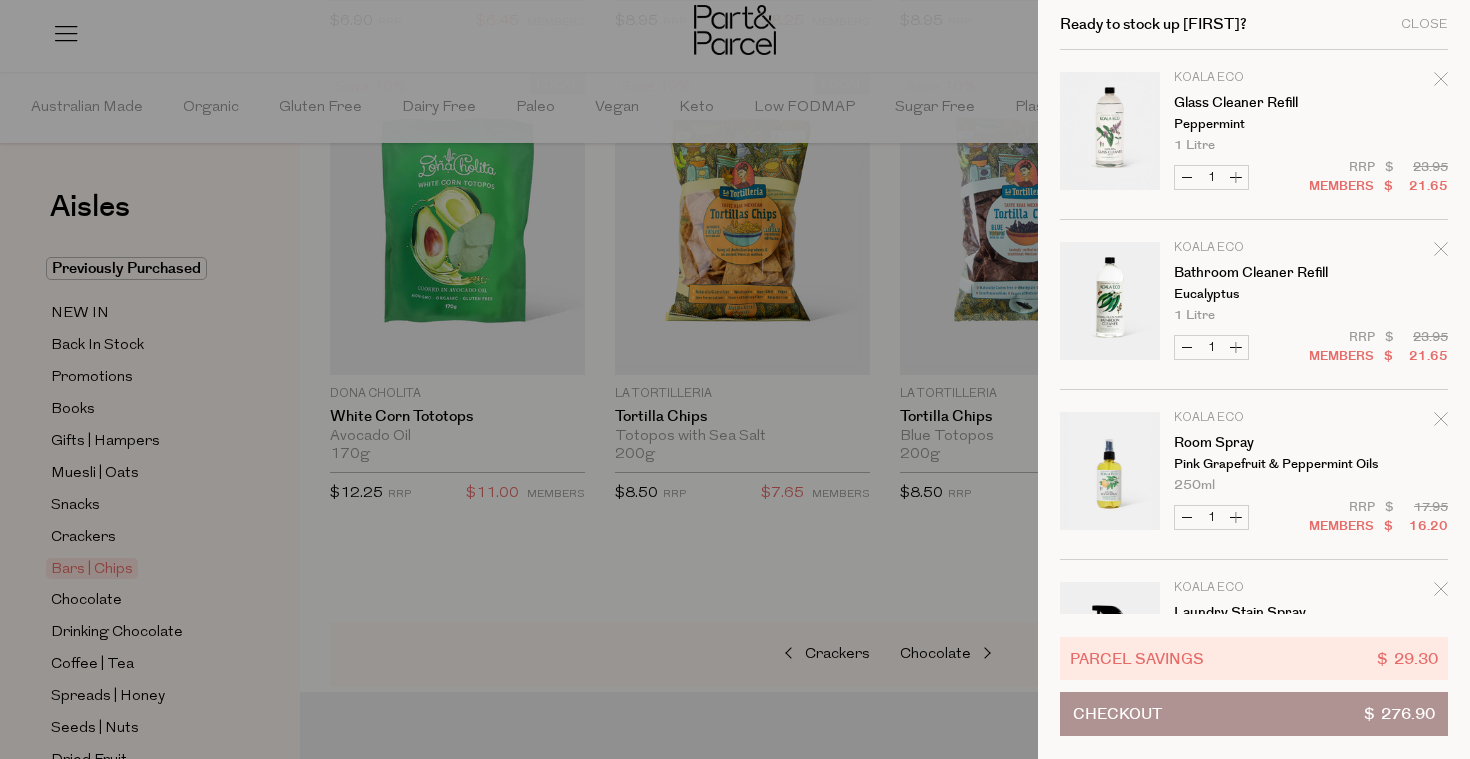 click on "Checkout $ 276.90" at bounding box center (1254, 714) 